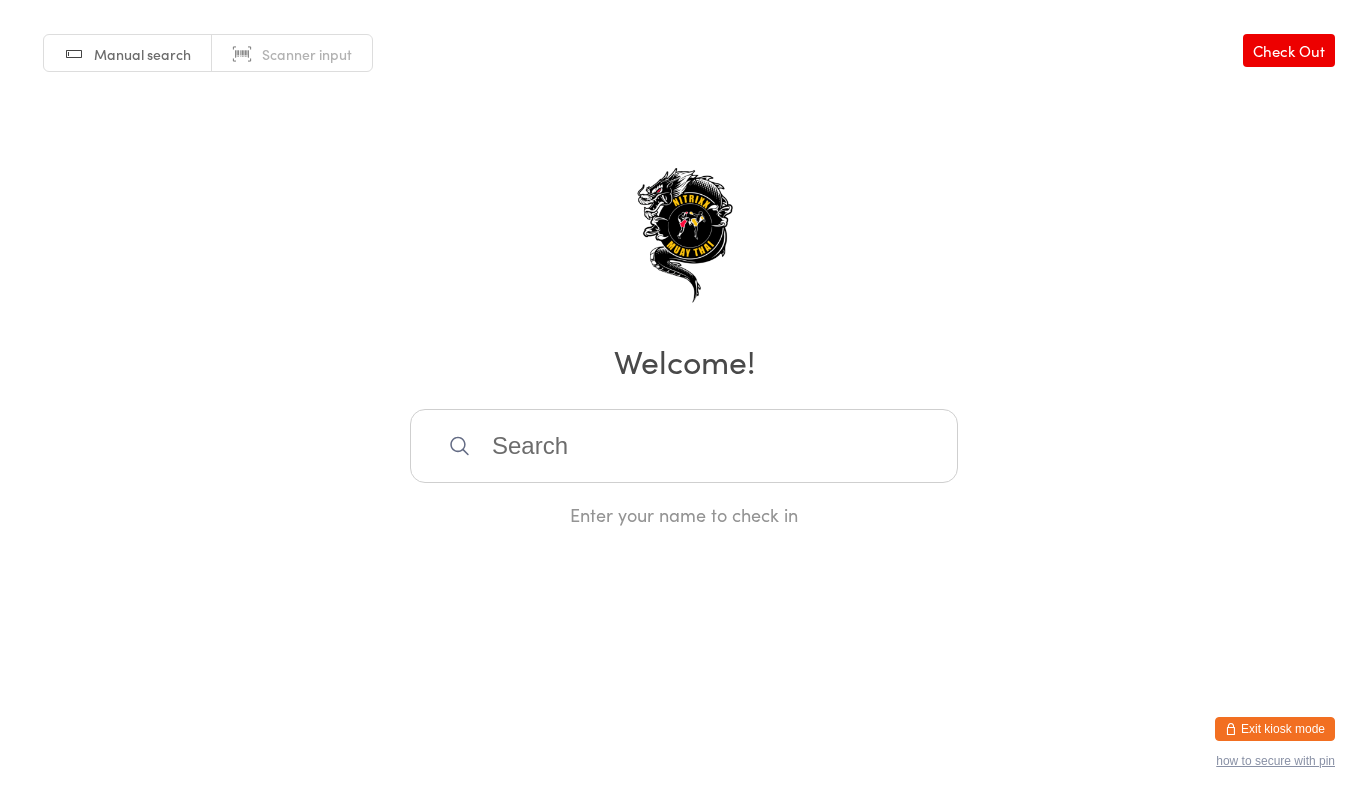 scroll, scrollTop: 0, scrollLeft: 0, axis: both 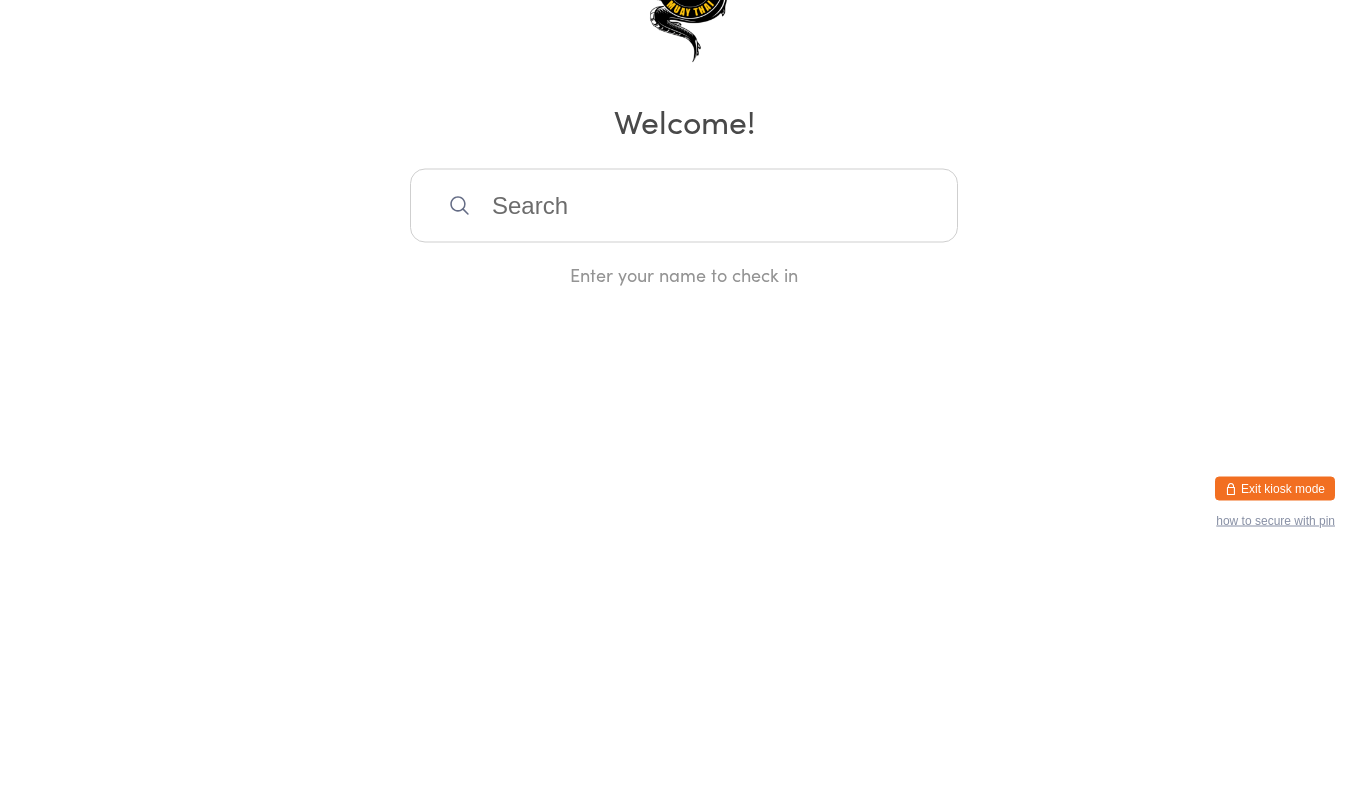 type on "m" 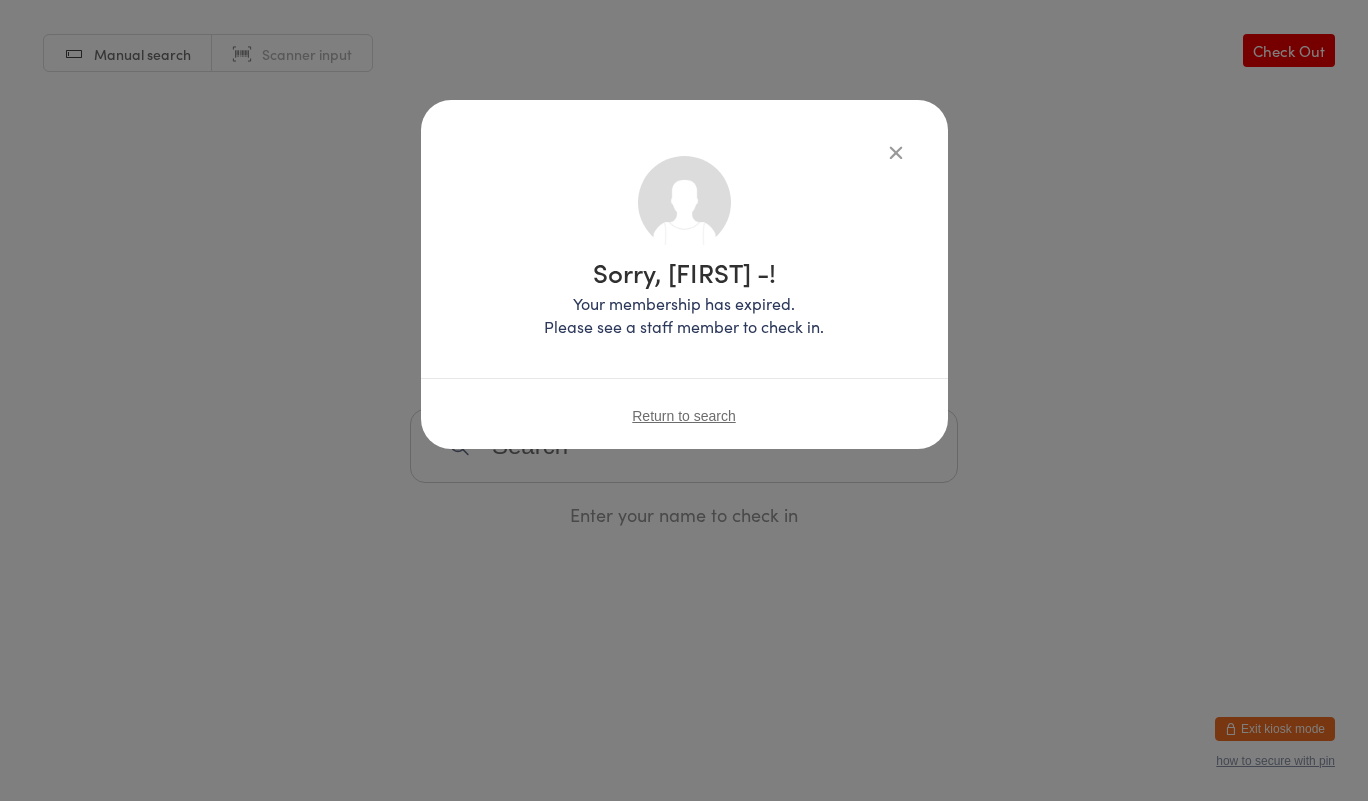 click at bounding box center (896, 152) 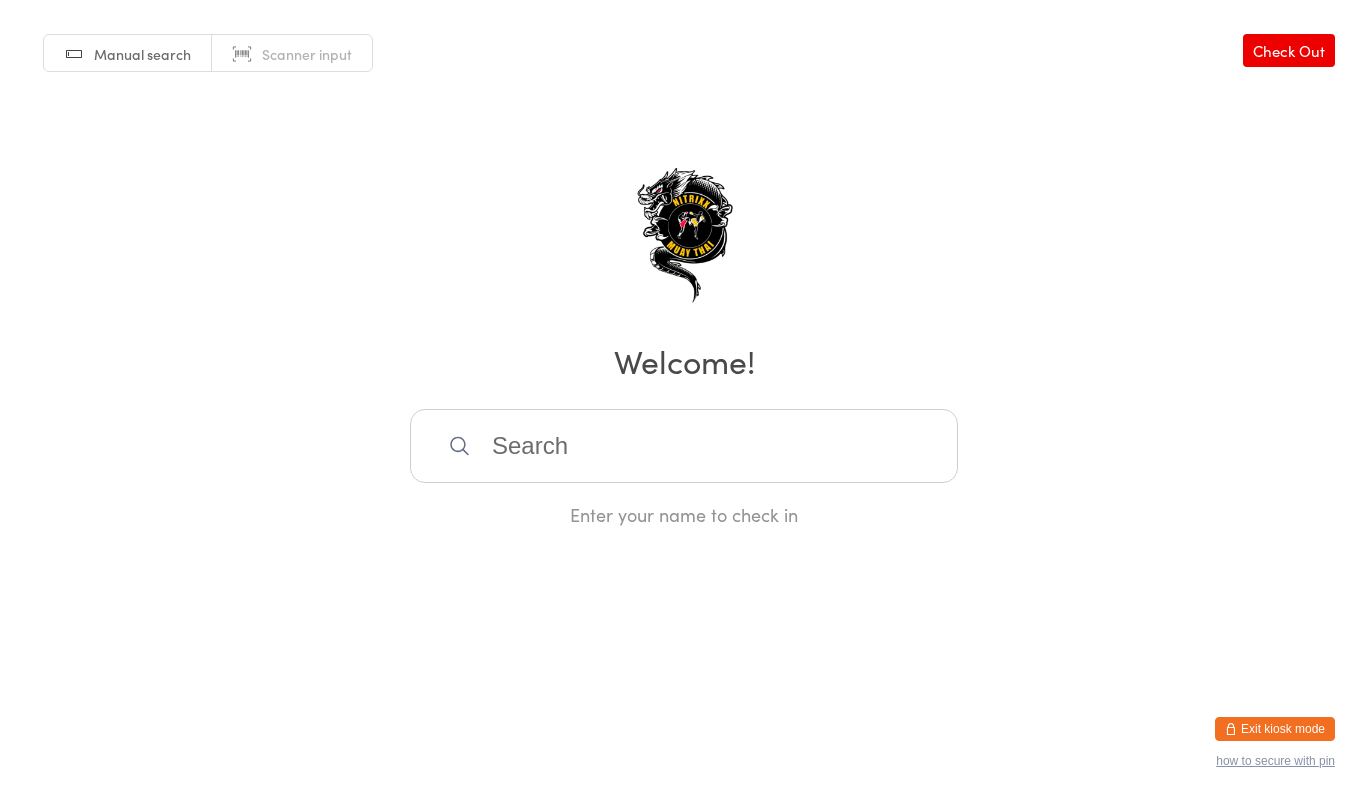 click at bounding box center [684, 446] 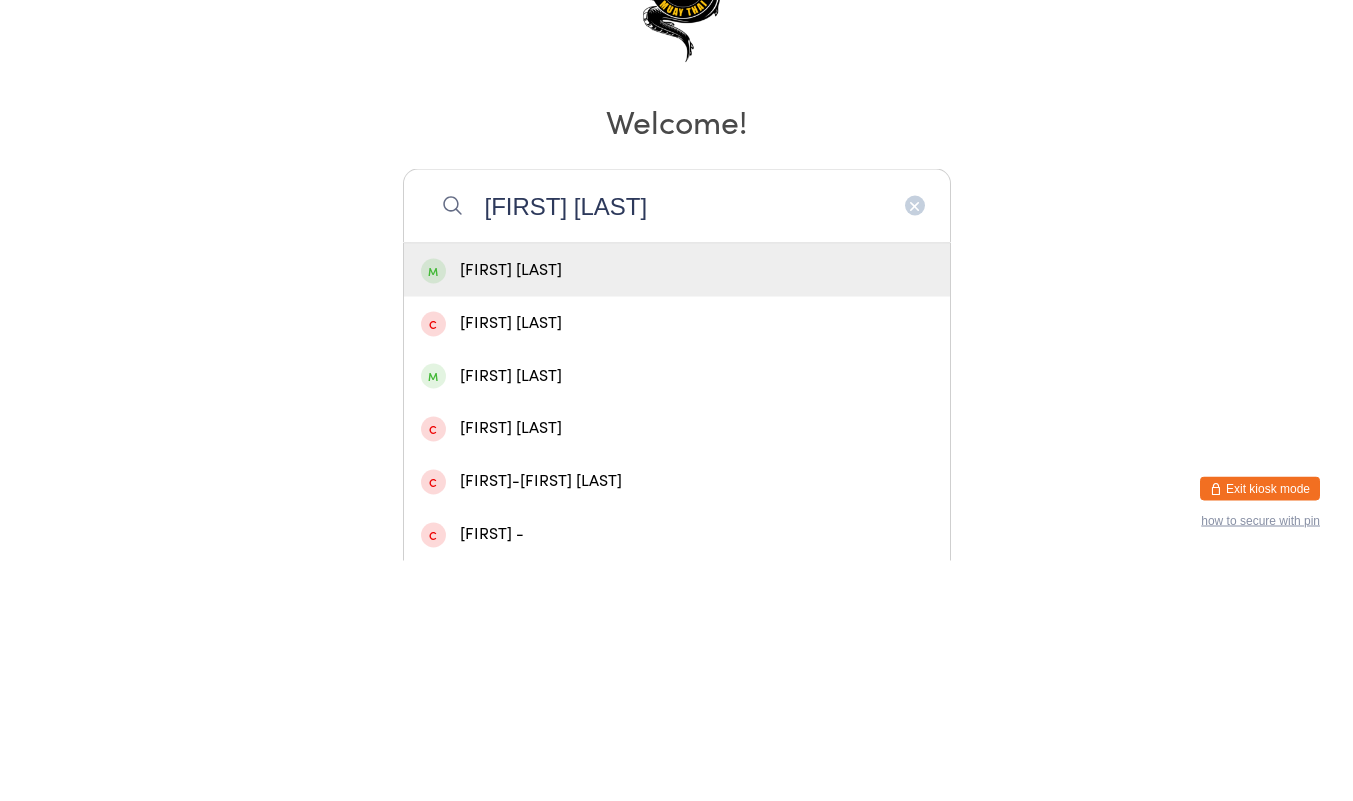 type on "[FIRST] [LAST]" 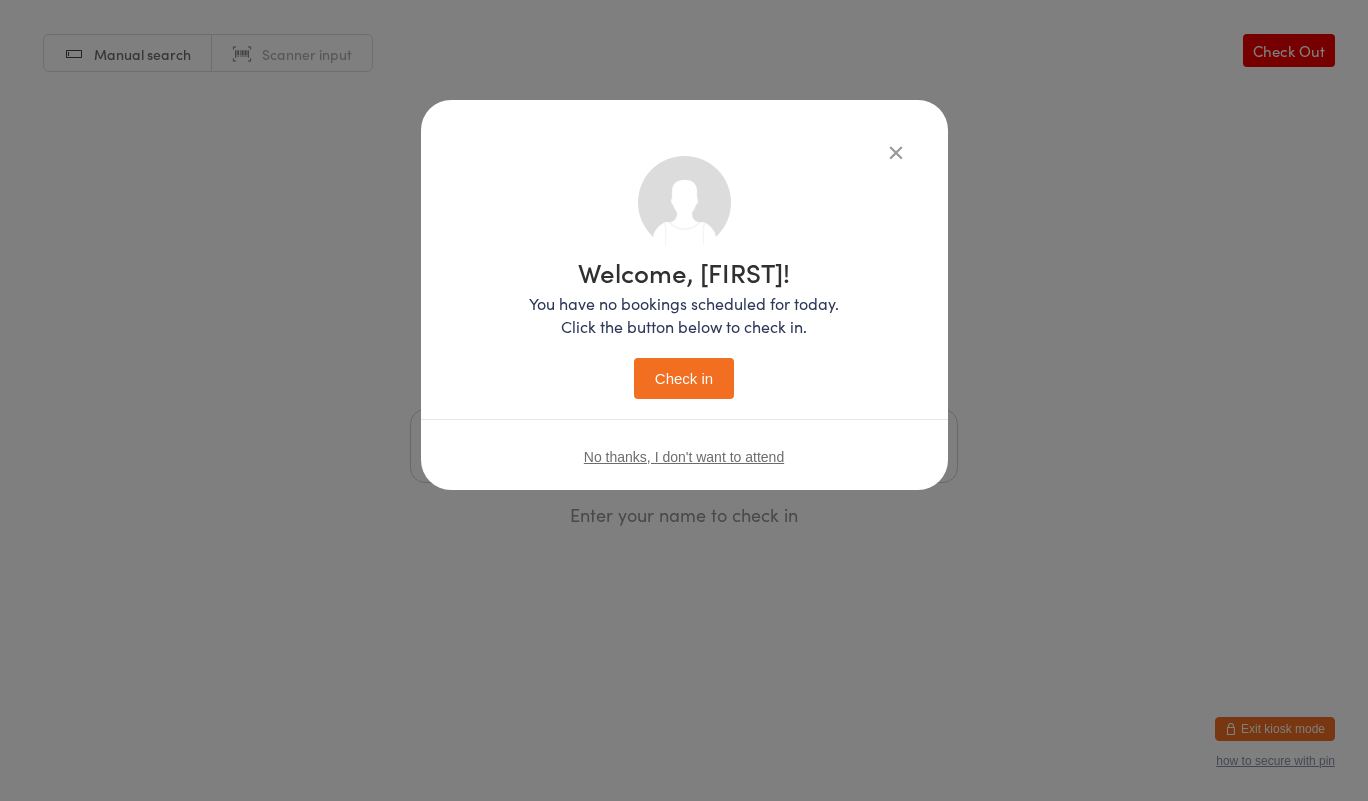 click on "Check in" at bounding box center (684, 378) 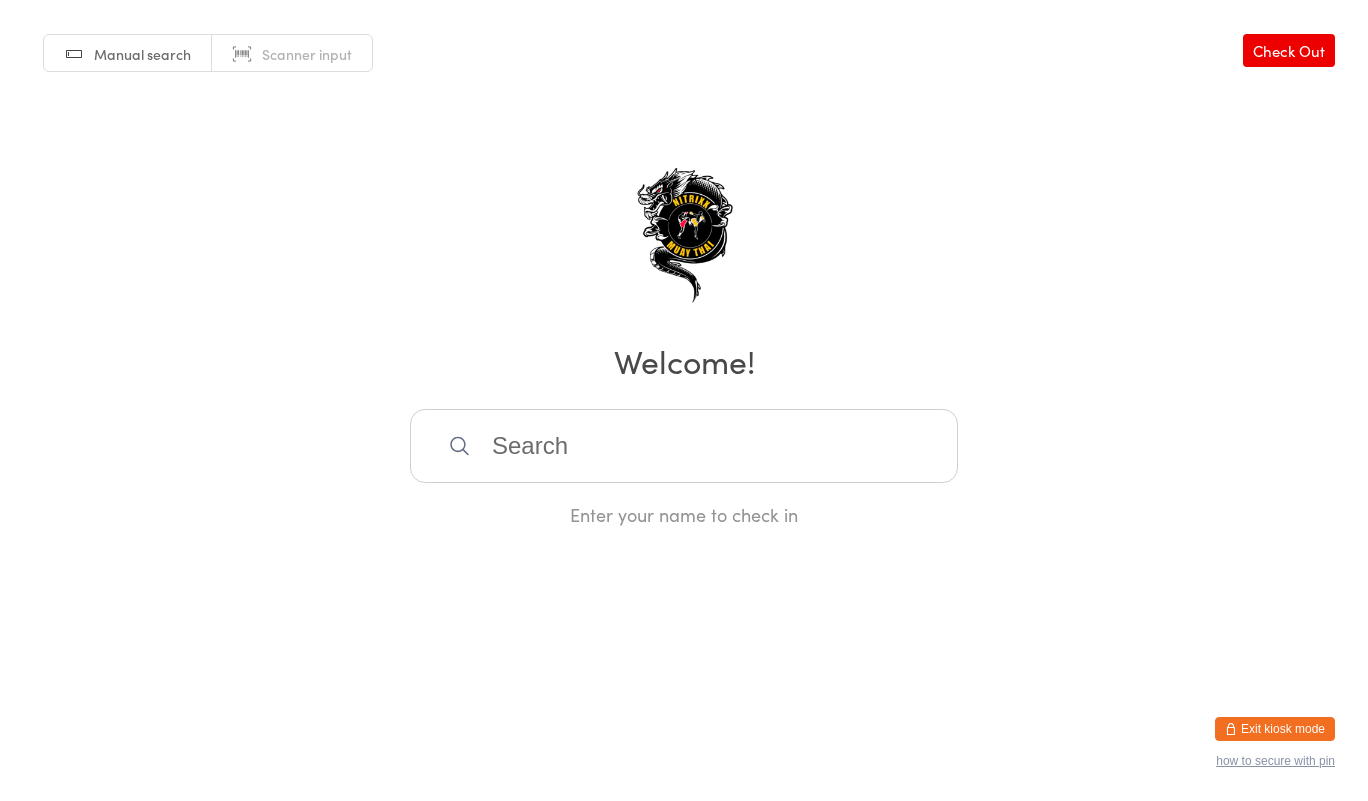 click at bounding box center [684, 446] 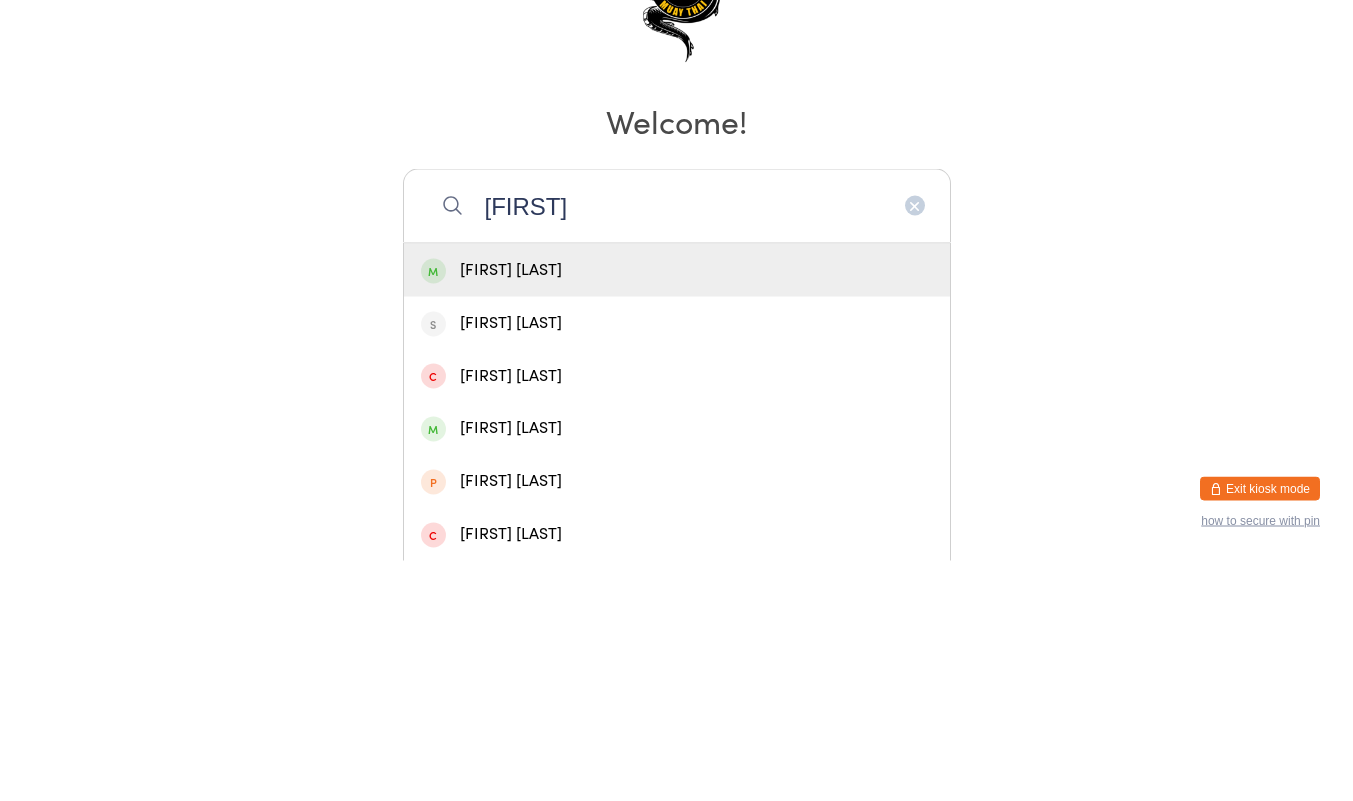 type on "[FIRST]" 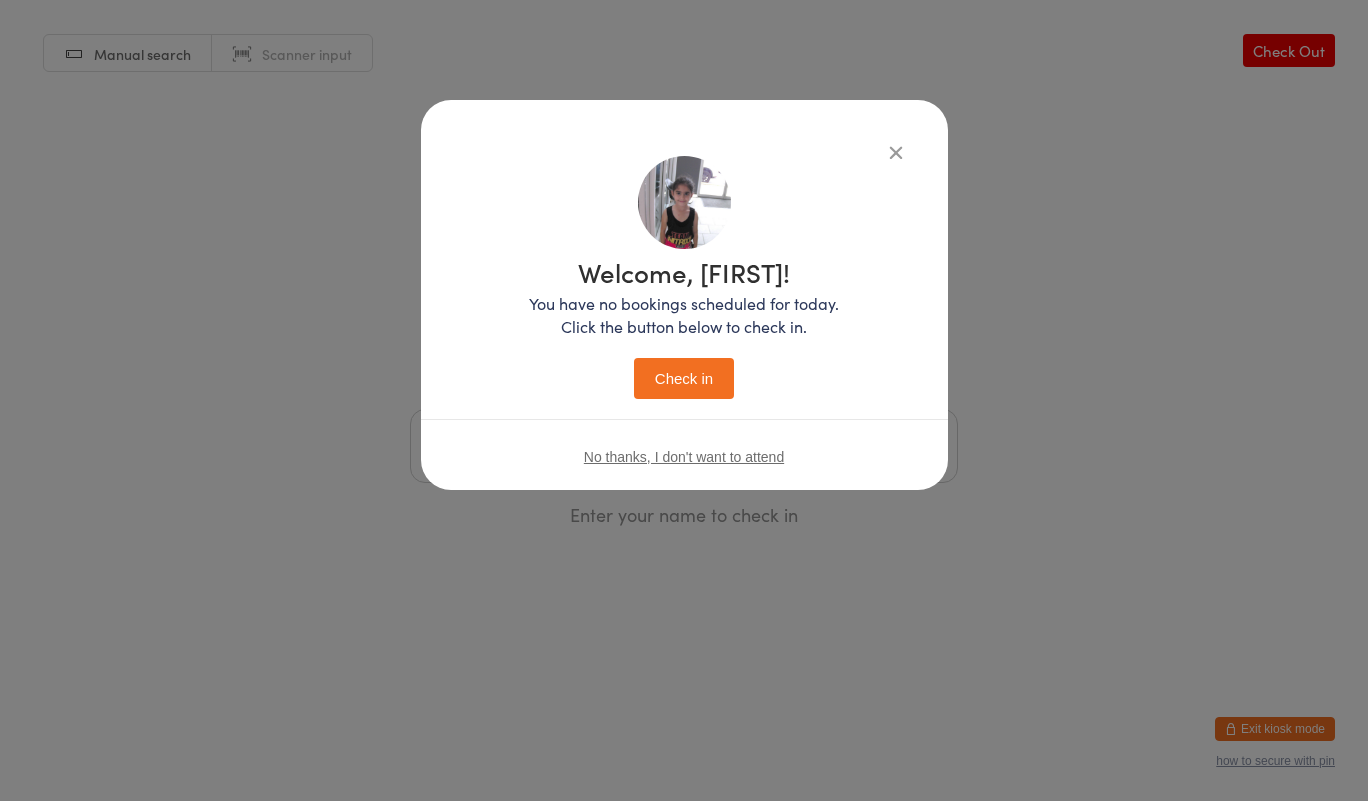 click on "Check in" at bounding box center [684, 378] 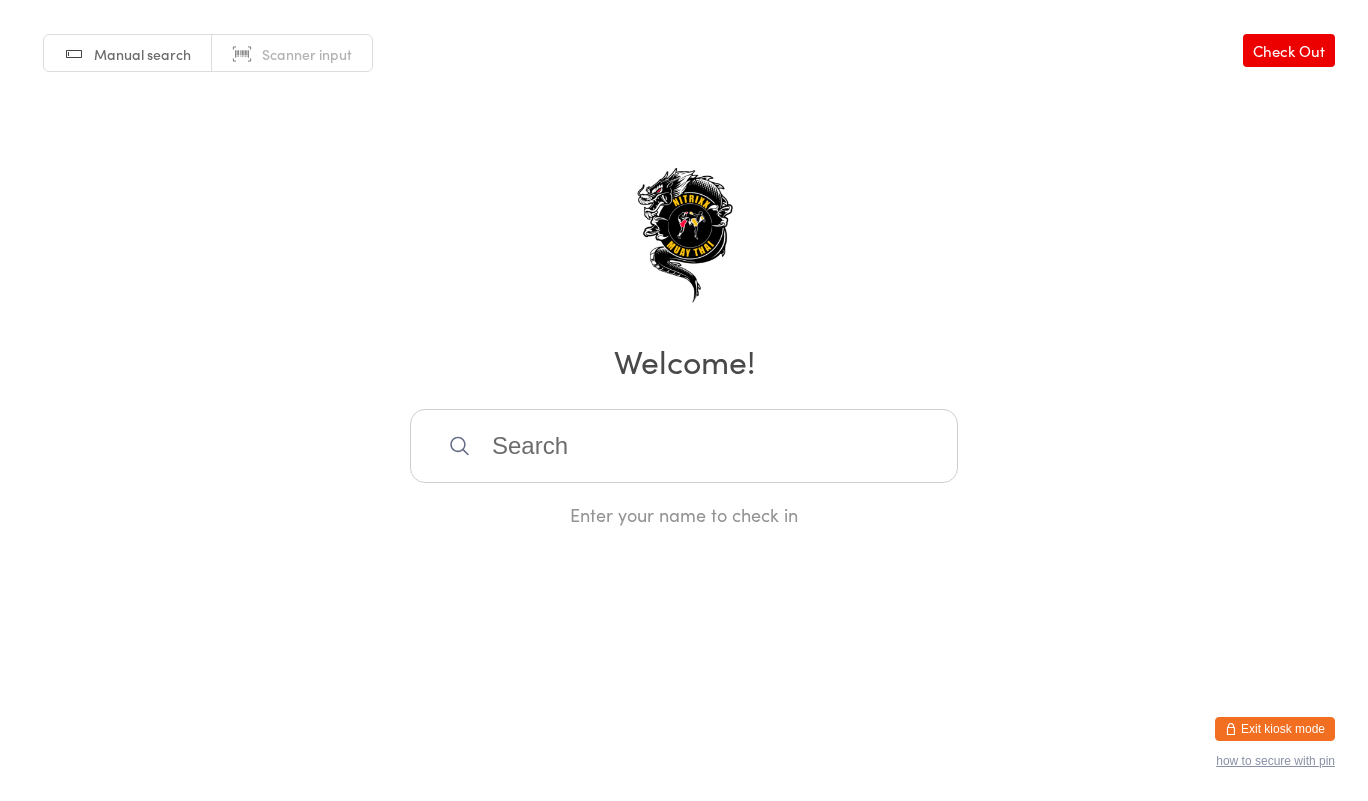 click on "Manual search Scanner input Check Out Welcome! Enter your name to check in" at bounding box center [684, 263] 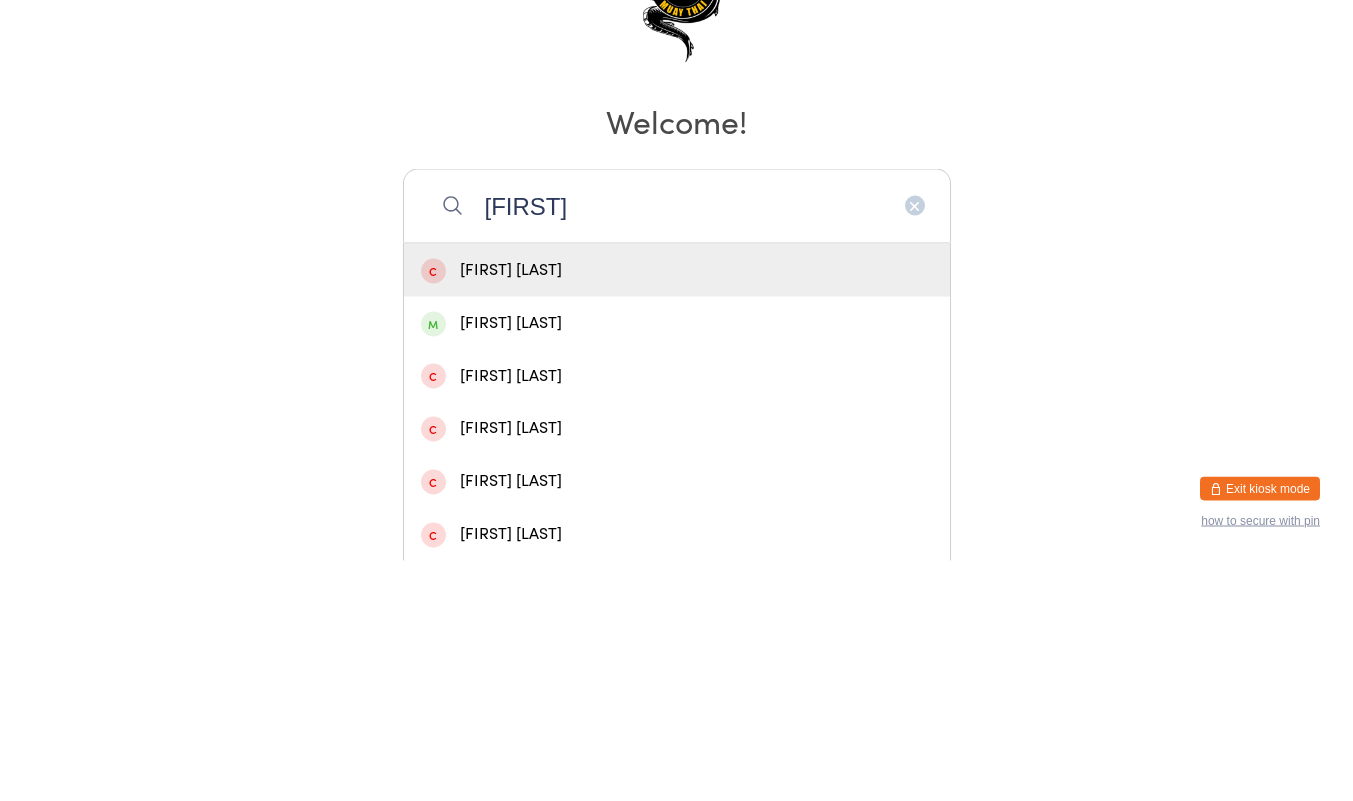 type on "[FIRST]" 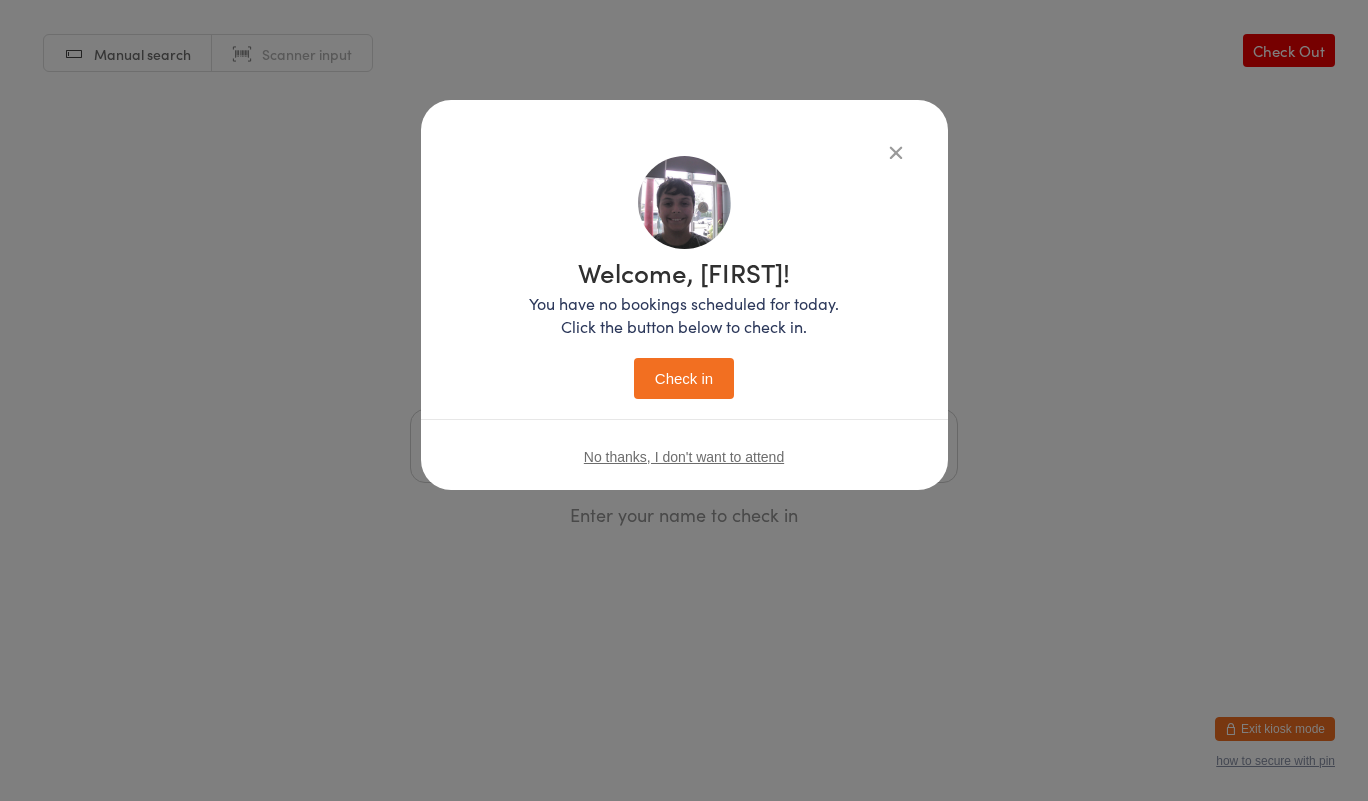 click on "Welcome, [FIRST]!" at bounding box center [684, 272] 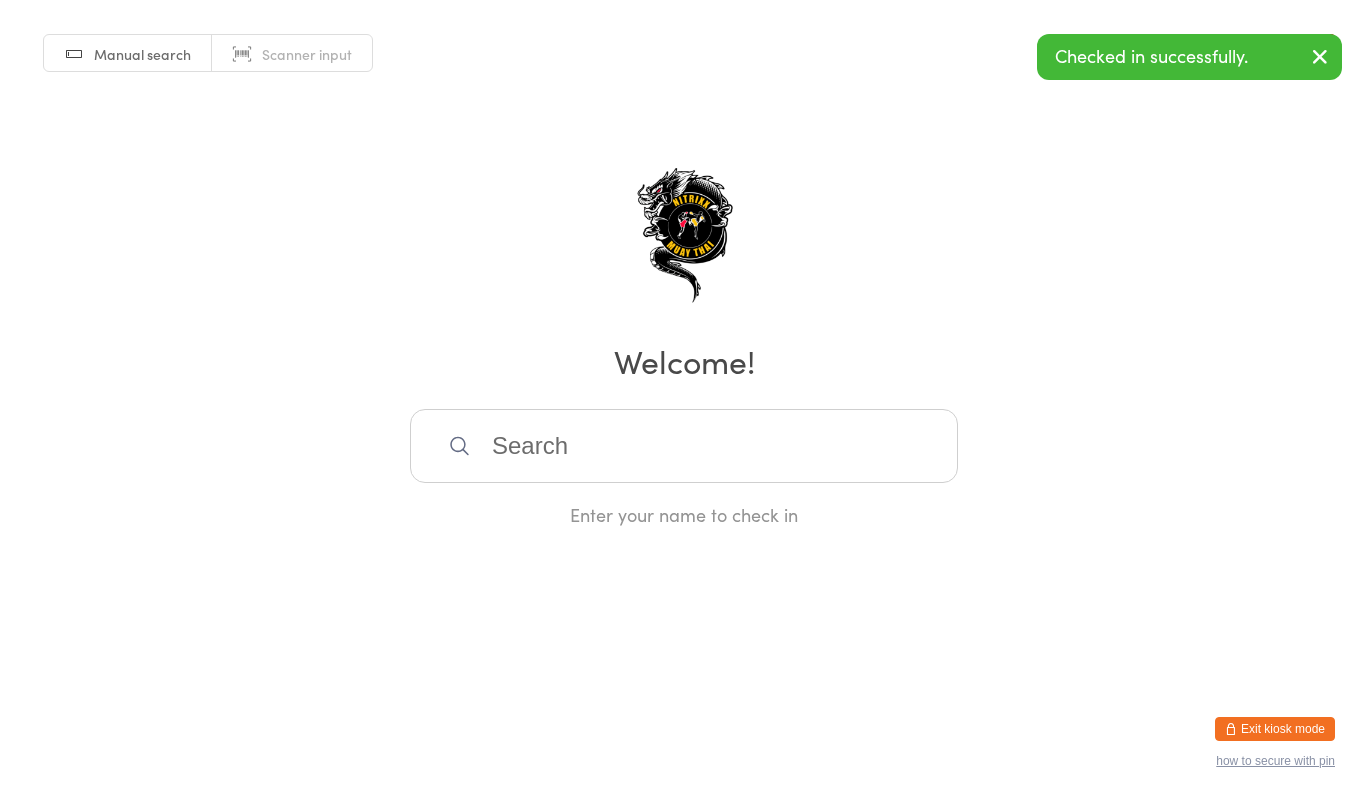 click at bounding box center (684, 446) 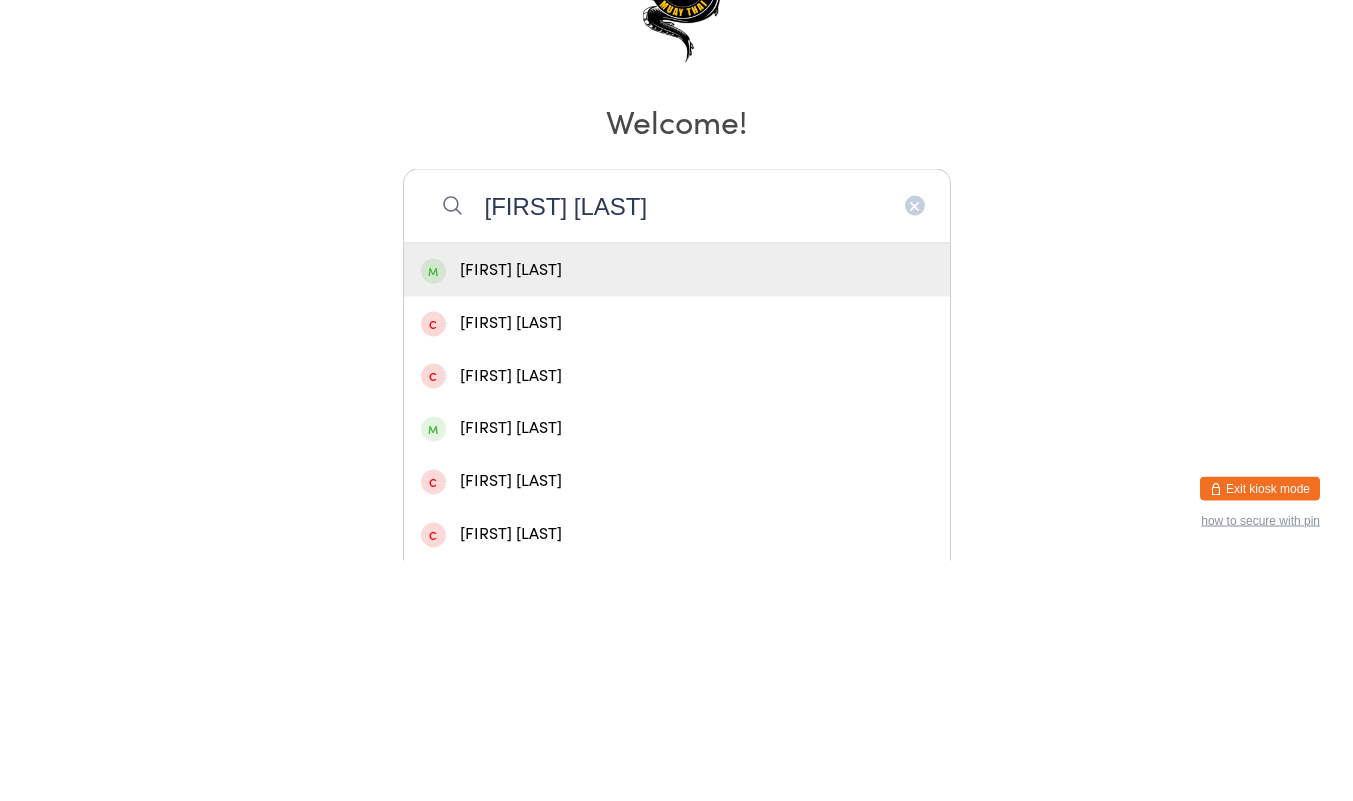 type on "[FIRST] [LAST]" 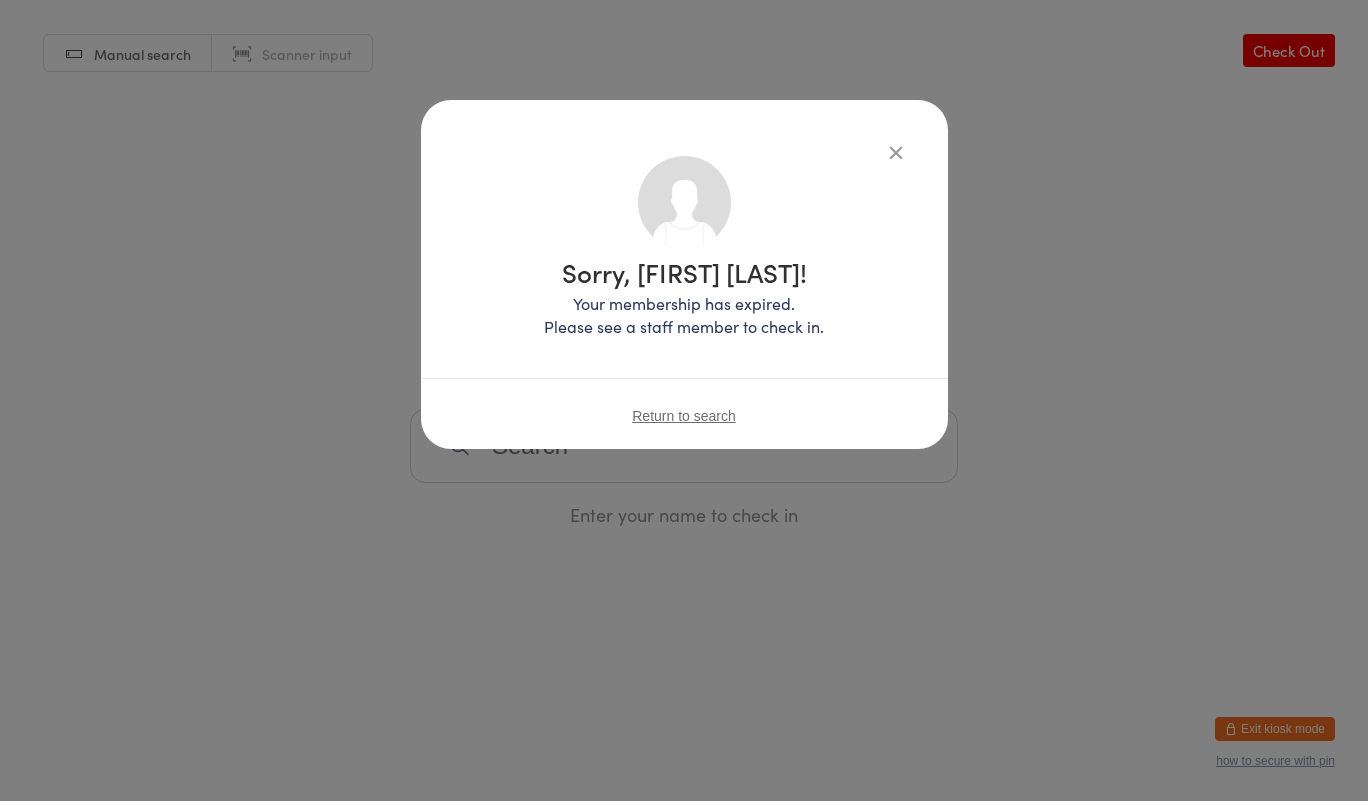 click at bounding box center [896, 152] 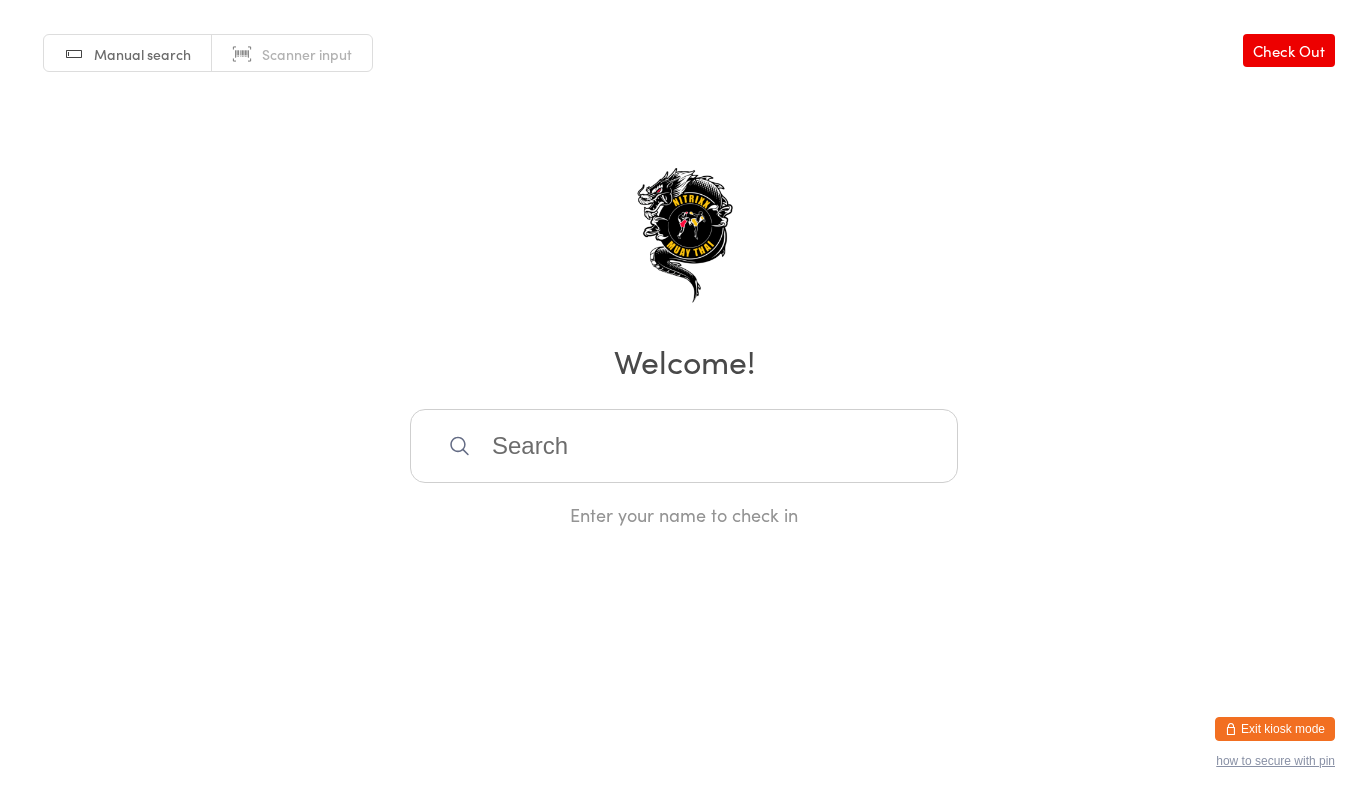 click at bounding box center [684, 446] 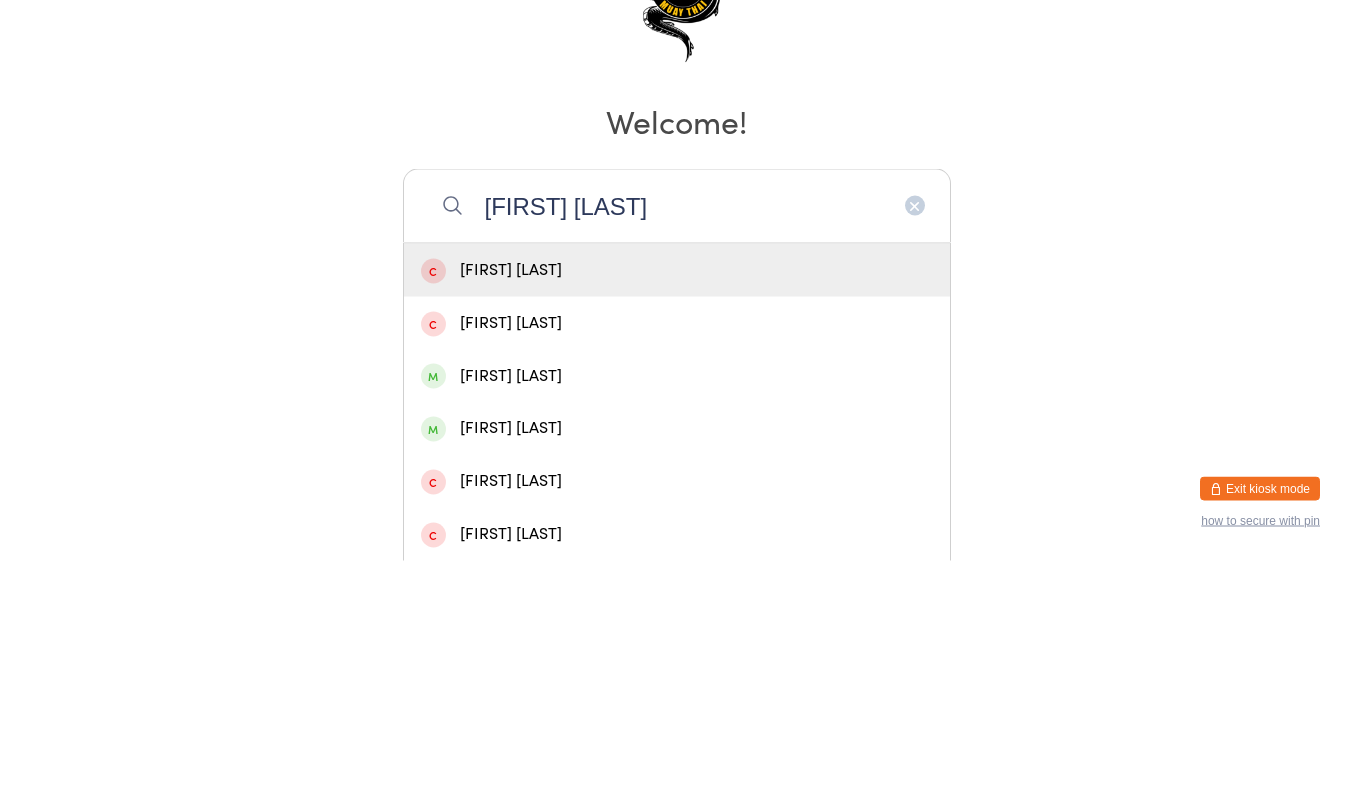 type on "[FIRST] [LAST]" 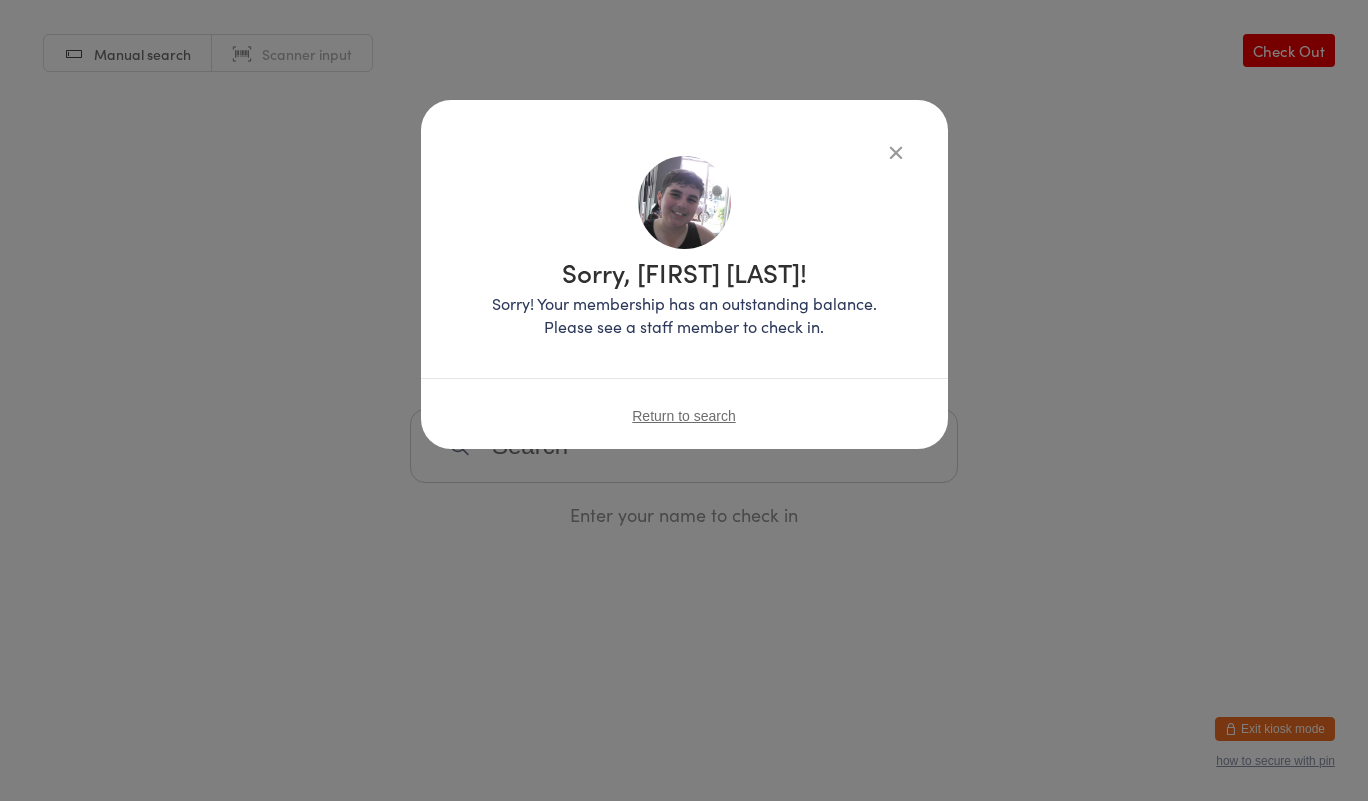 click at bounding box center [896, 152] 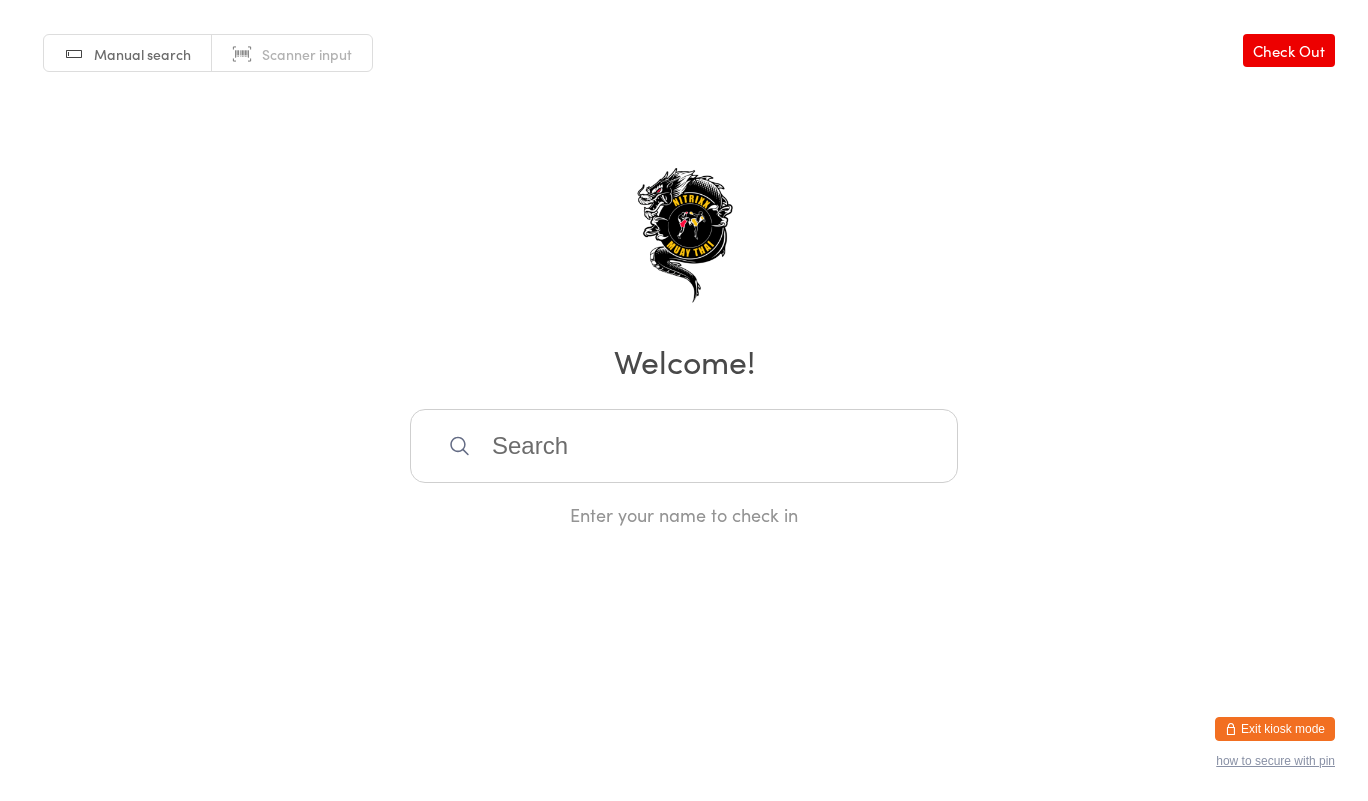 click at bounding box center [684, 446] 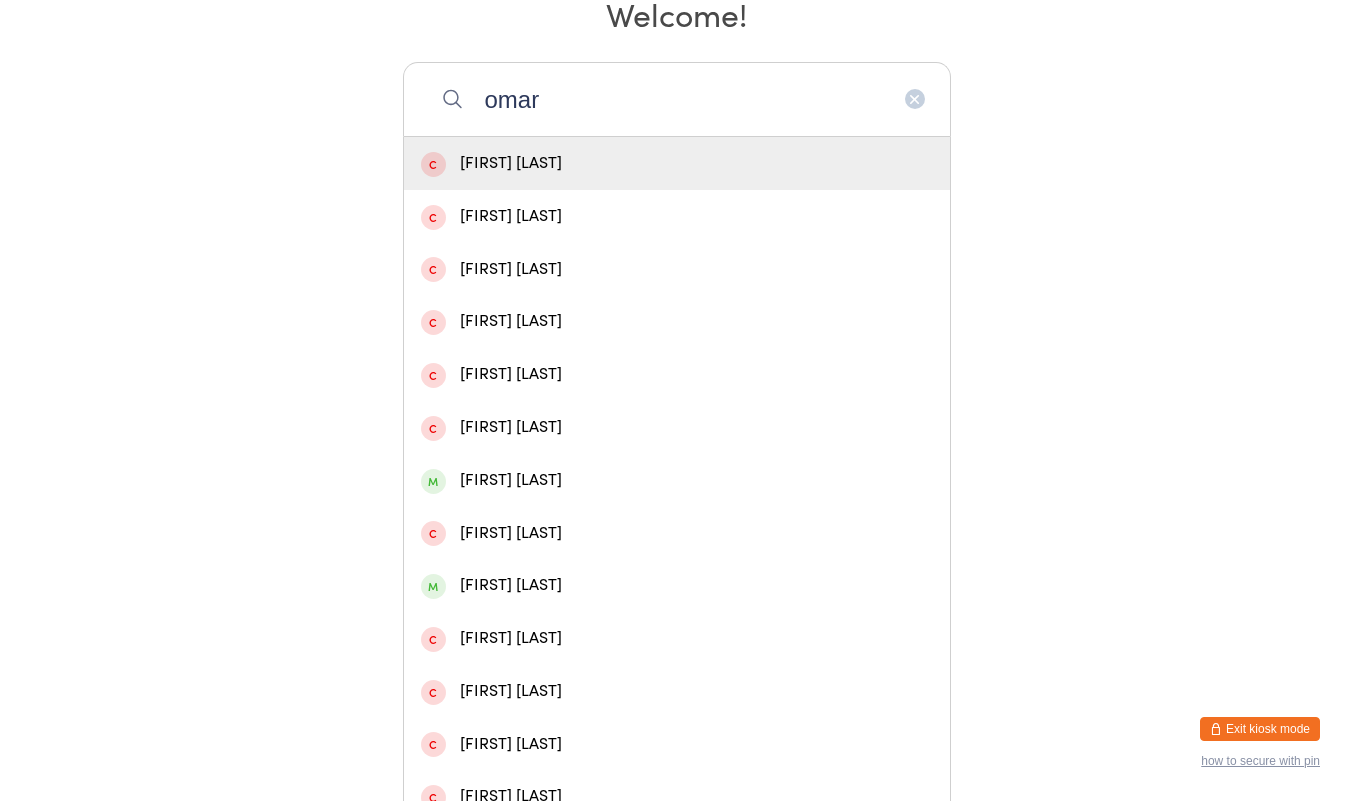 scroll, scrollTop: 346, scrollLeft: 0, axis: vertical 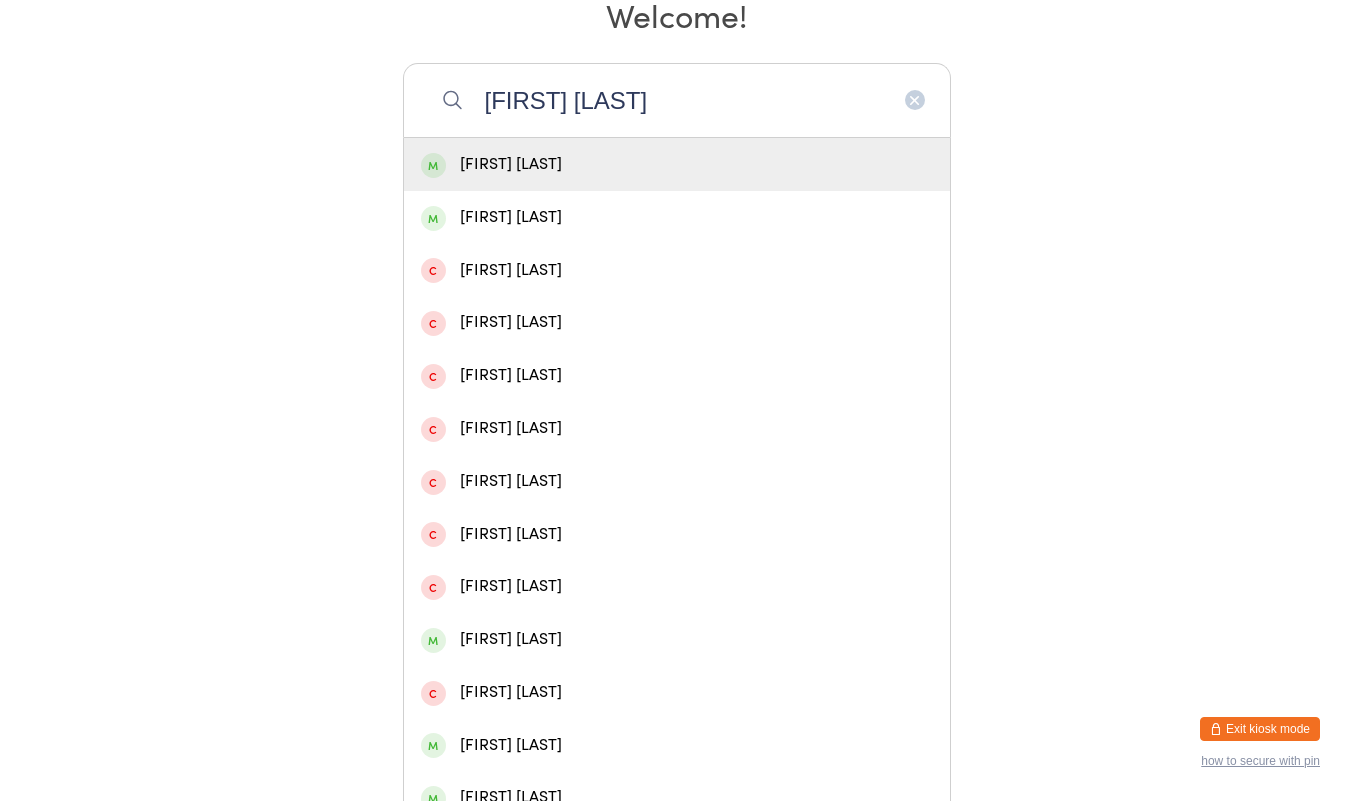 type on "[FIRST] [LAST]" 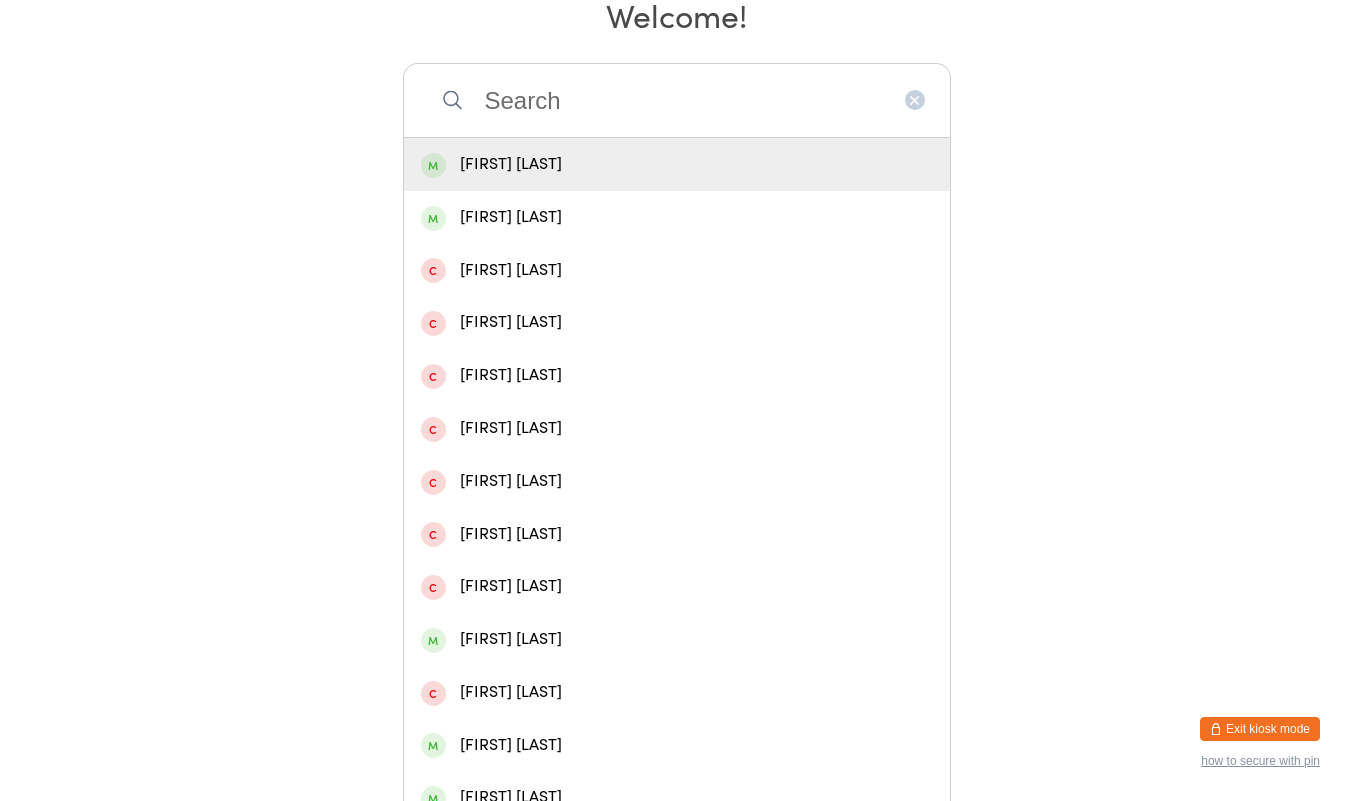 scroll, scrollTop: 0, scrollLeft: 0, axis: both 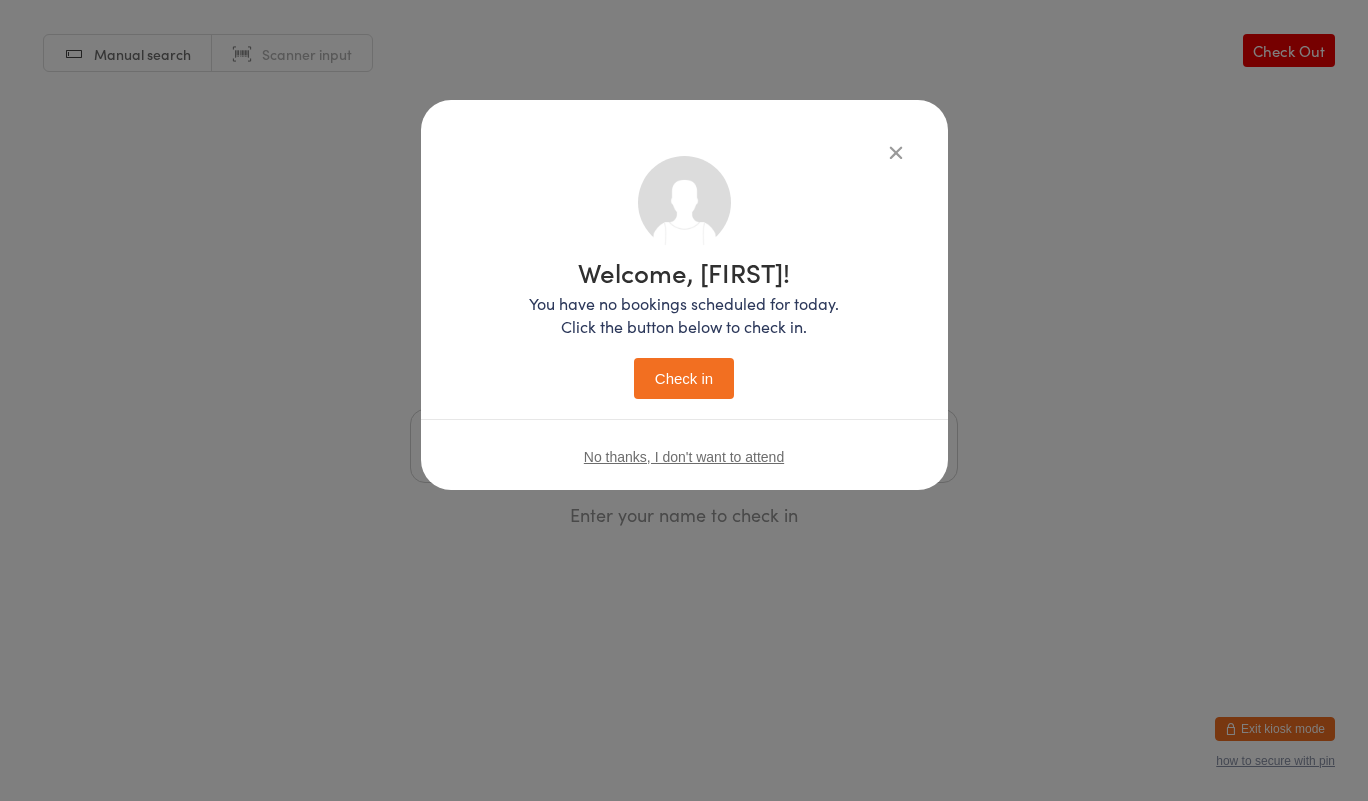 click on "Check in" at bounding box center [684, 378] 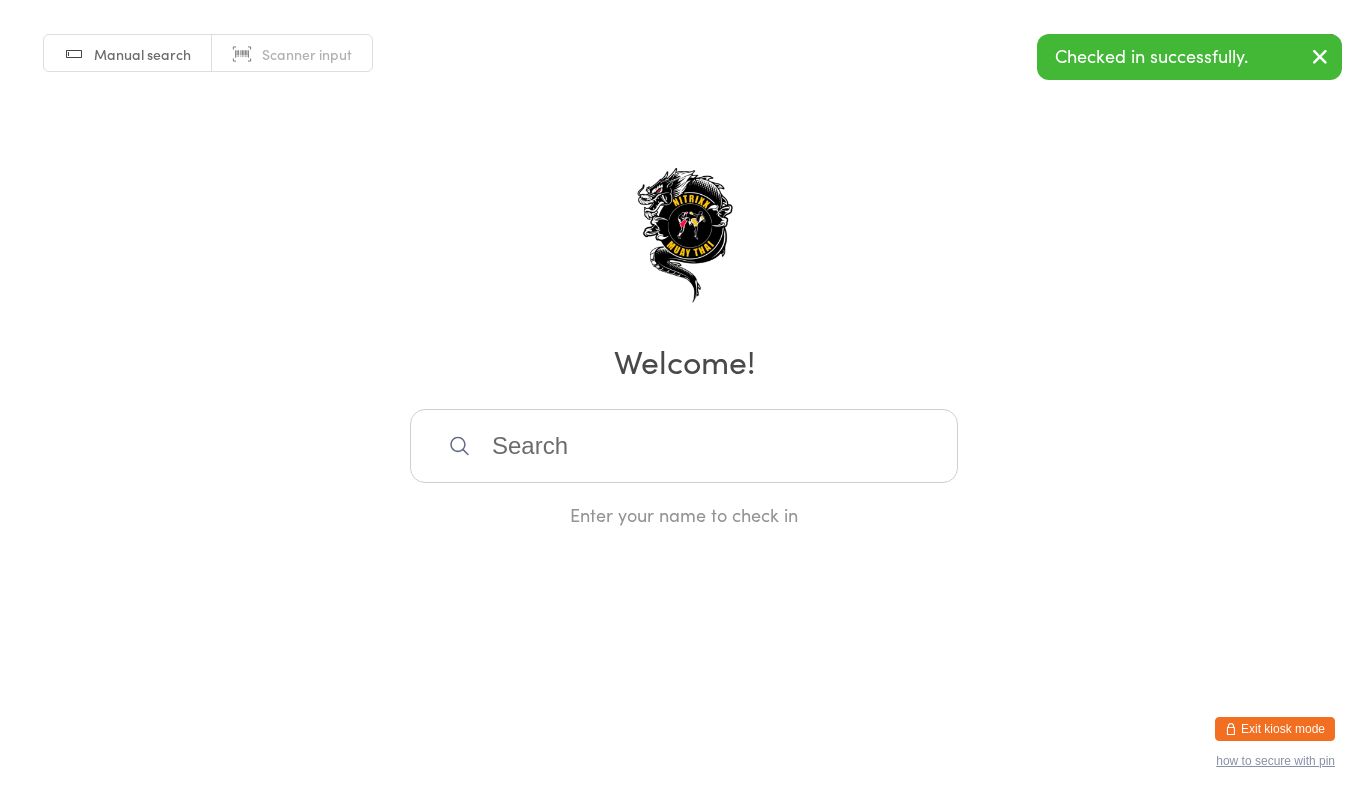 click at bounding box center [684, 446] 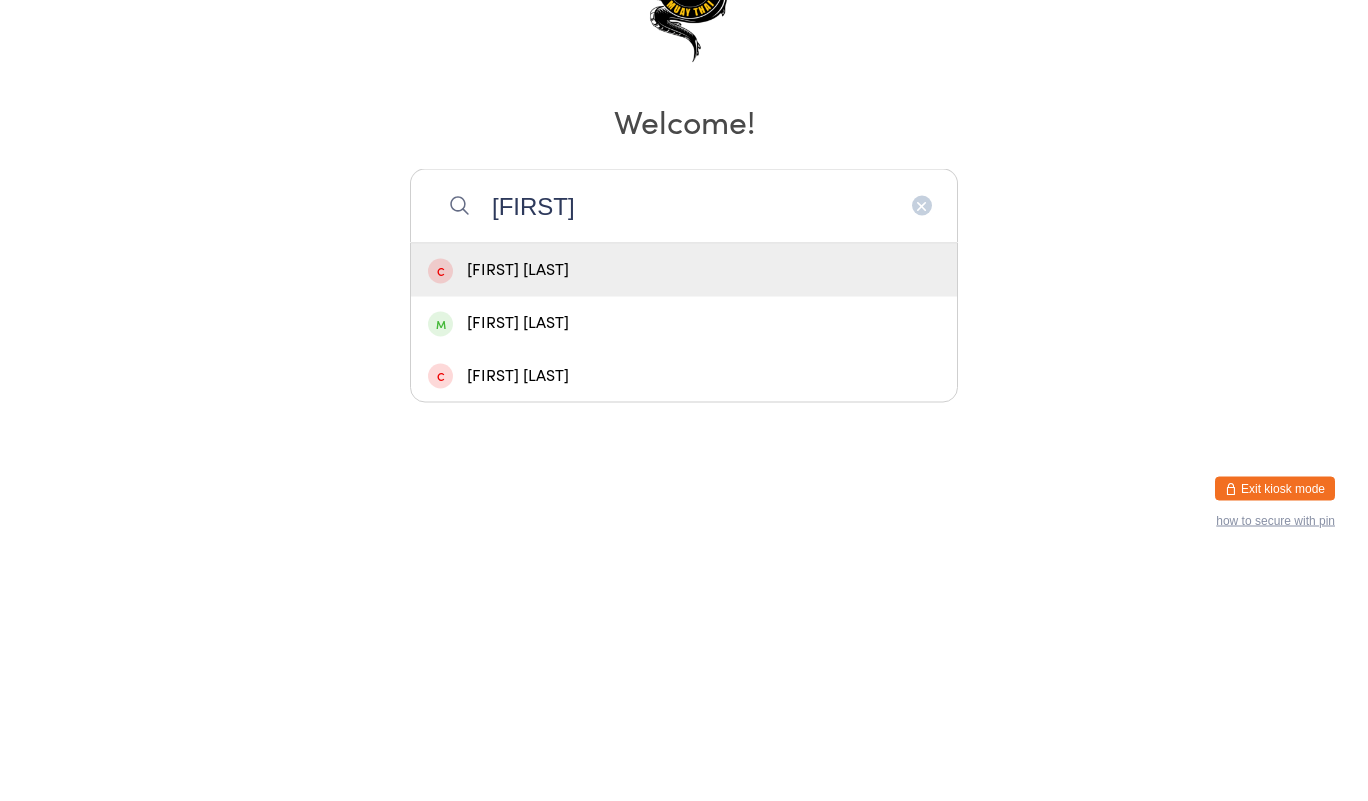 type on "[FIRST]" 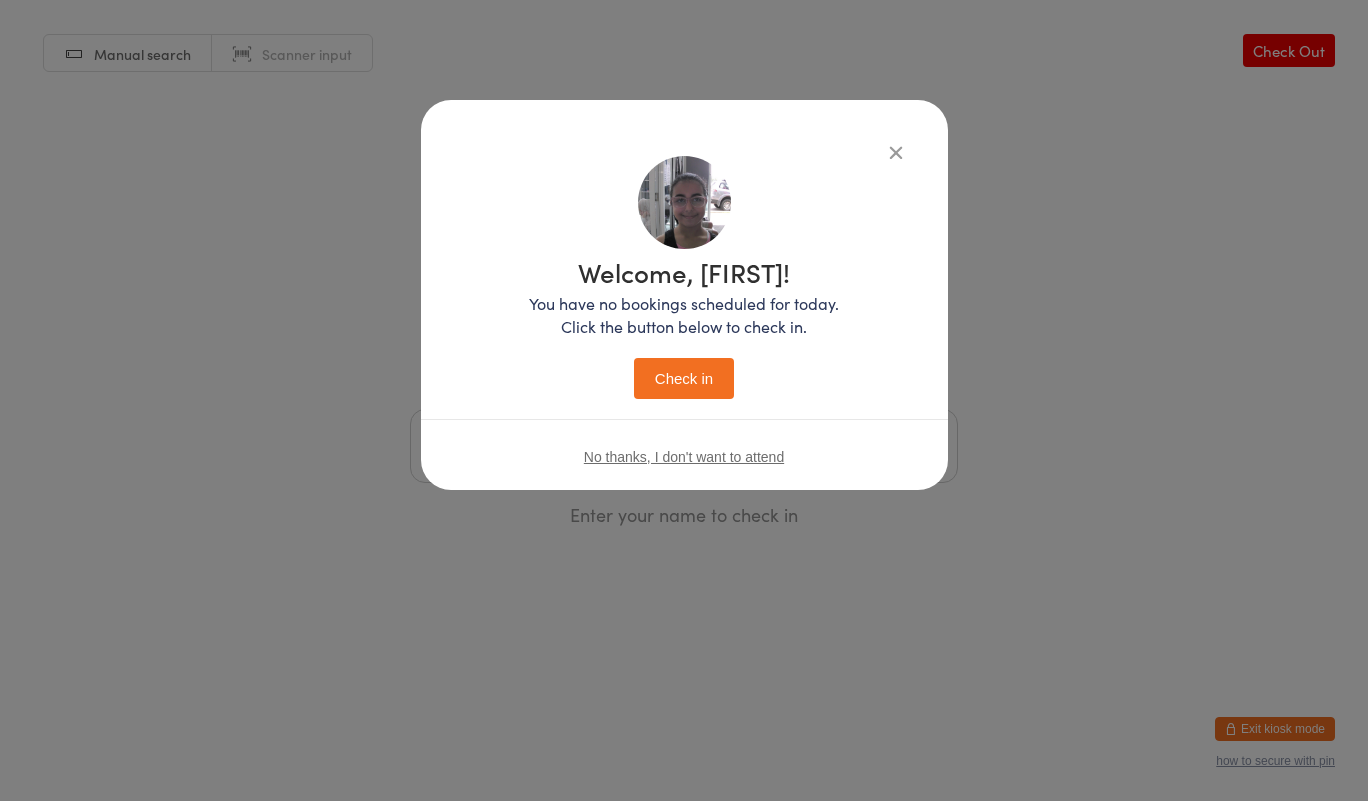 click on "Check in" at bounding box center [684, 378] 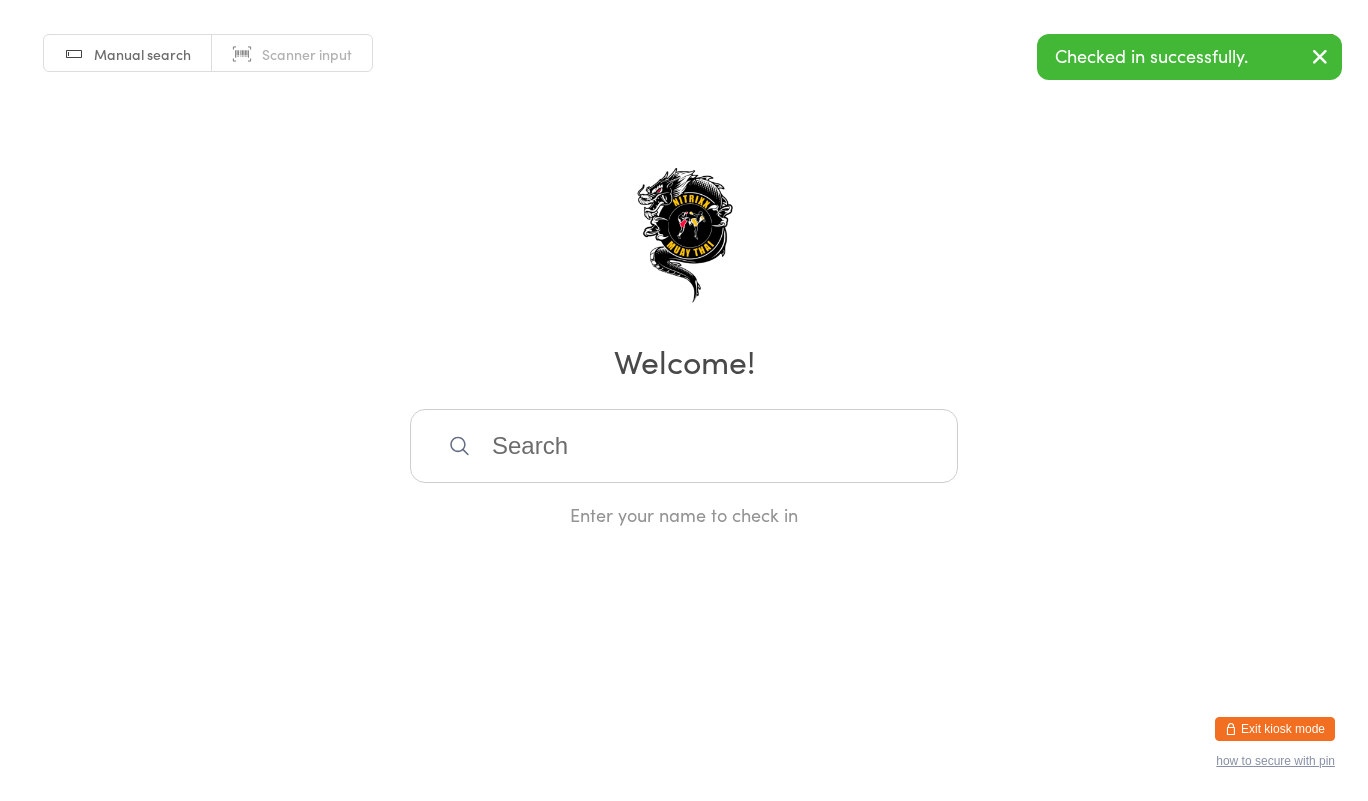 click at bounding box center (684, 446) 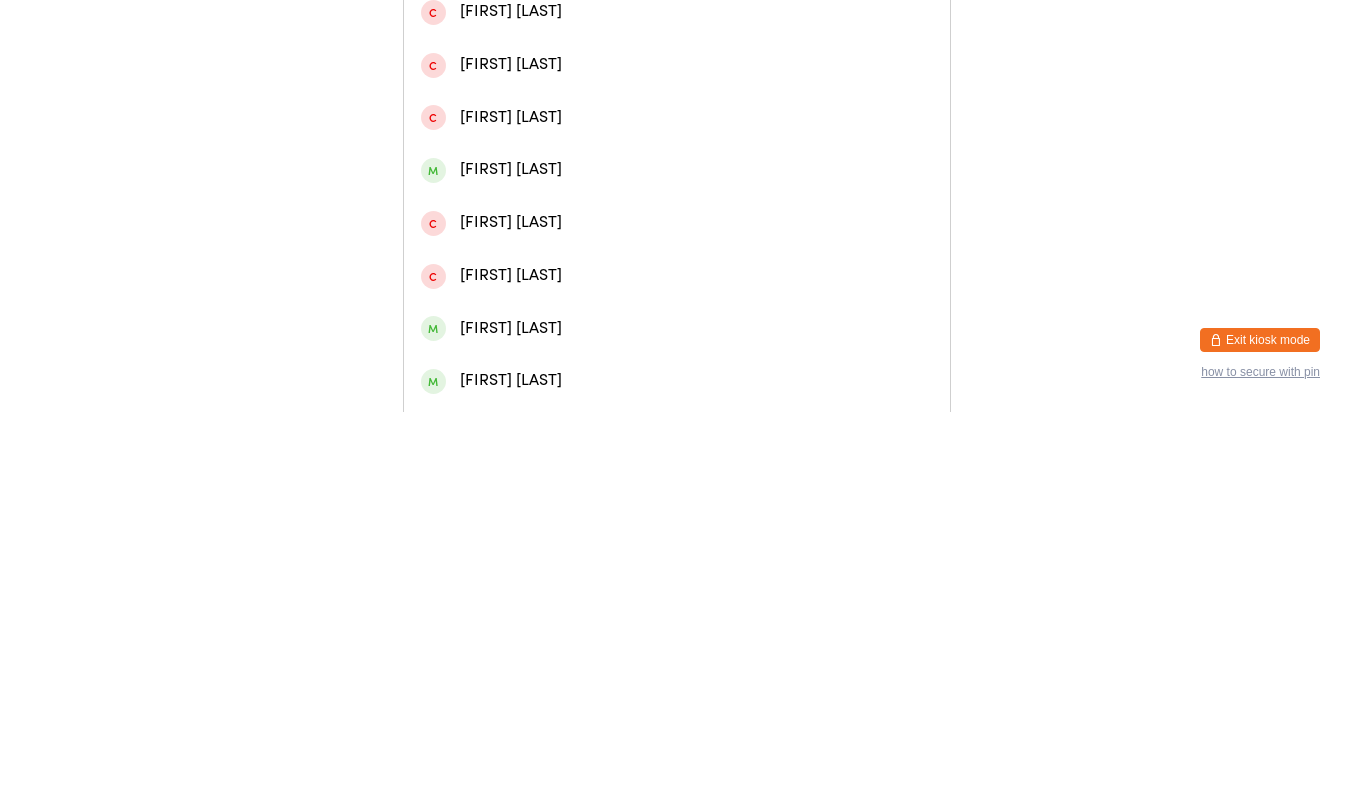 scroll, scrollTop: 378, scrollLeft: 0, axis: vertical 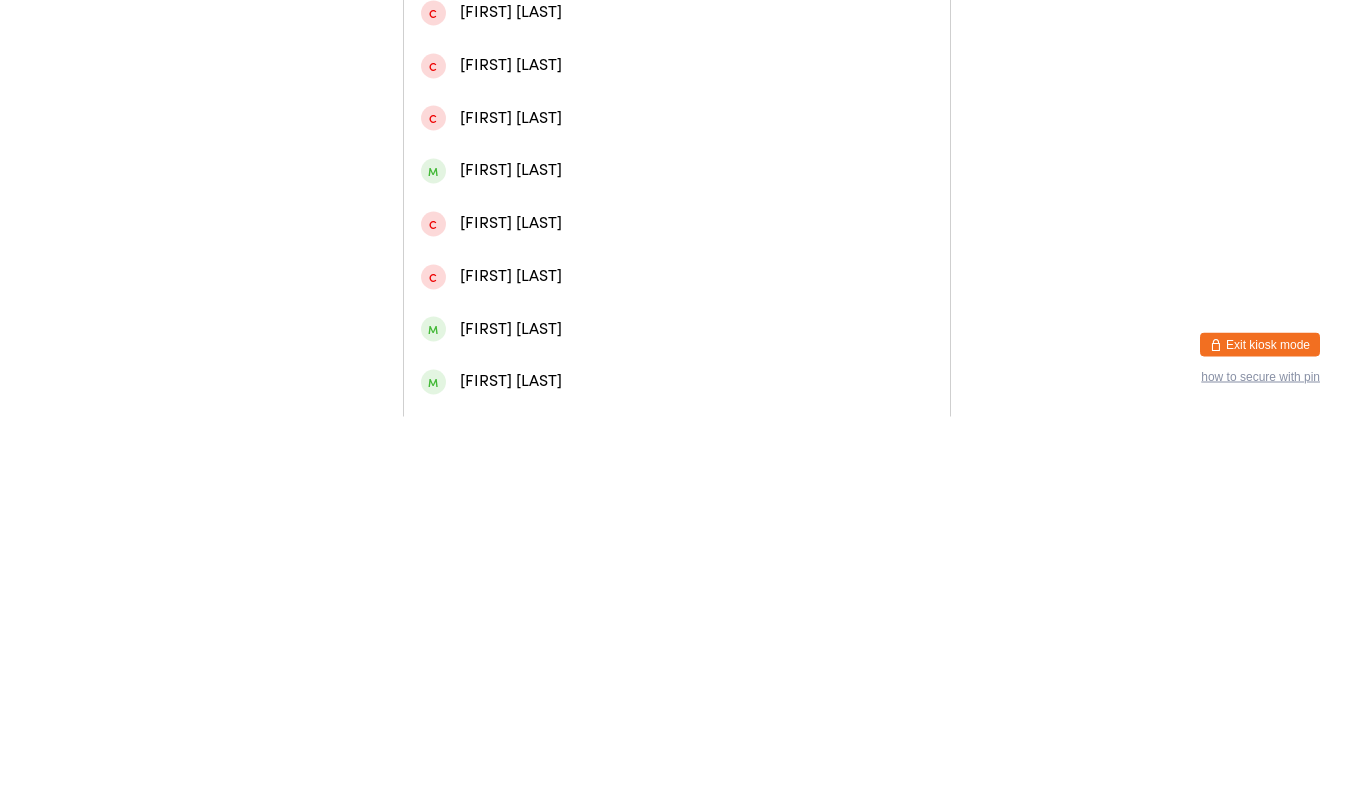 type on "sarah" 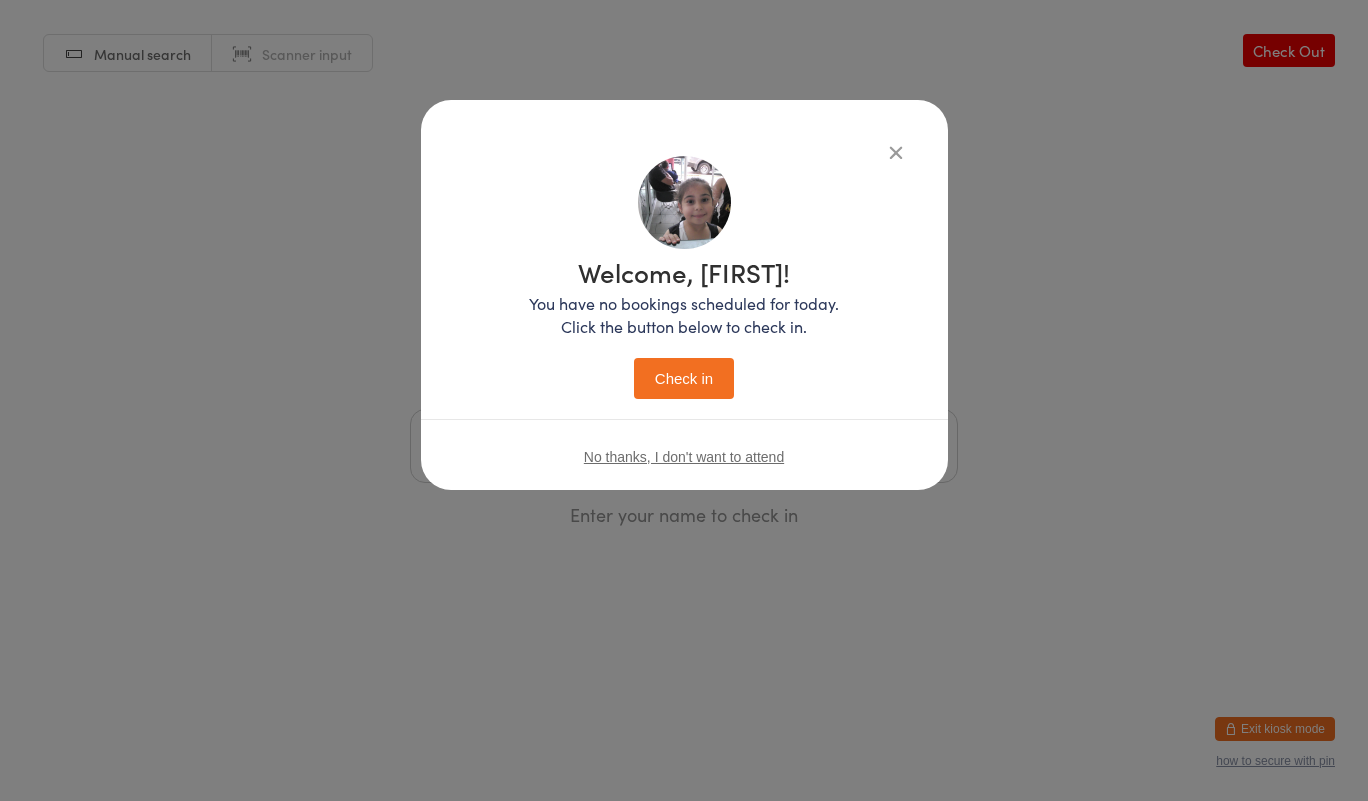 click on "Check in" at bounding box center (684, 378) 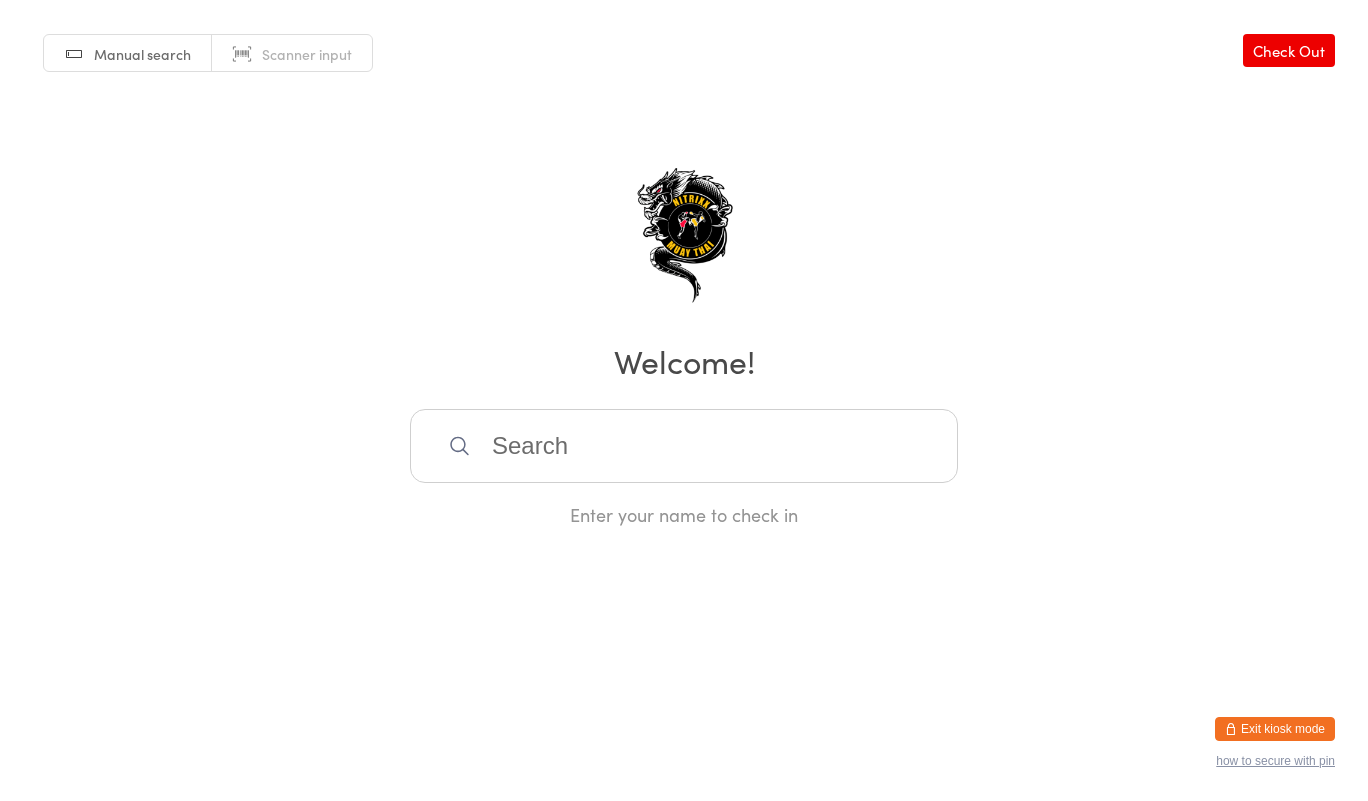 click at bounding box center [684, 446] 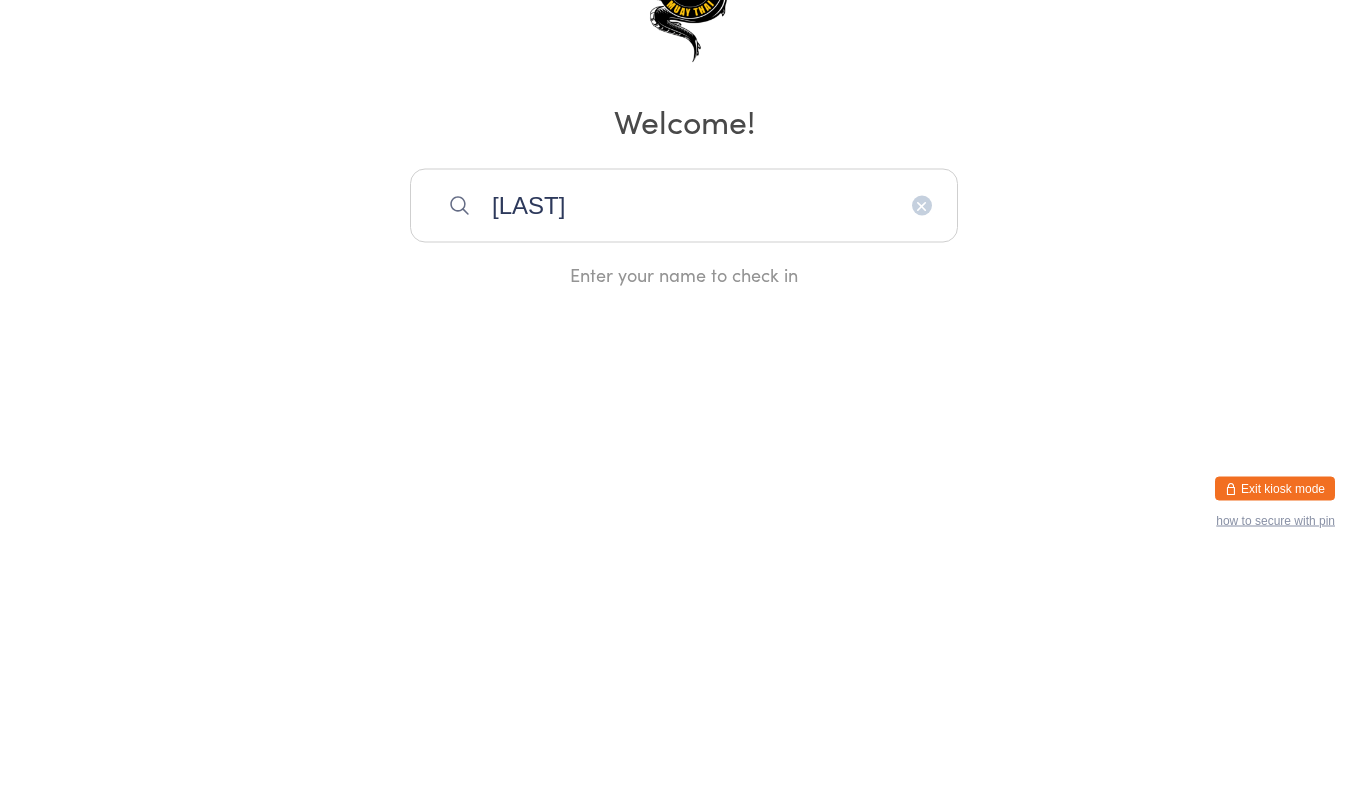 type on "[LAST]" 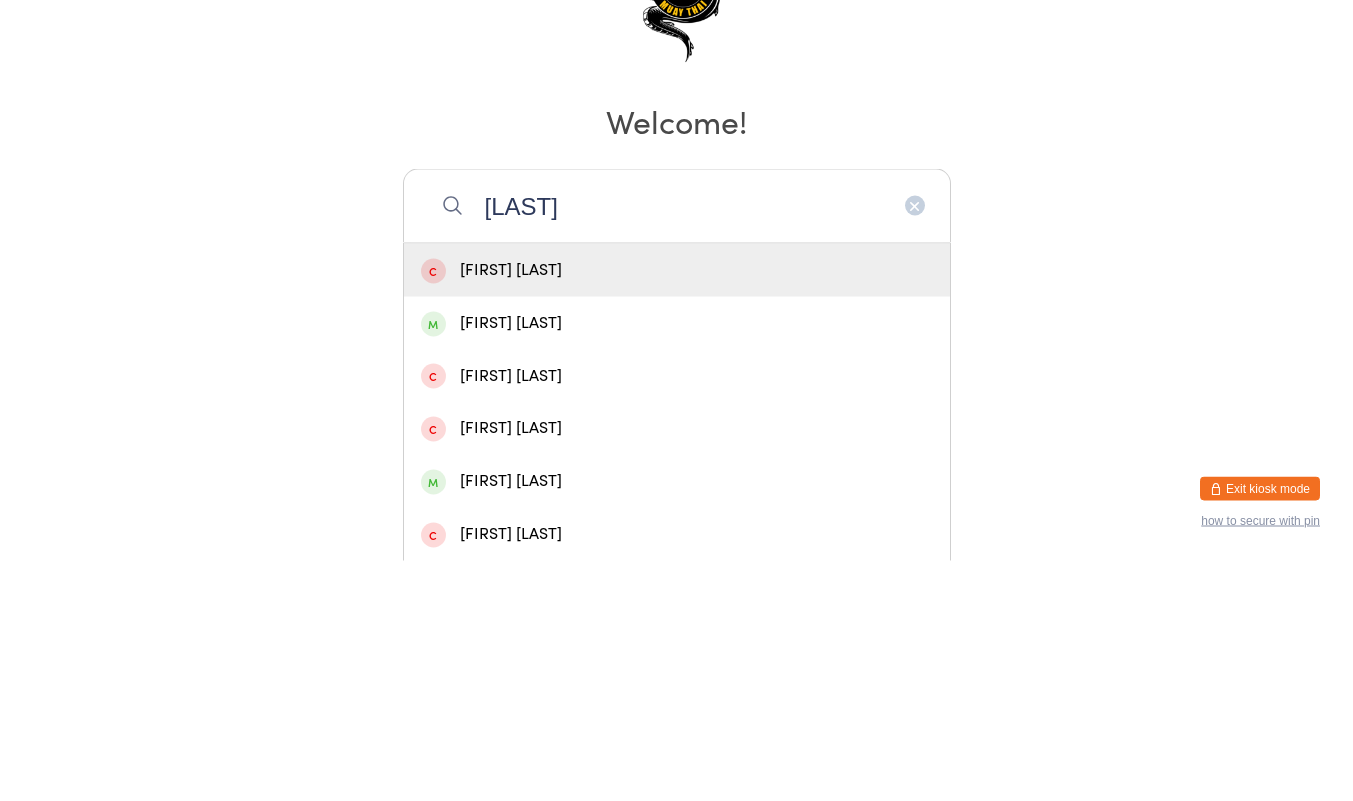 click on "[FIRST] [LAST]" at bounding box center [677, 563] 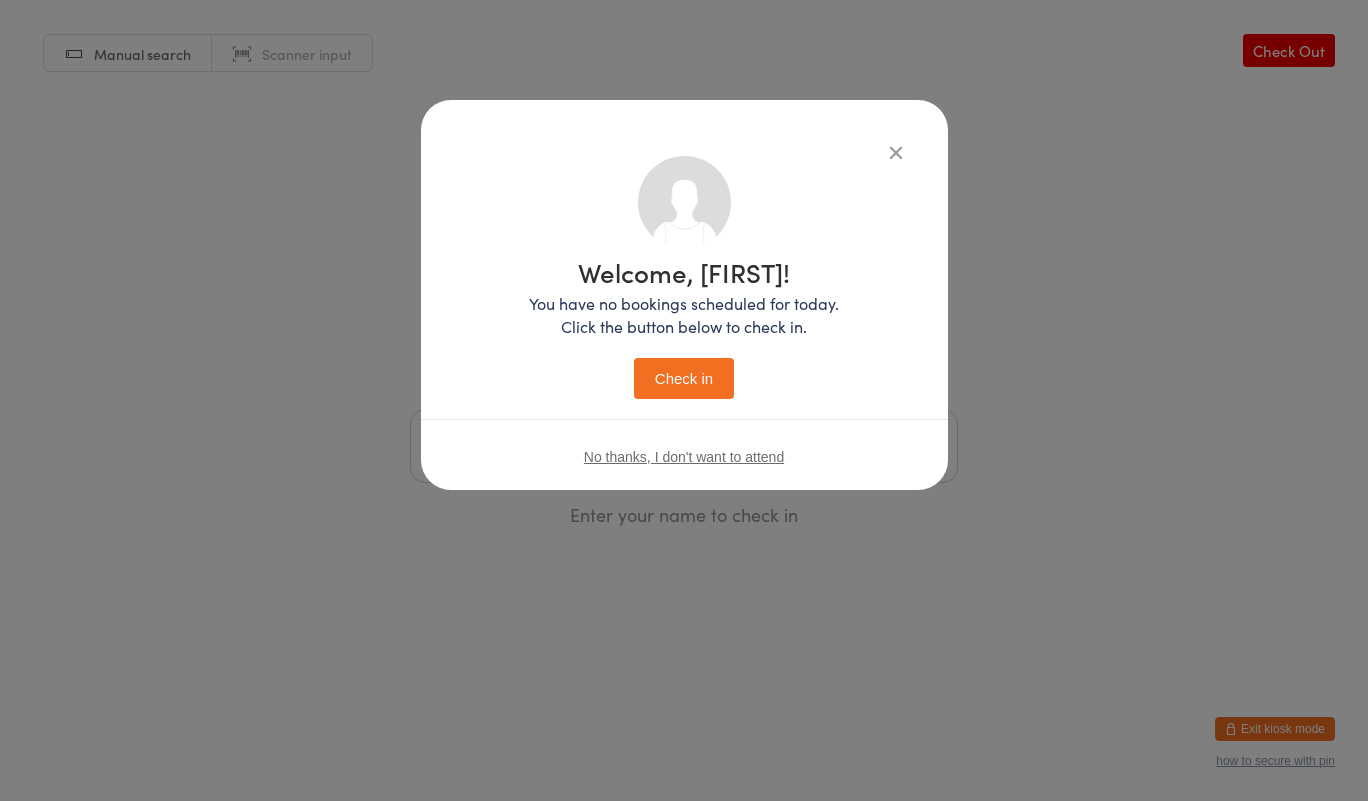 click on "Check in" at bounding box center (684, 378) 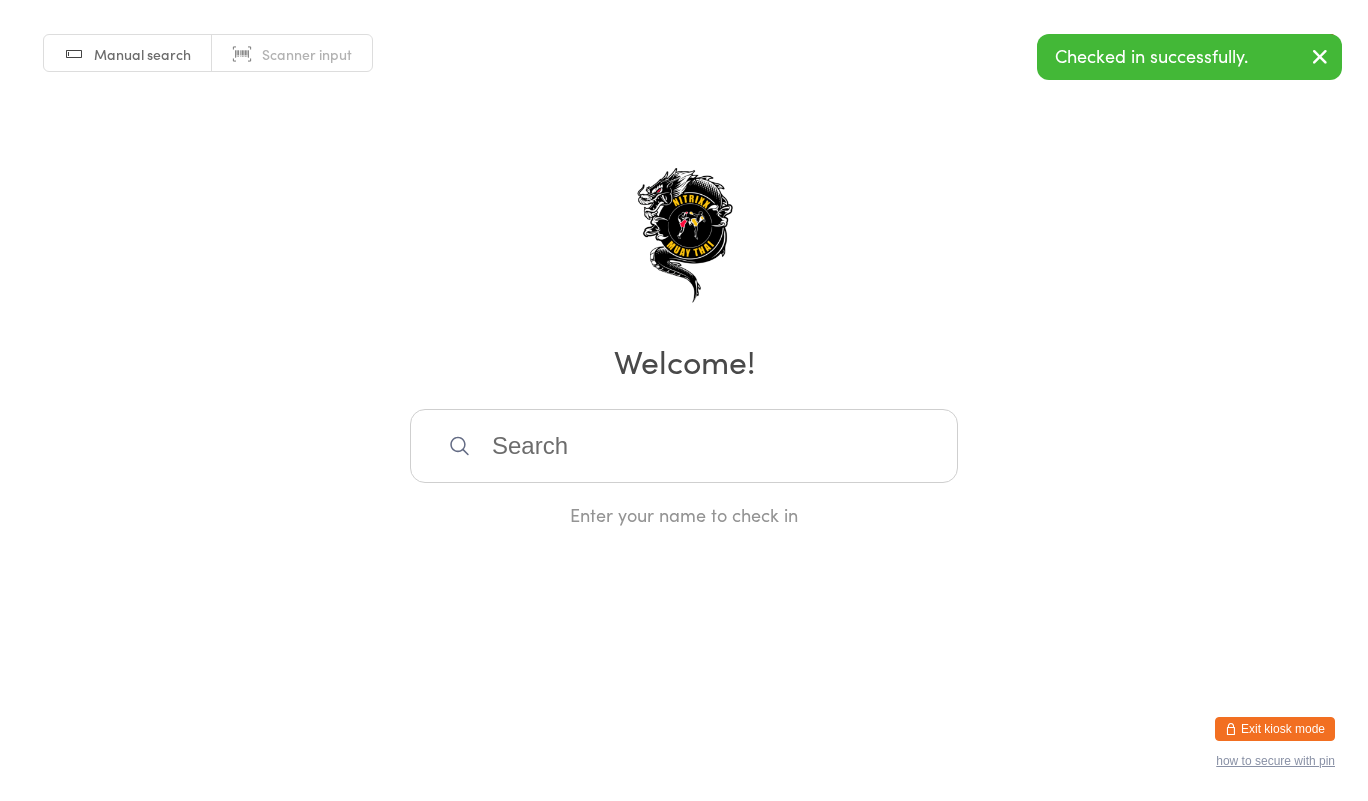 click at bounding box center (684, 446) 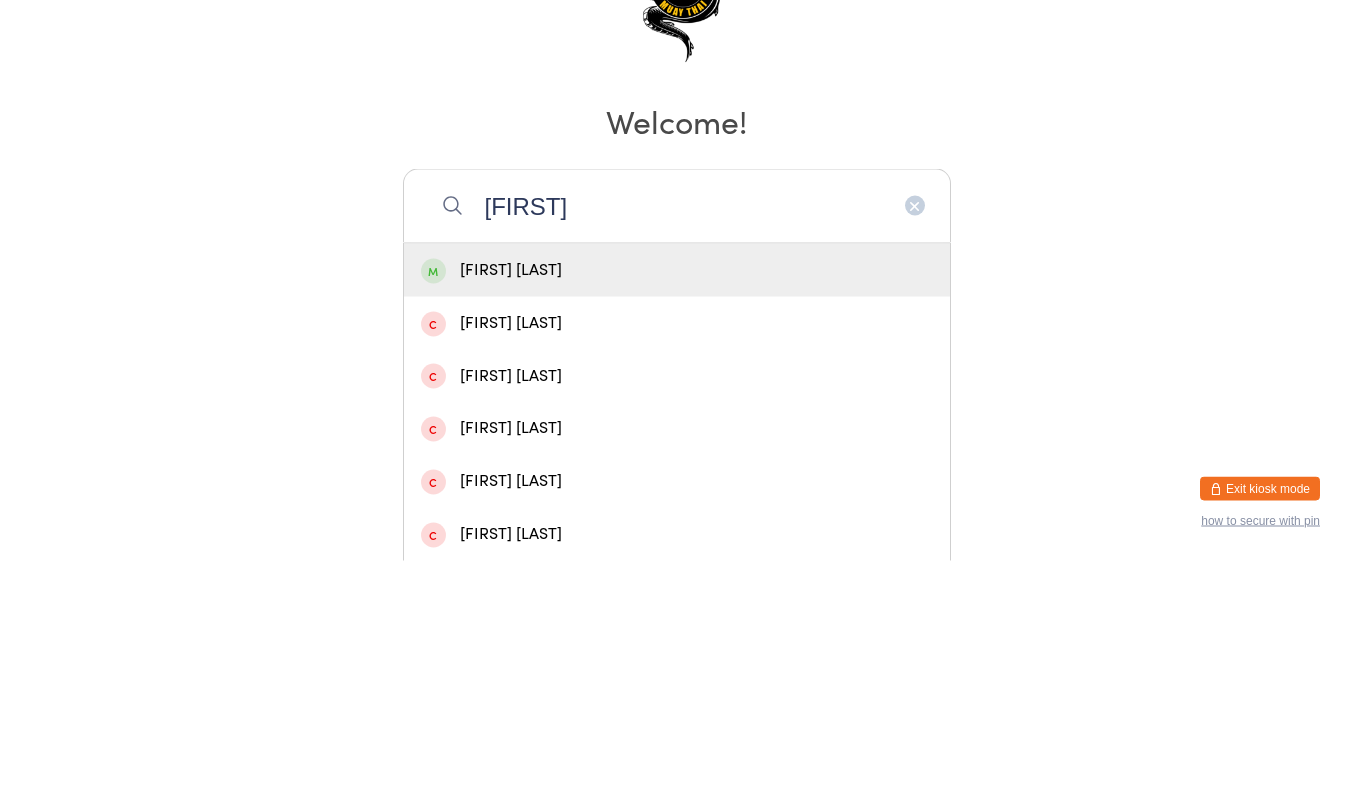 type on "[FIRST]" 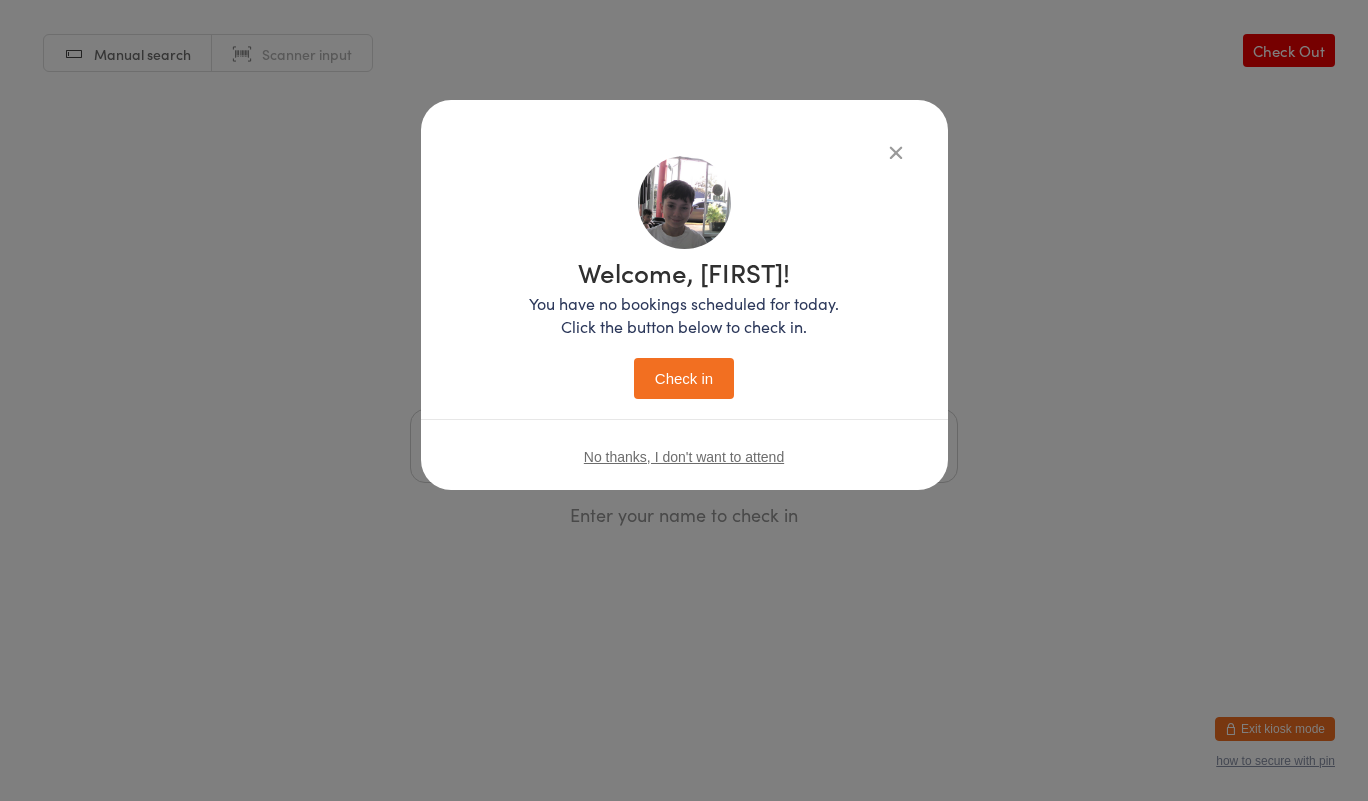 click on "Welcome, [FIRST]!" at bounding box center (684, 272) 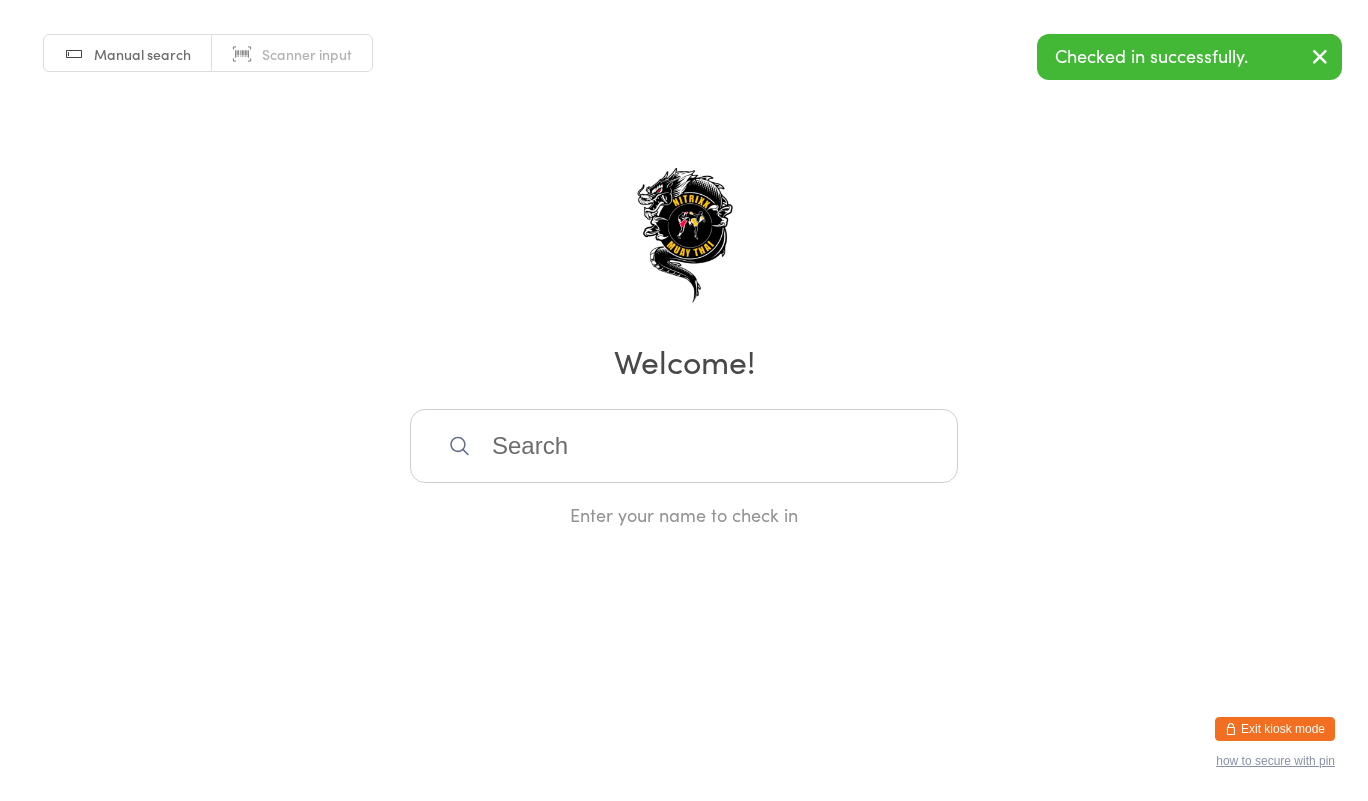 click at bounding box center (684, 446) 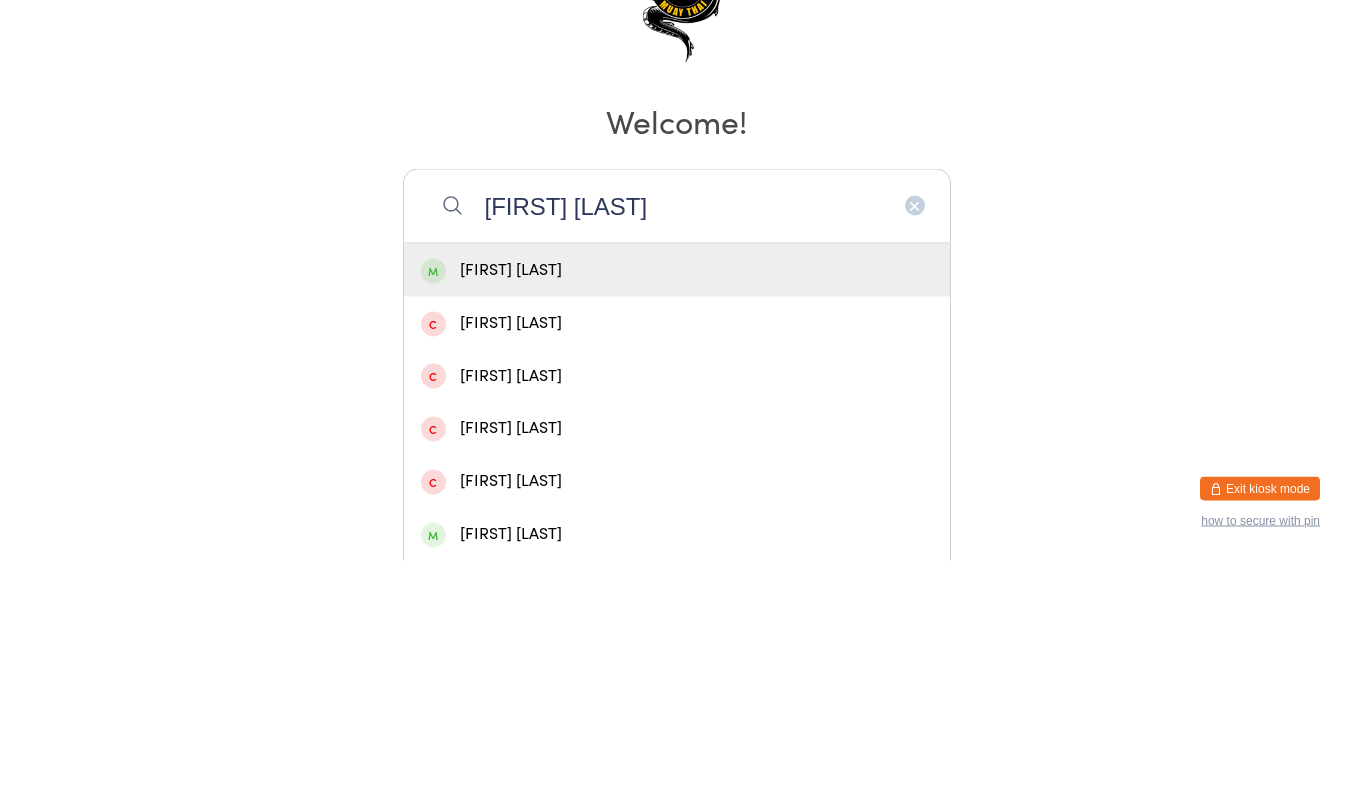 type on "[FIRST] [LAST]" 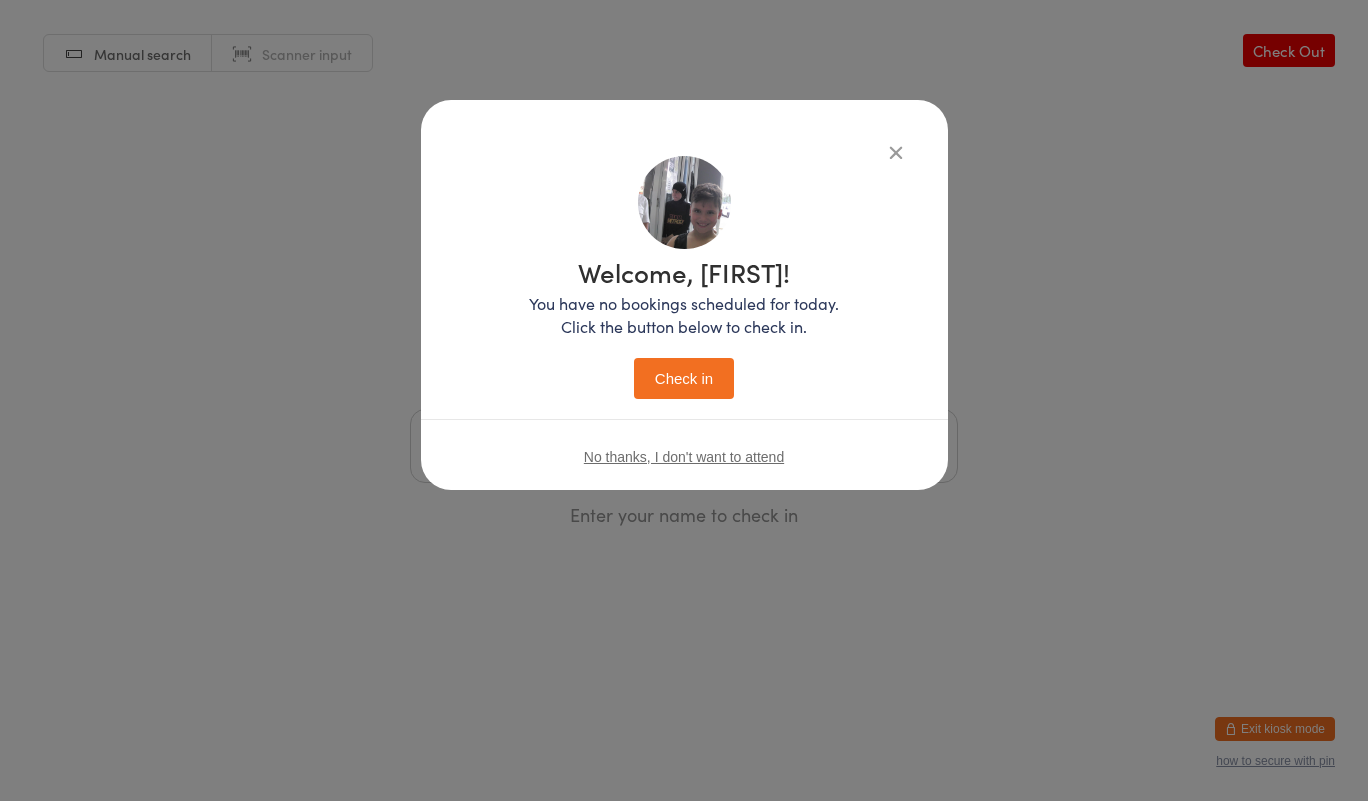 click on "You have no bookings scheduled for today. Click the button below to check in." at bounding box center [684, 315] 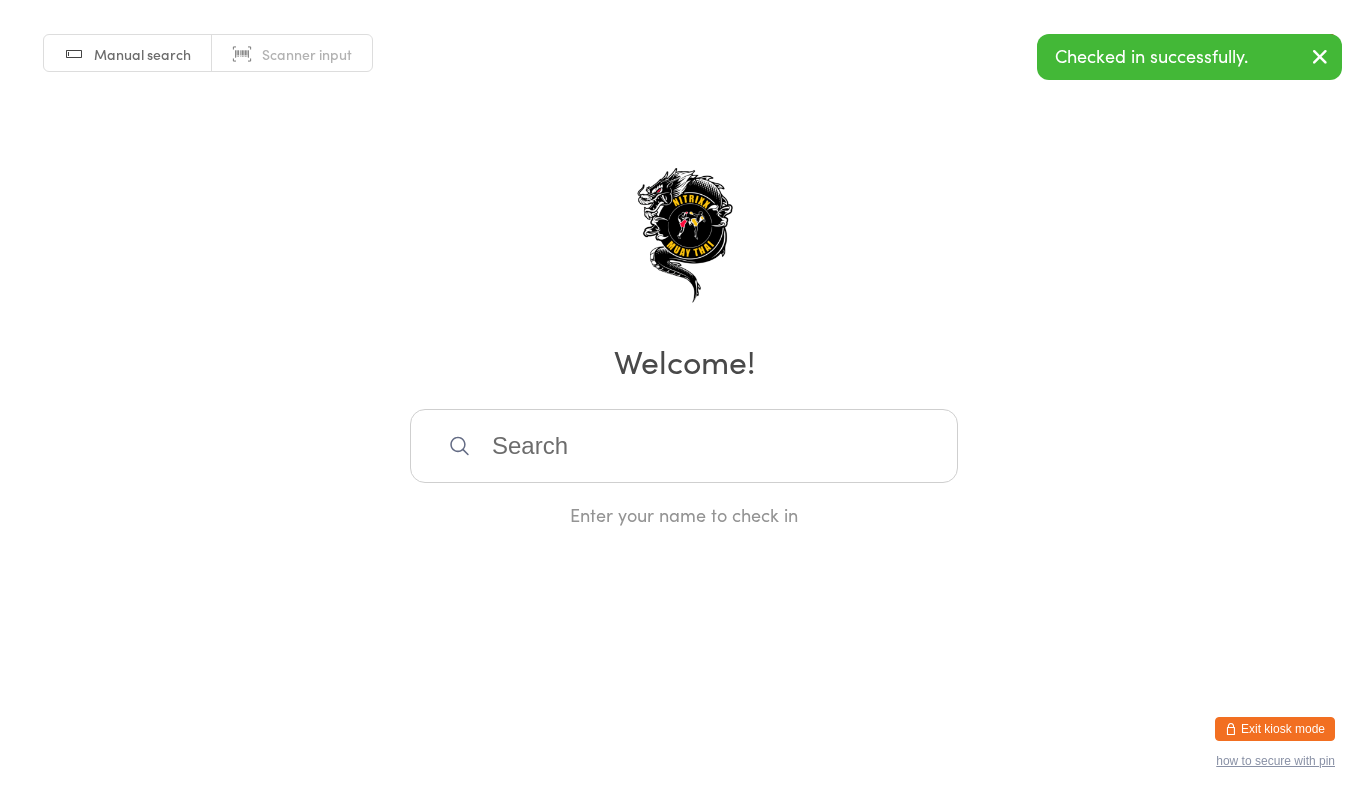 click at bounding box center (684, 446) 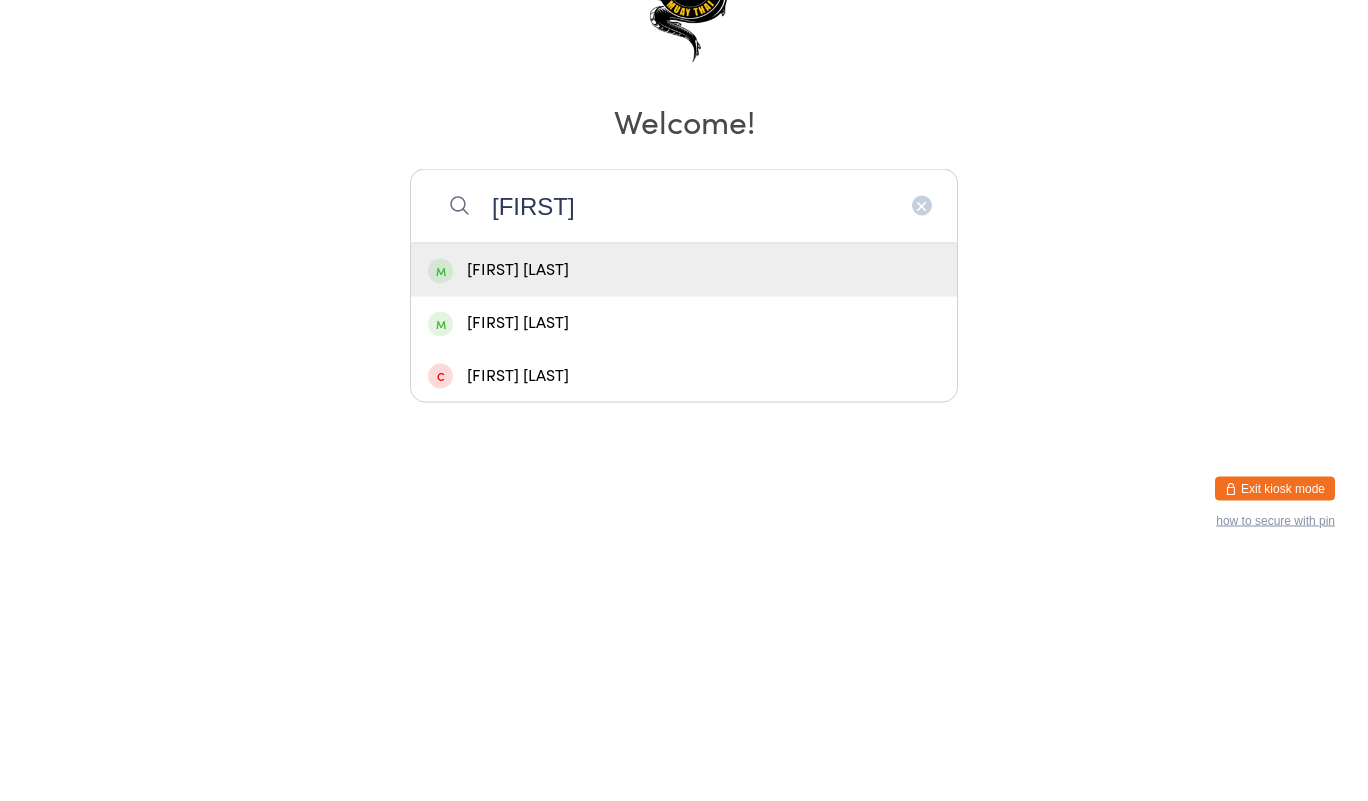 type on "[FIRST]" 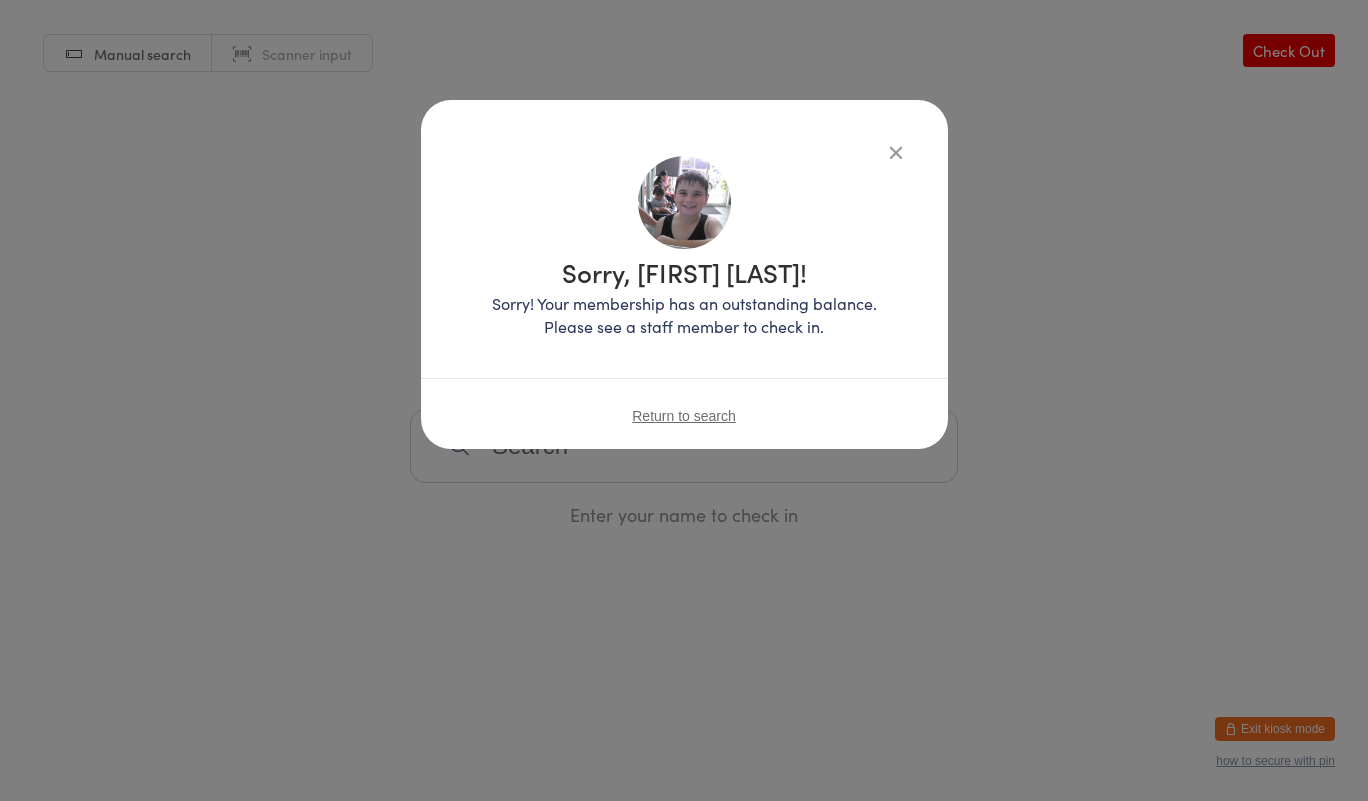 click on "Sorry, [FIRST] [LAST]! Sorry! Your membership has an outstanding balance. Please see a staff member to check in. Return to search" at bounding box center (684, 400) 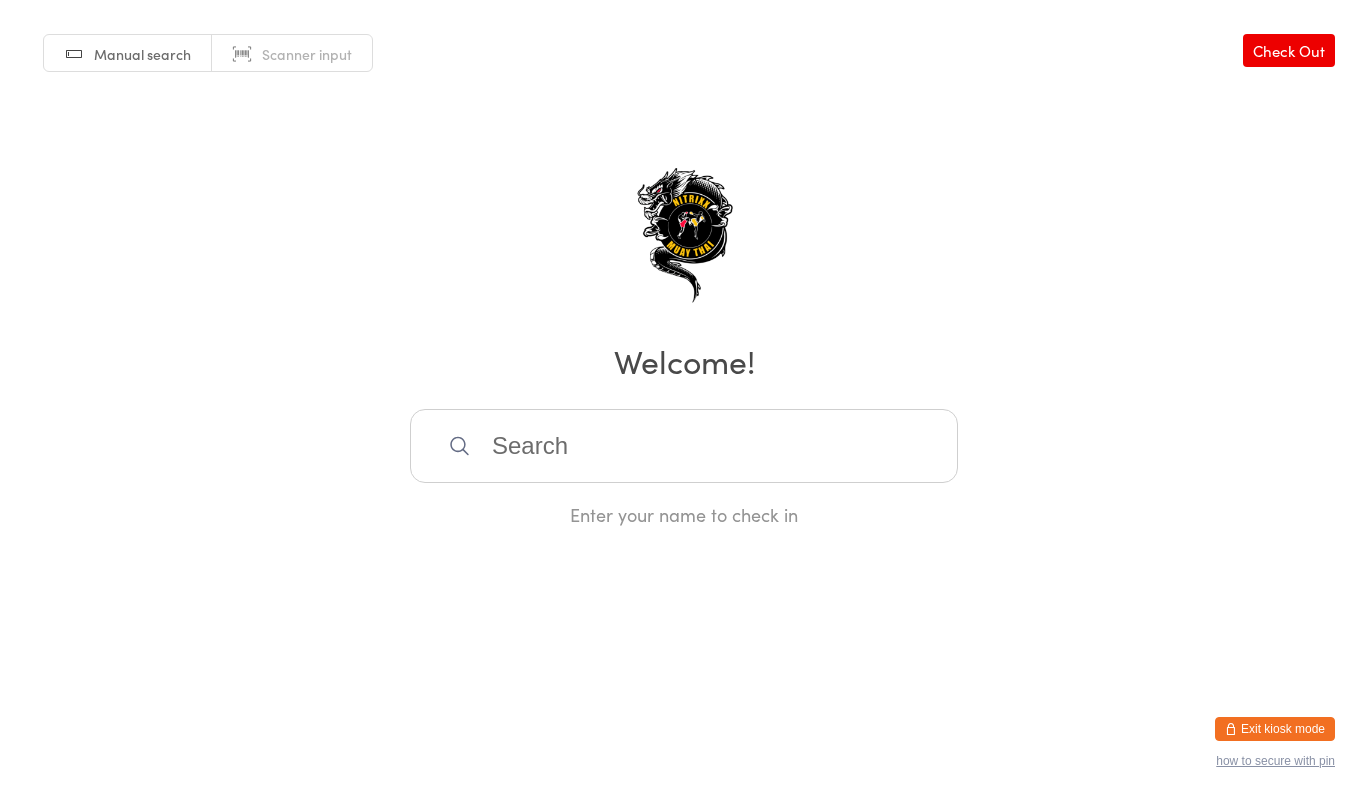 click on "Manual search Scanner input Check Out Welcome! Enter your name to check in" at bounding box center (684, 263) 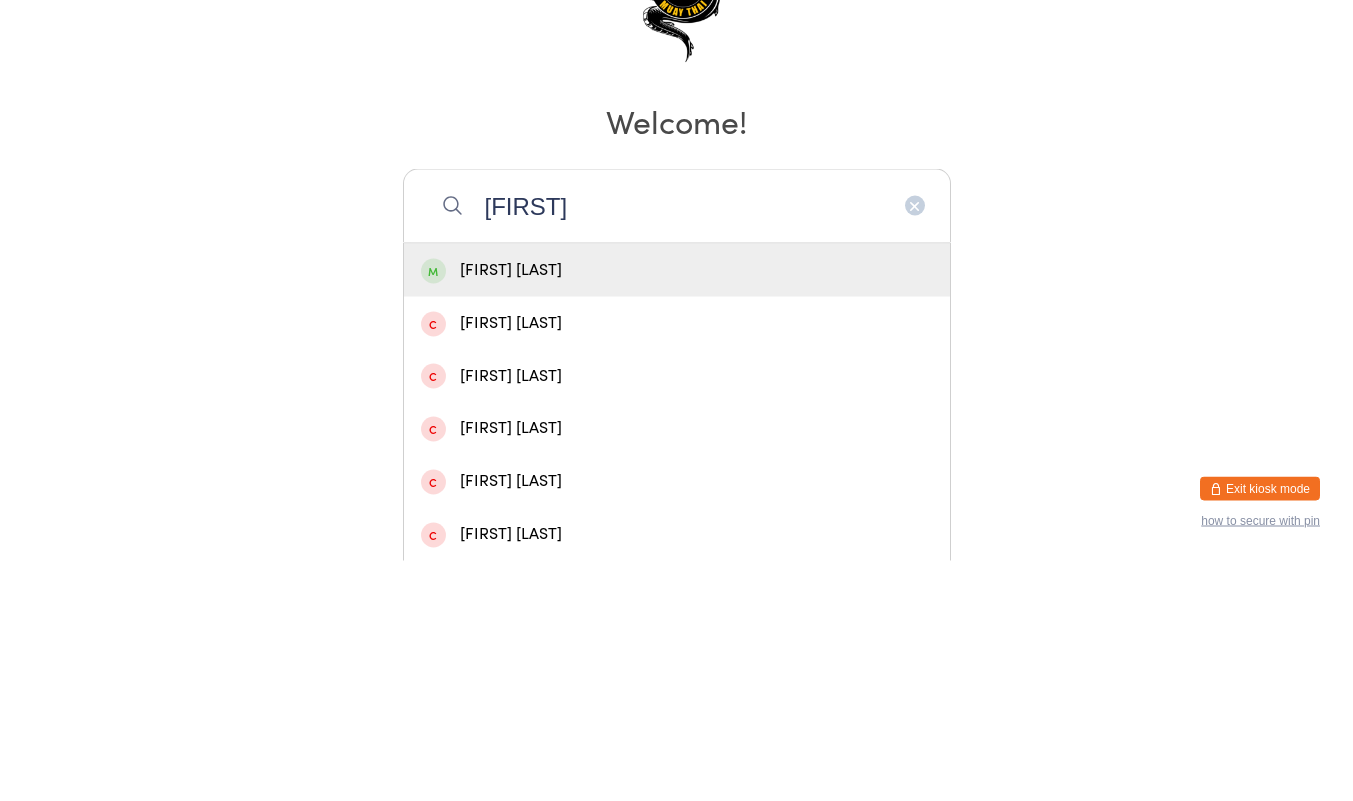 type on "[FIRST]" 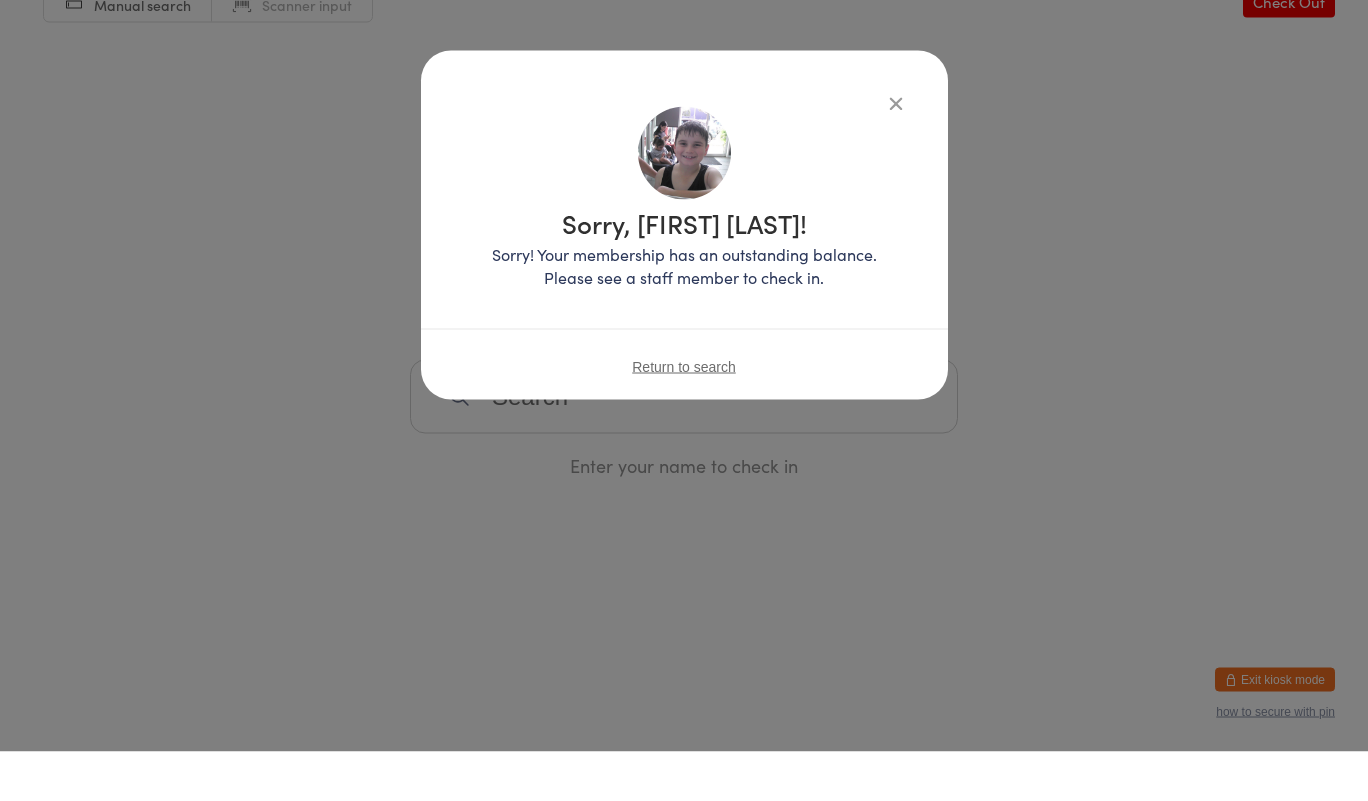 click at bounding box center [896, 152] 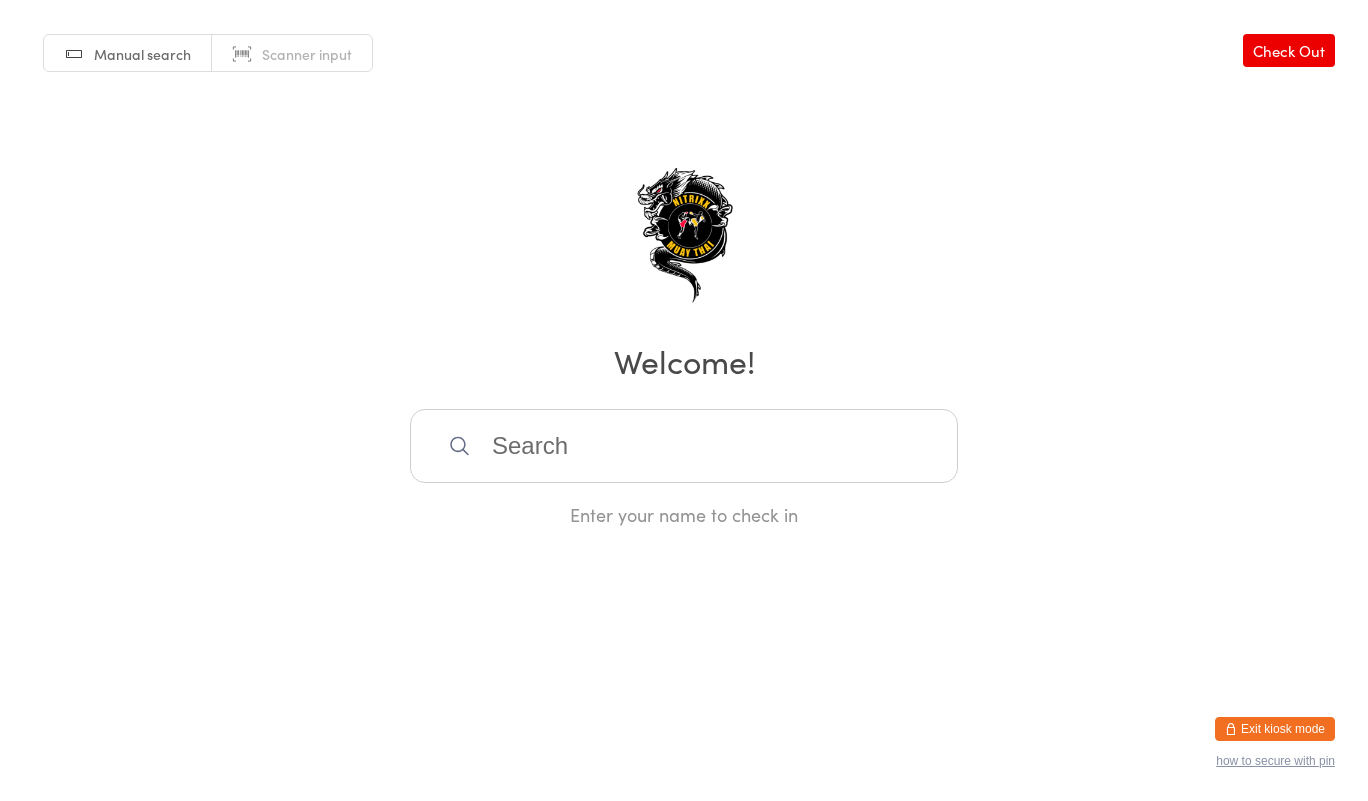 click at bounding box center [684, 446] 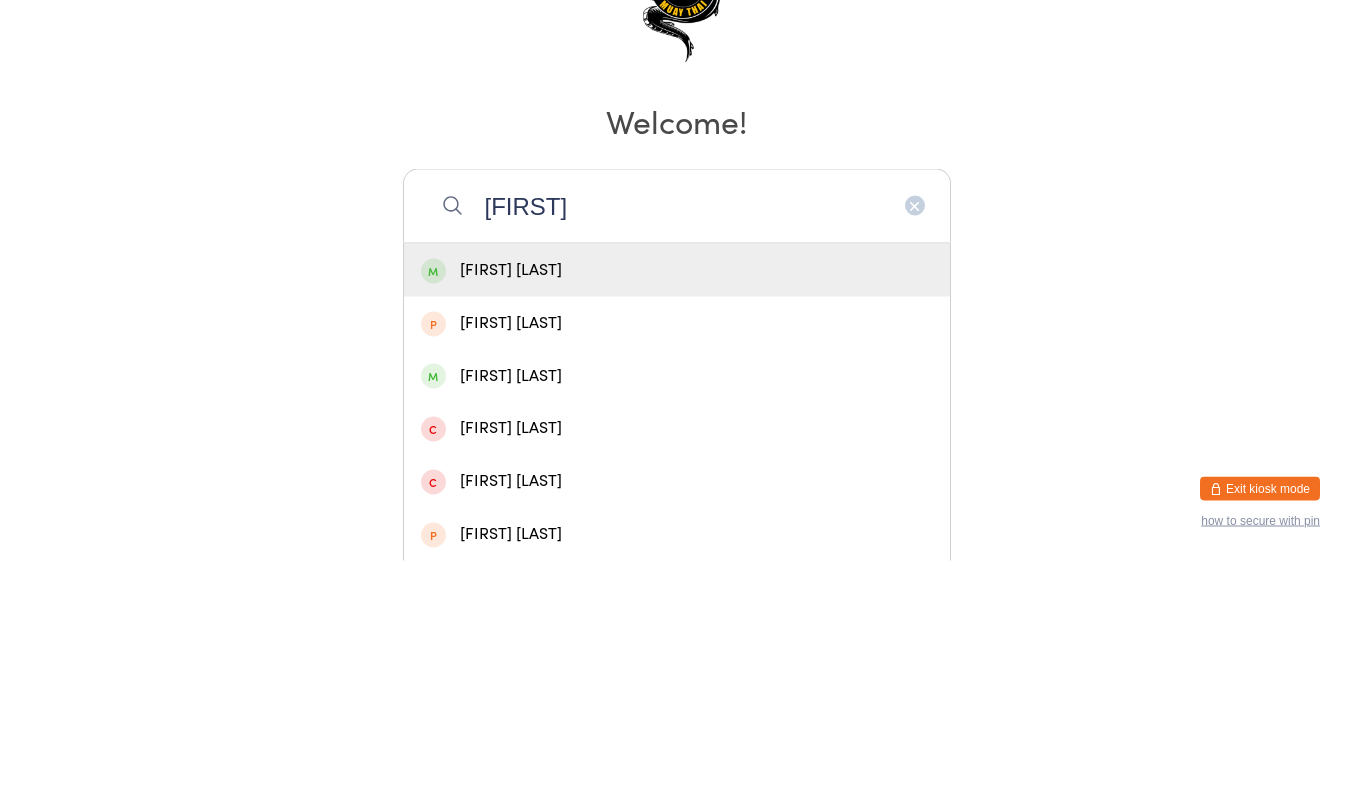 type on "[FIRST]" 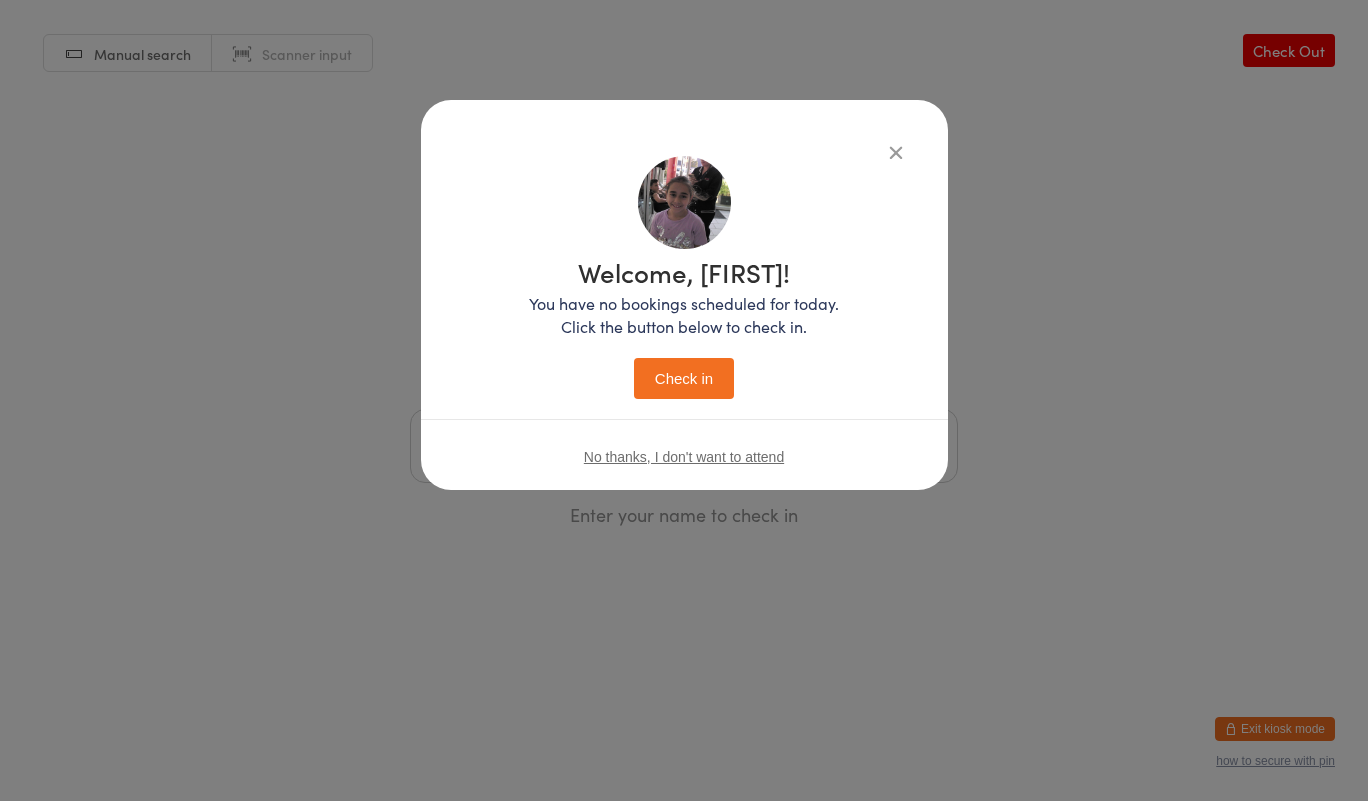 click on "Check in" at bounding box center (684, 378) 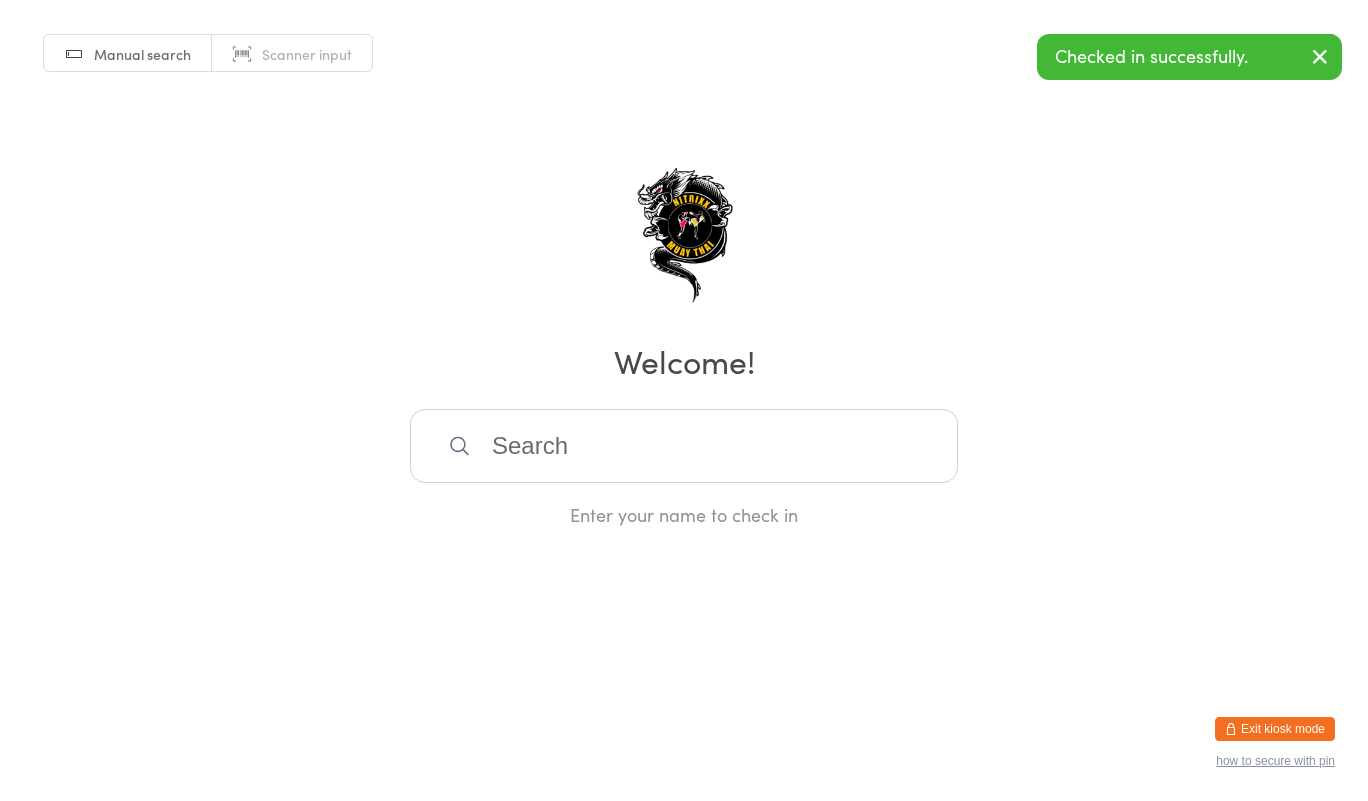 click at bounding box center (684, 446) 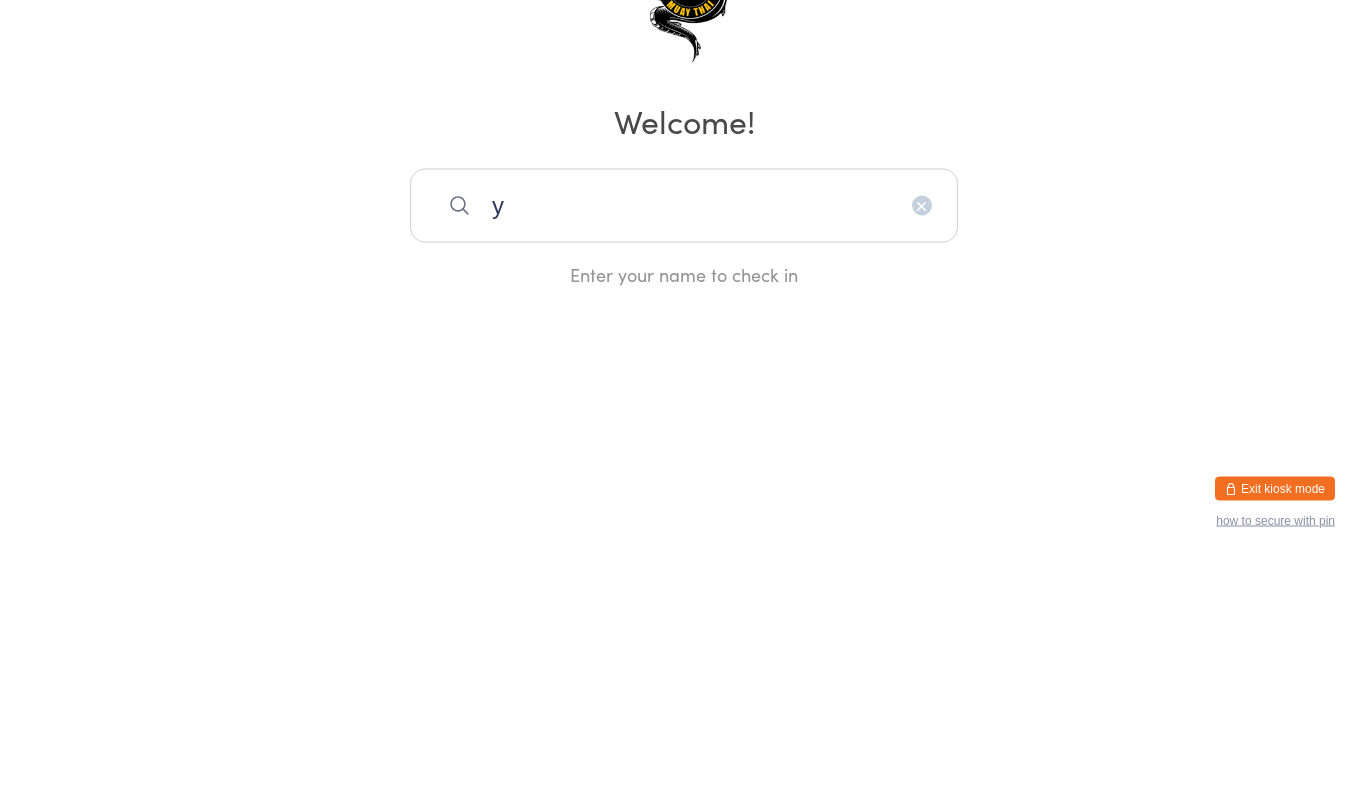 type on "y" 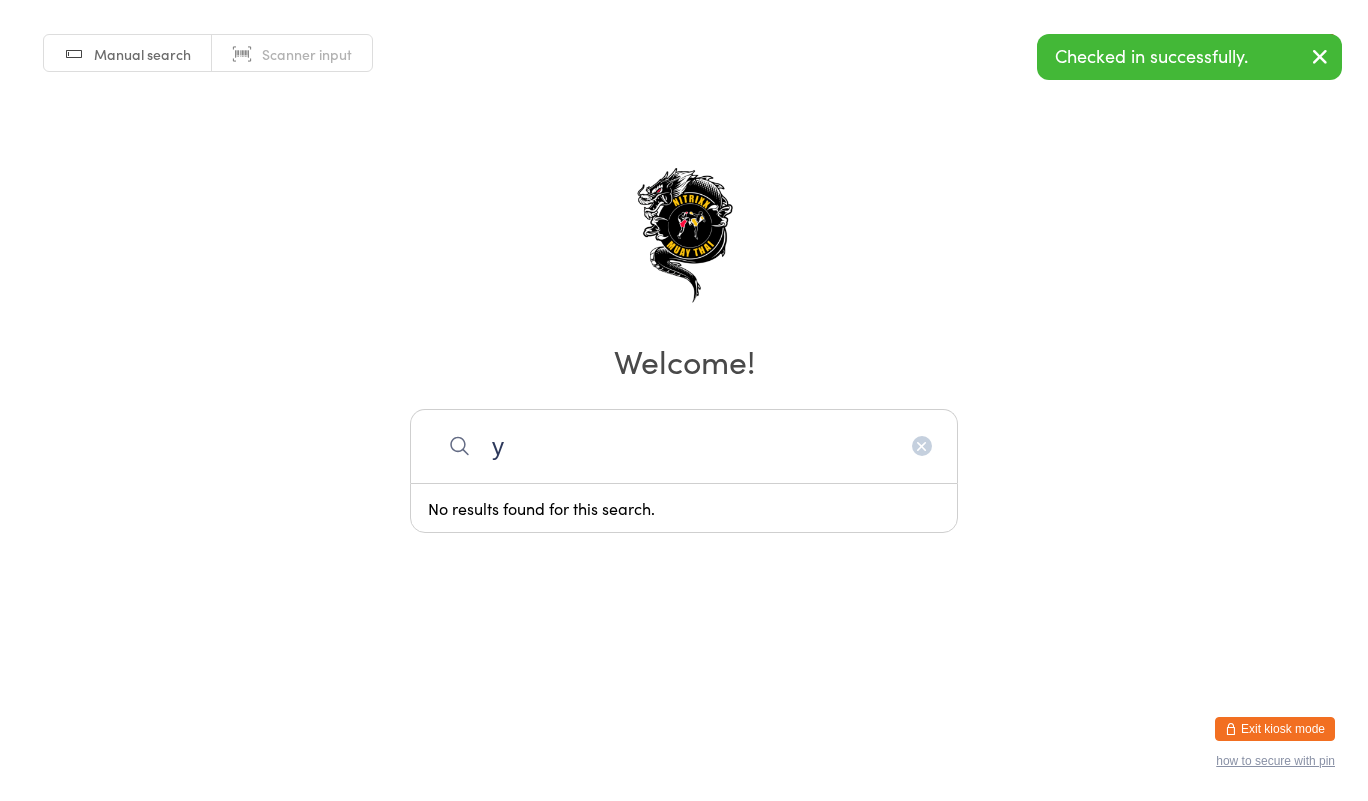click on "y" at bounding box center (684, 446) 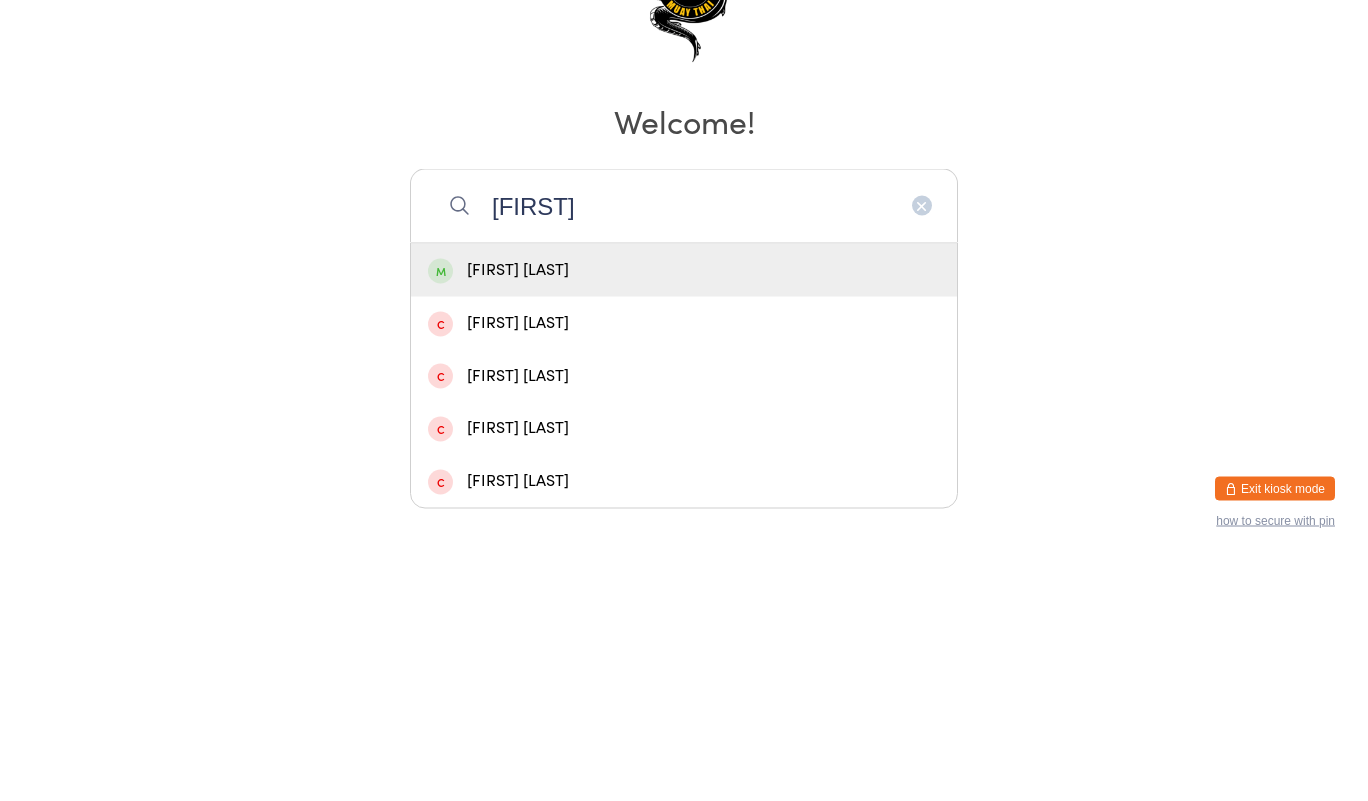 type on "[FIRST]" 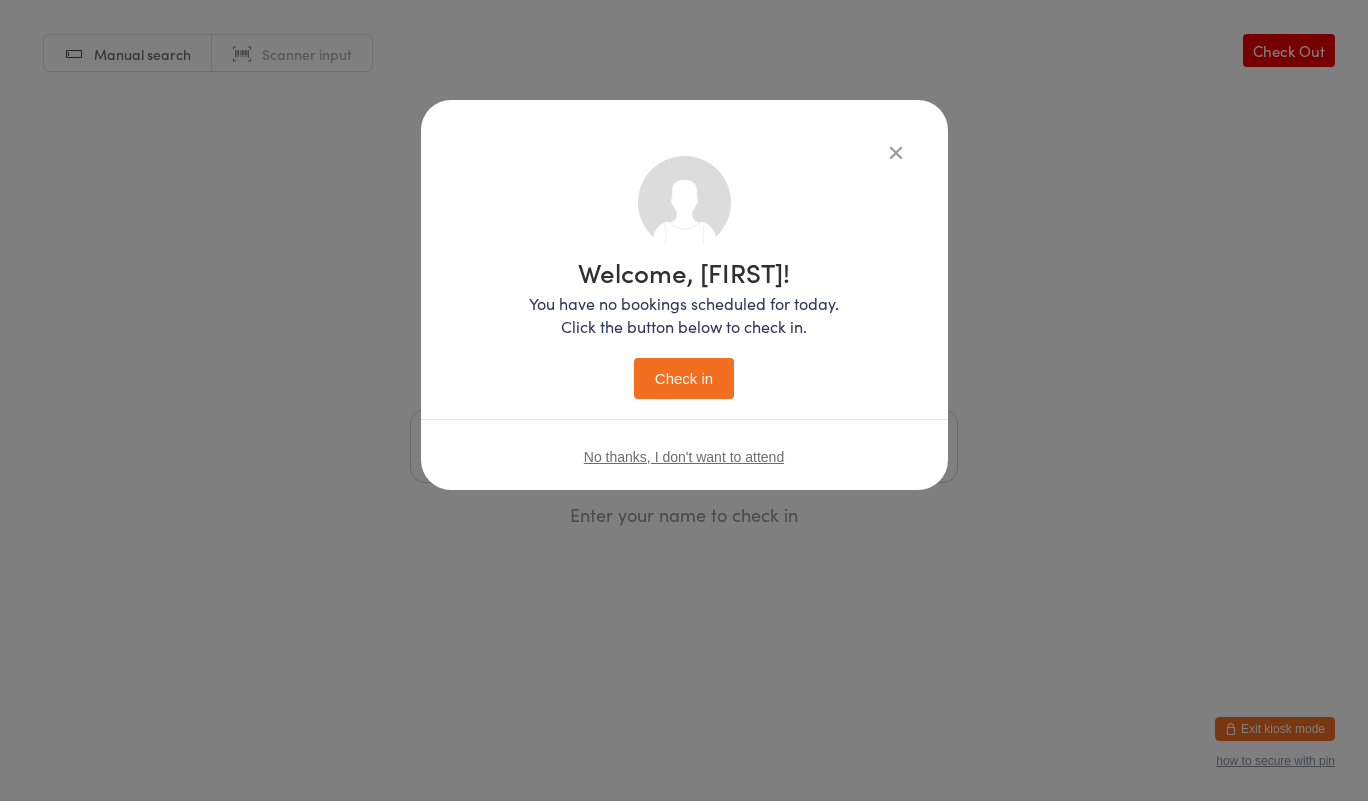click on "Check in" at bounding box center [684, 378] 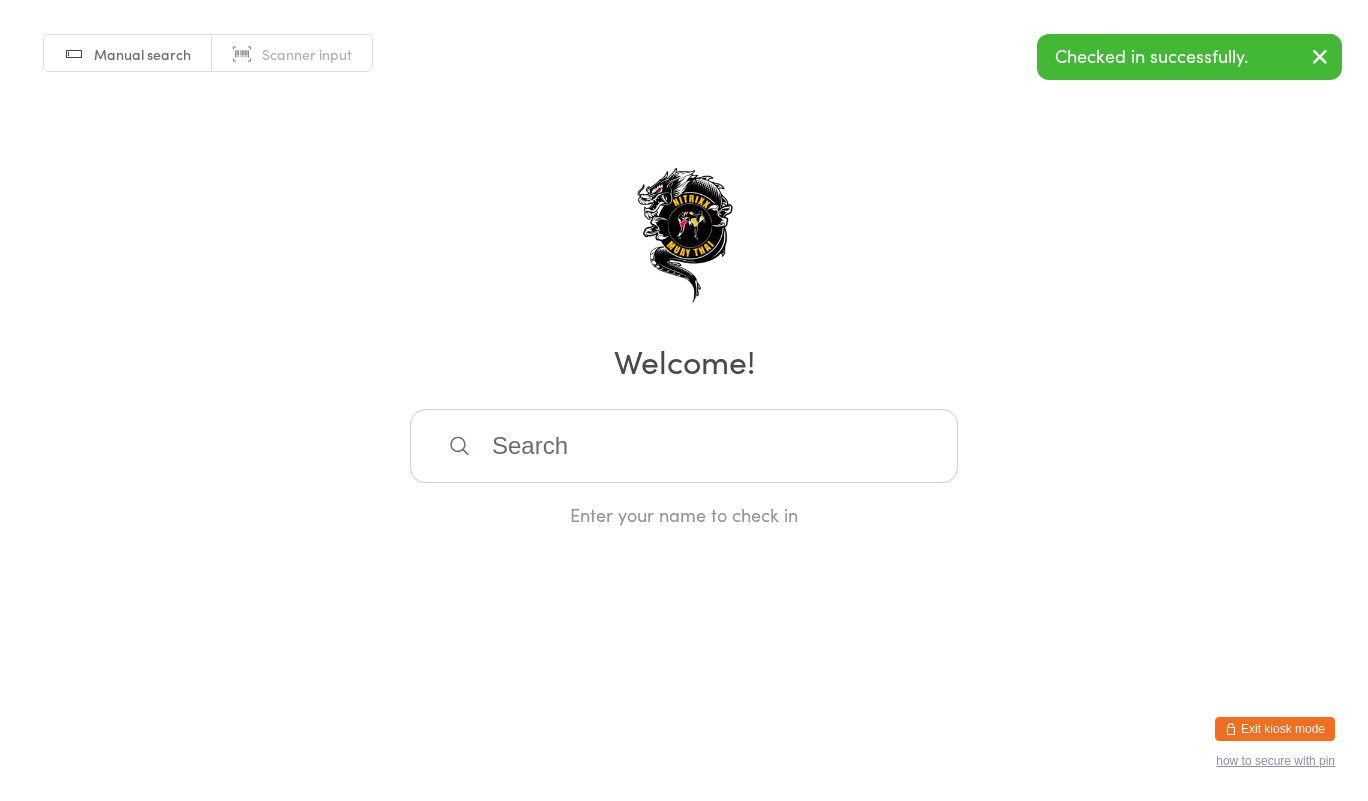 click at bounding box center [684, 446] 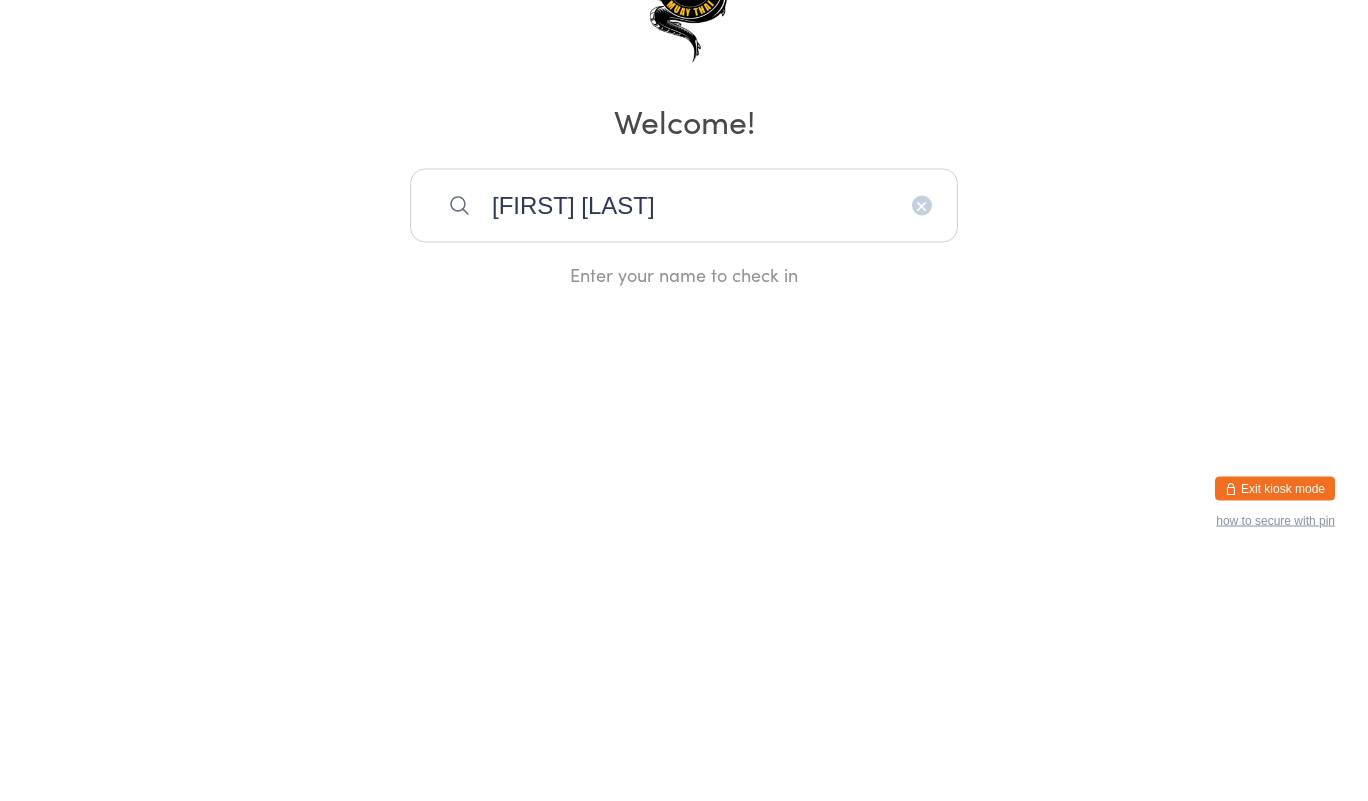 type on "[FIRST] [LAST]" 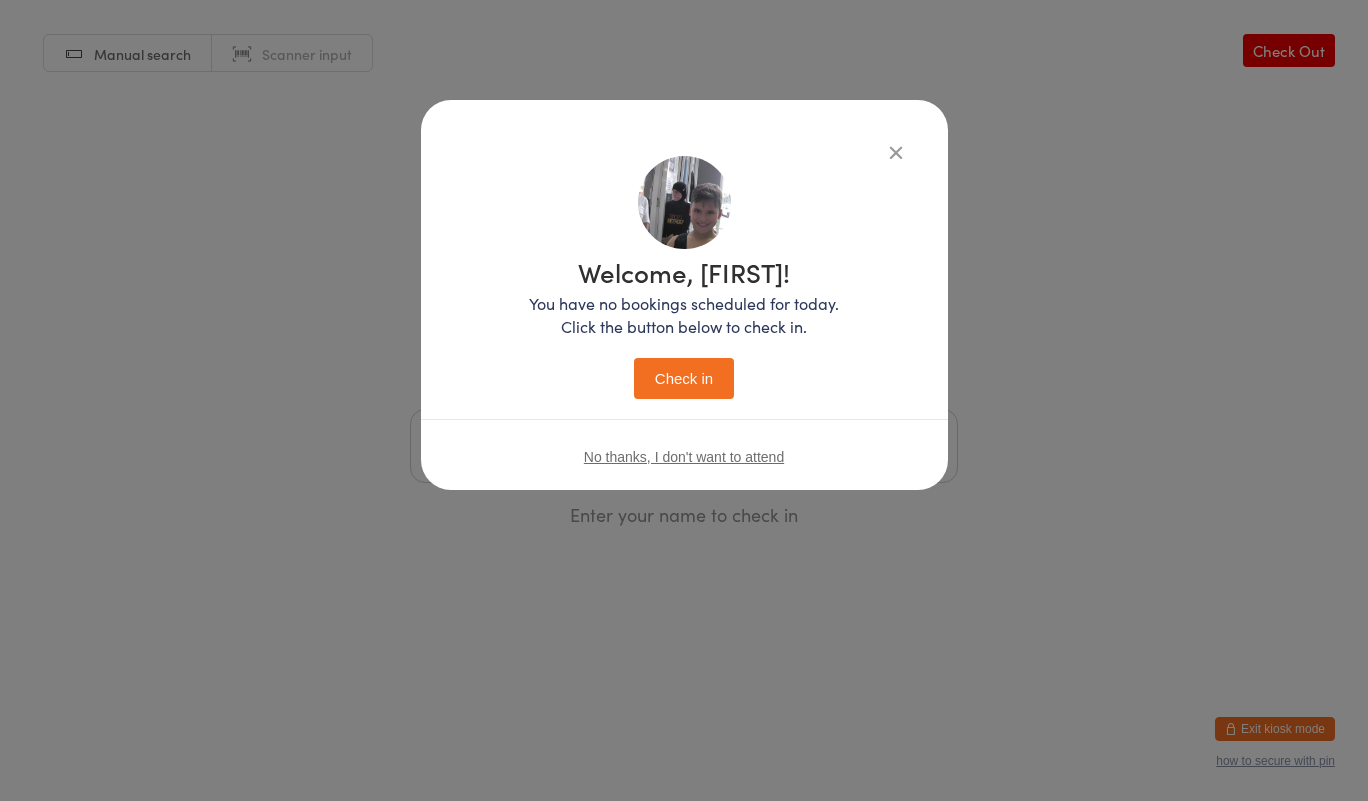 click on "Check in" at bounding box center [684, 378] 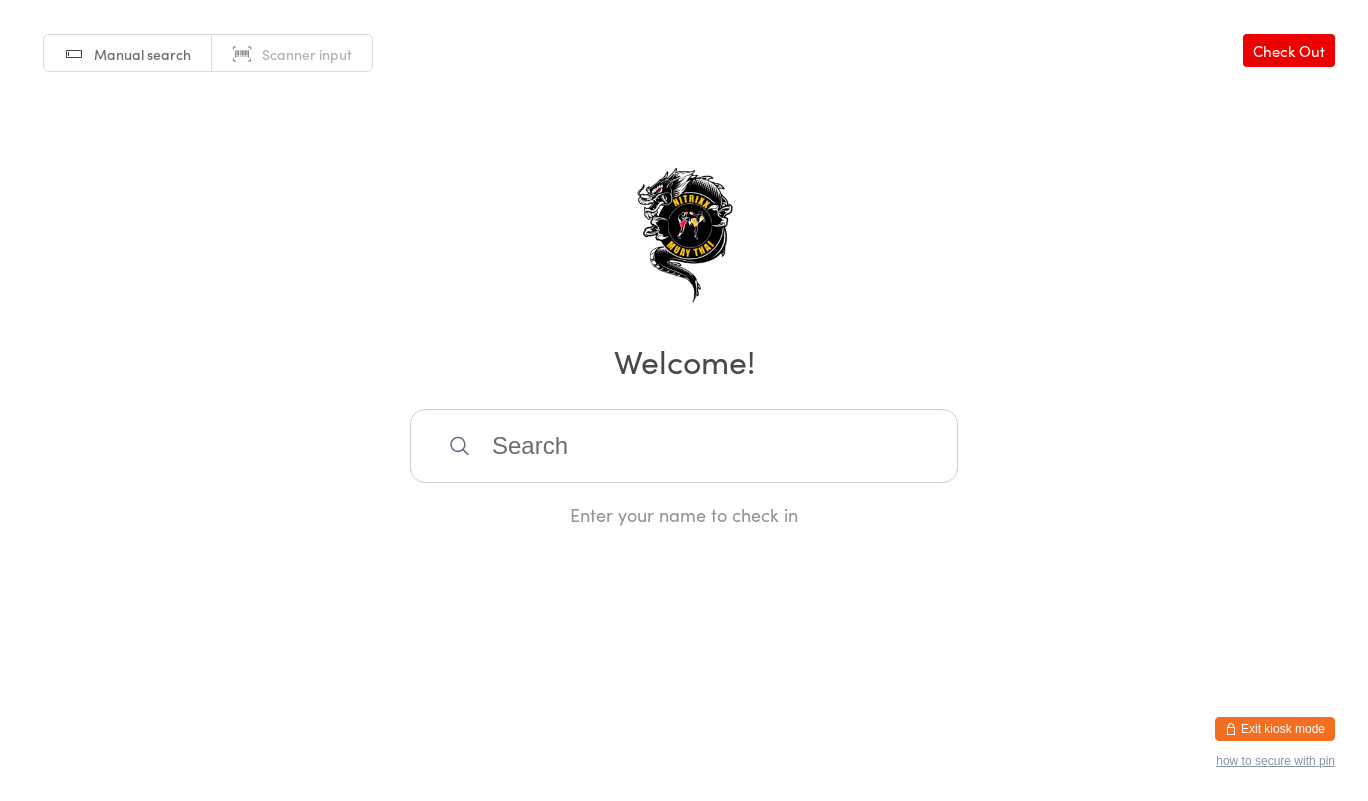 click at bounding box center (684, 446) 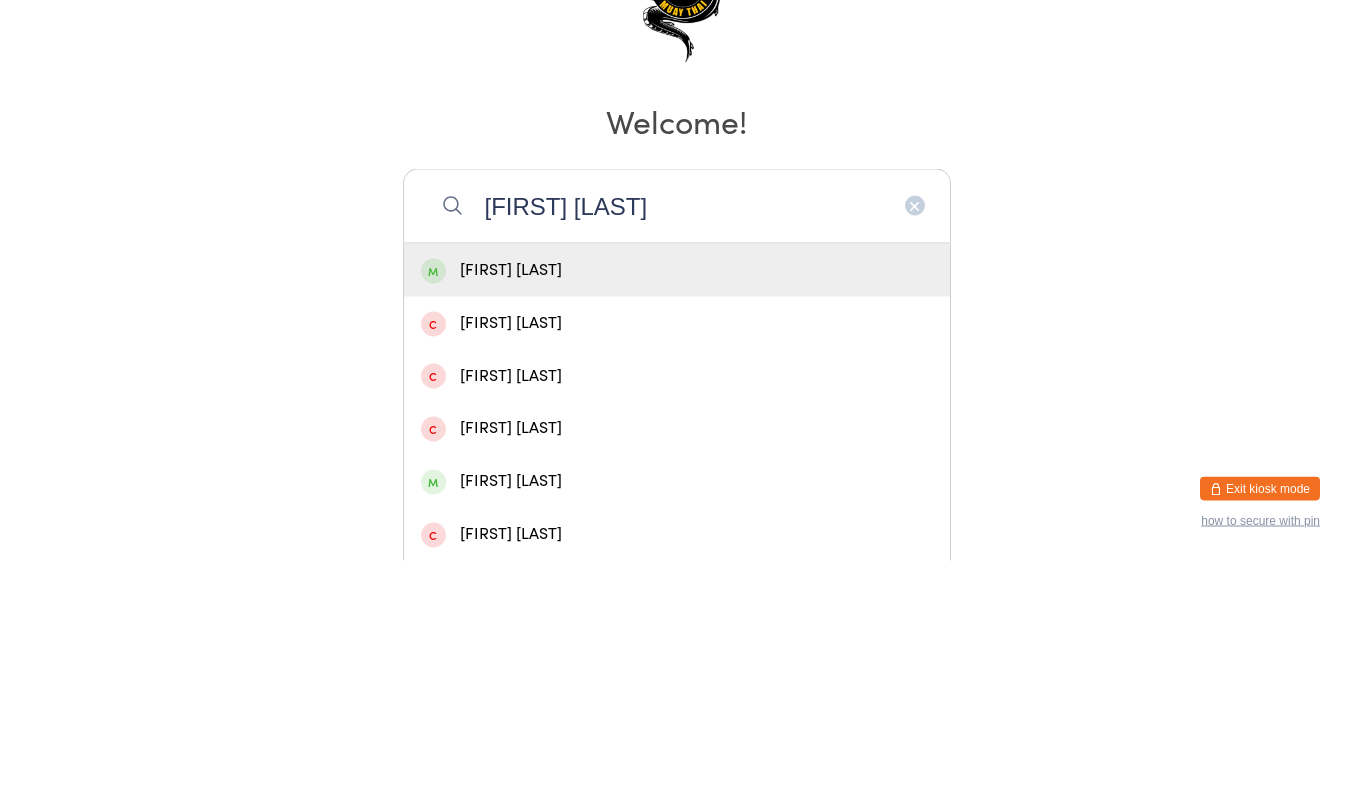type on "[FIRST] [LAST]" 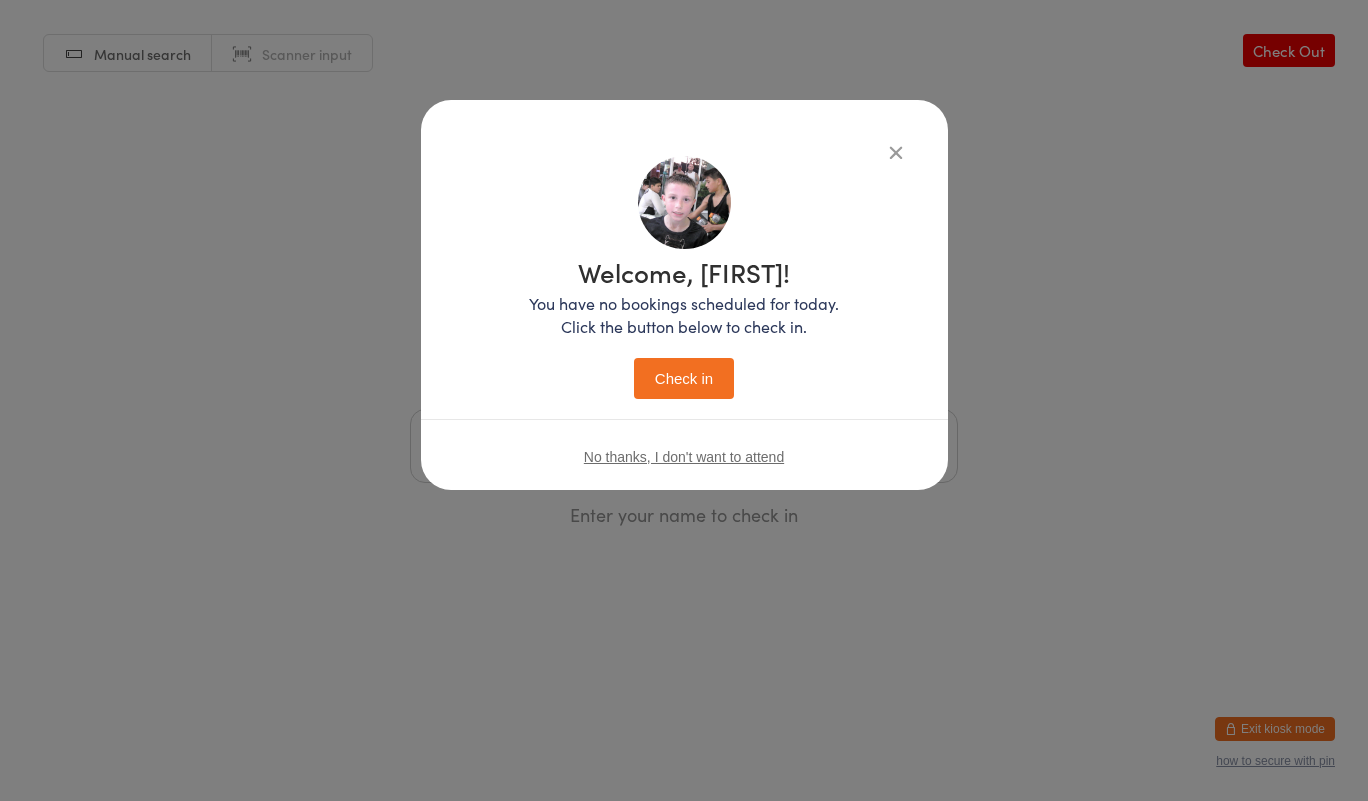 click on "You have no bookings scheduled for today. Click the button below to check in." at bounding box center [684, 315] 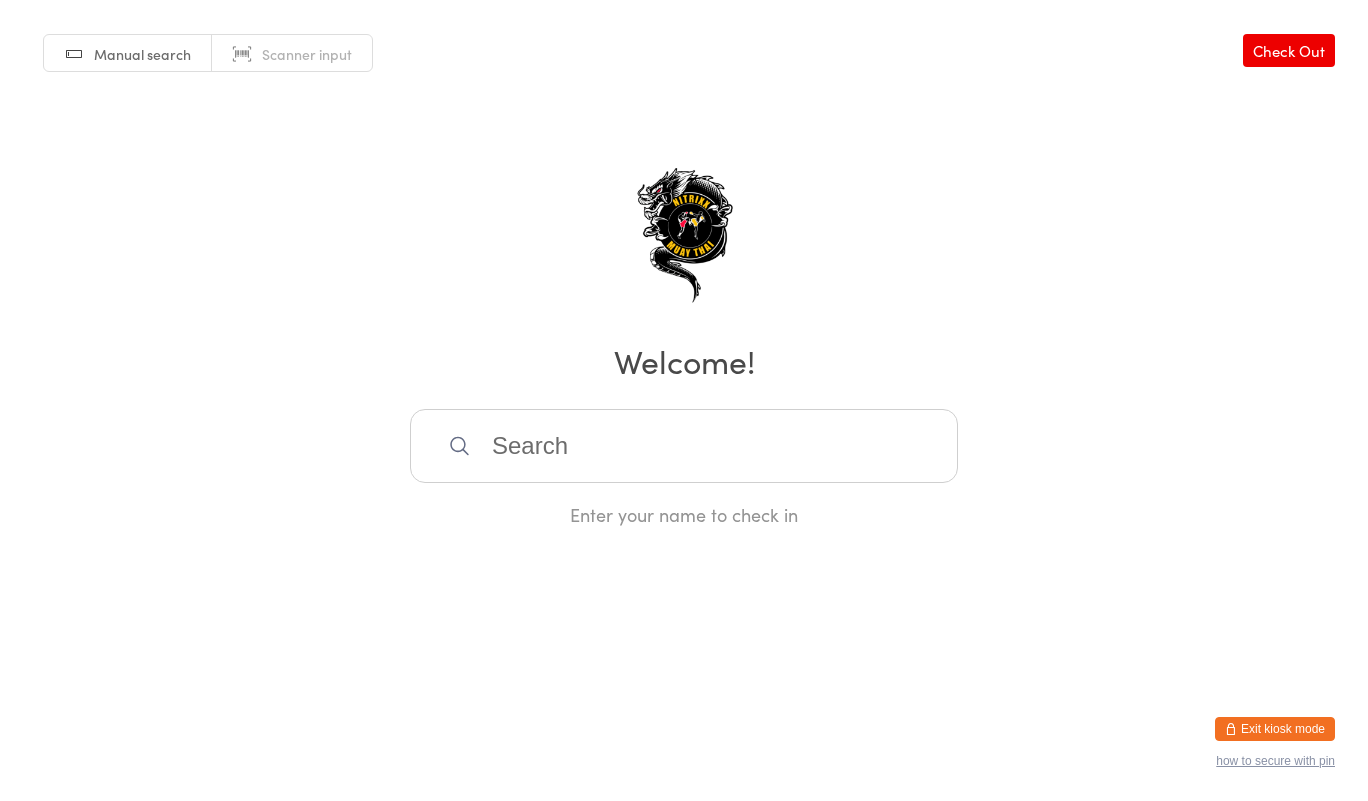 click at bounding box center [684, 446] 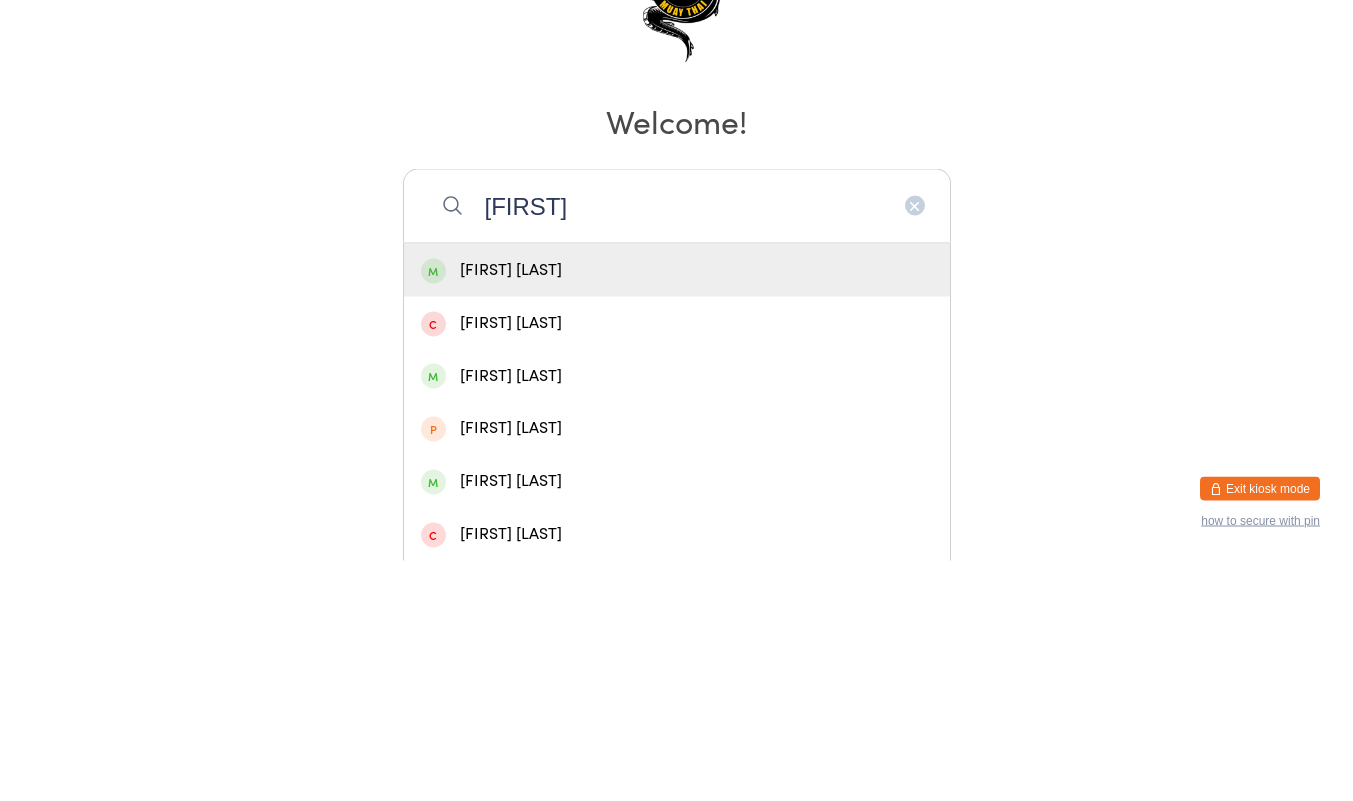 type on "[FIRST]" 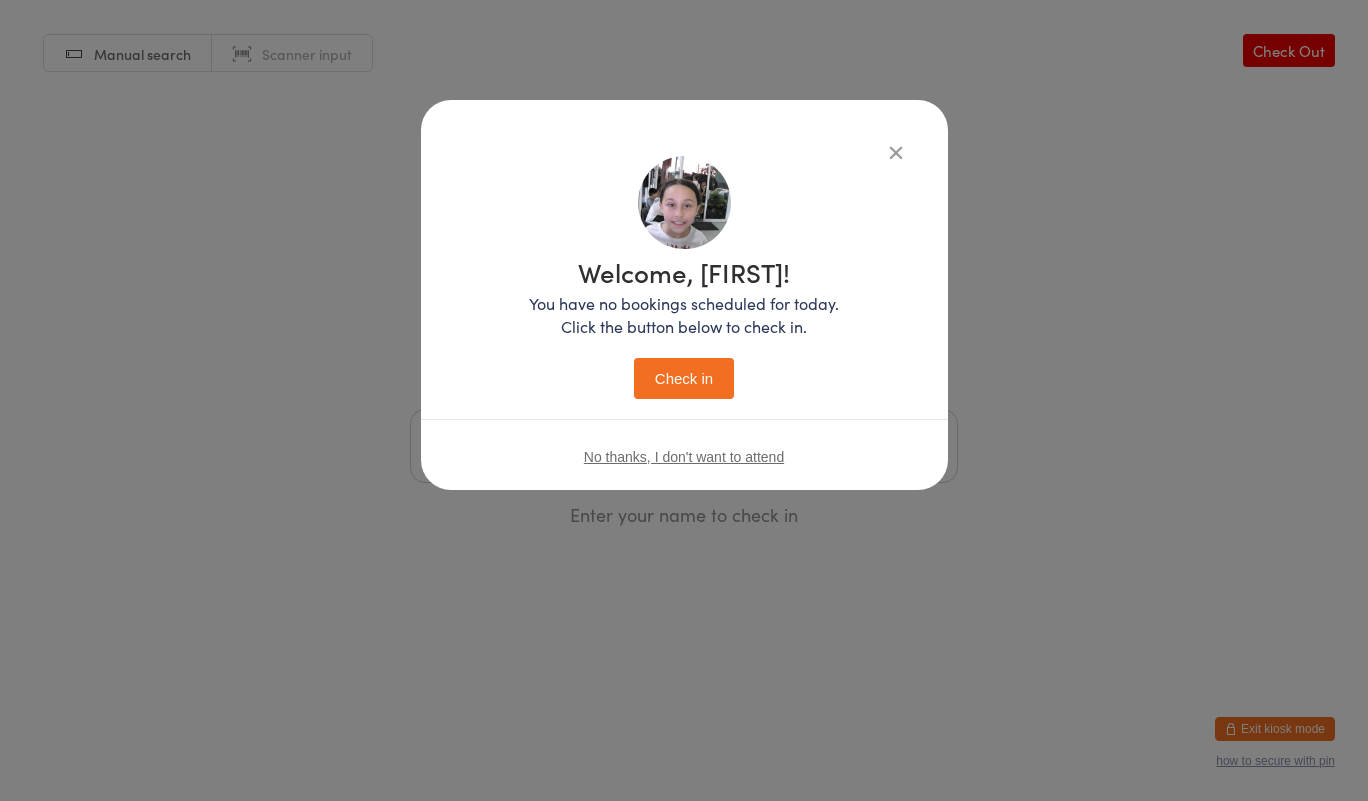 click on "Check in" at bounding box center [684, 378] 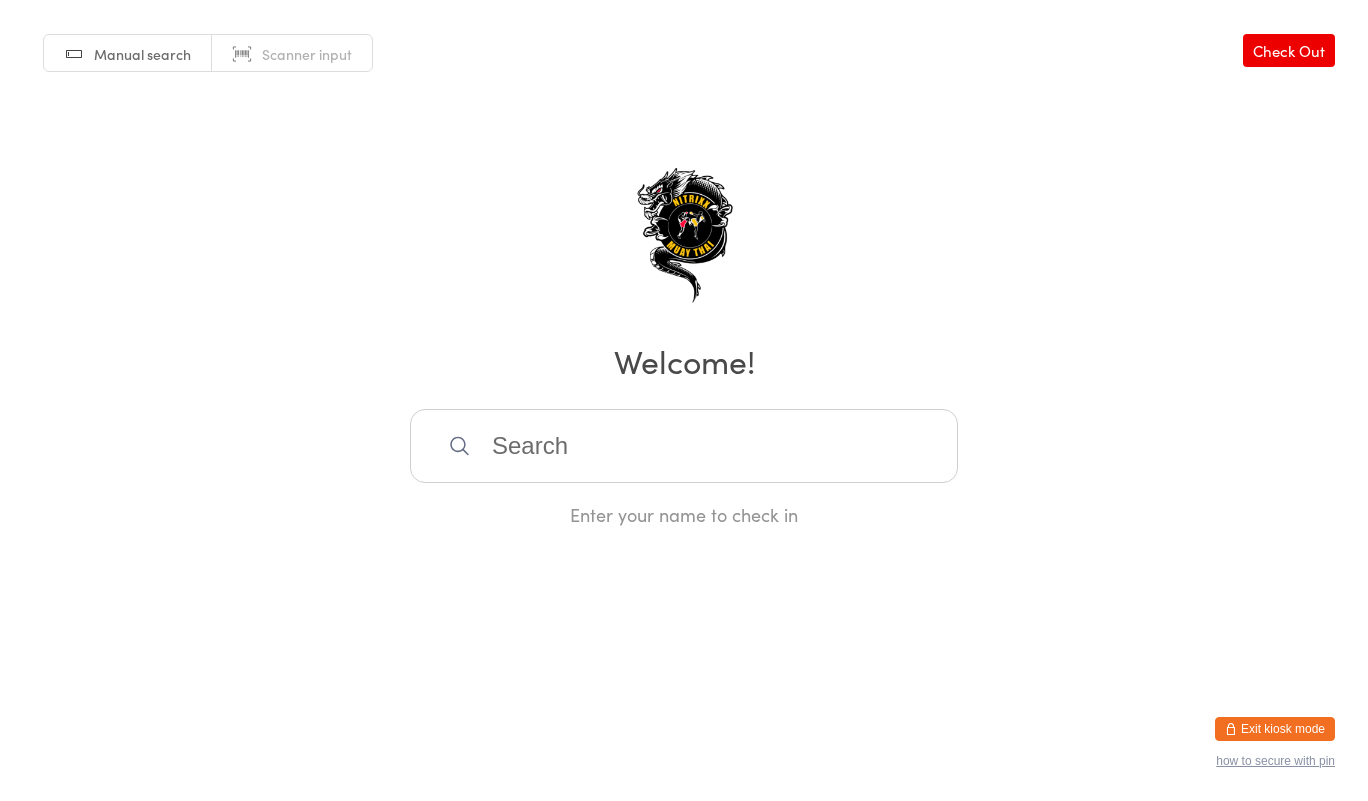 click at bounding box center [684, 446] 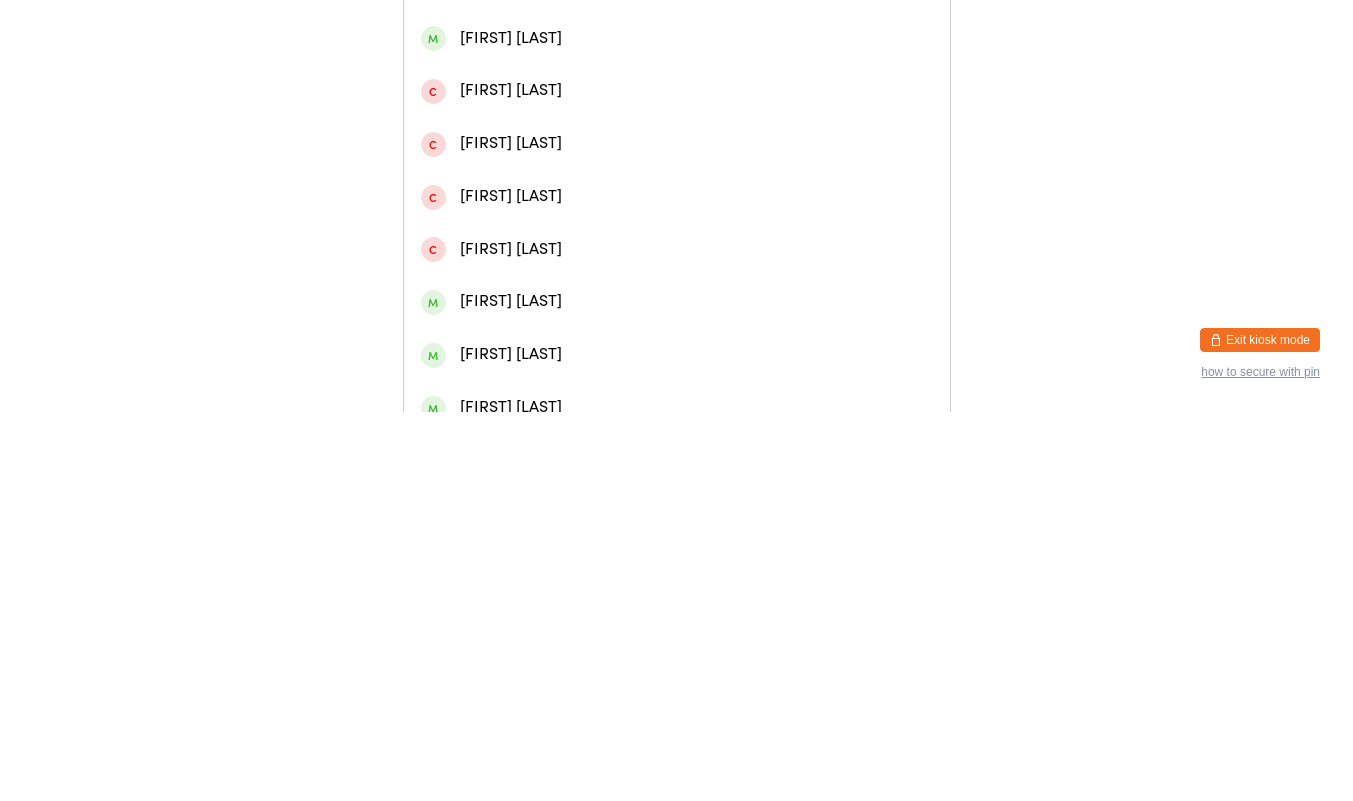 scroll, scrollTop: 476, scrollLeft: 0, axis: vertical 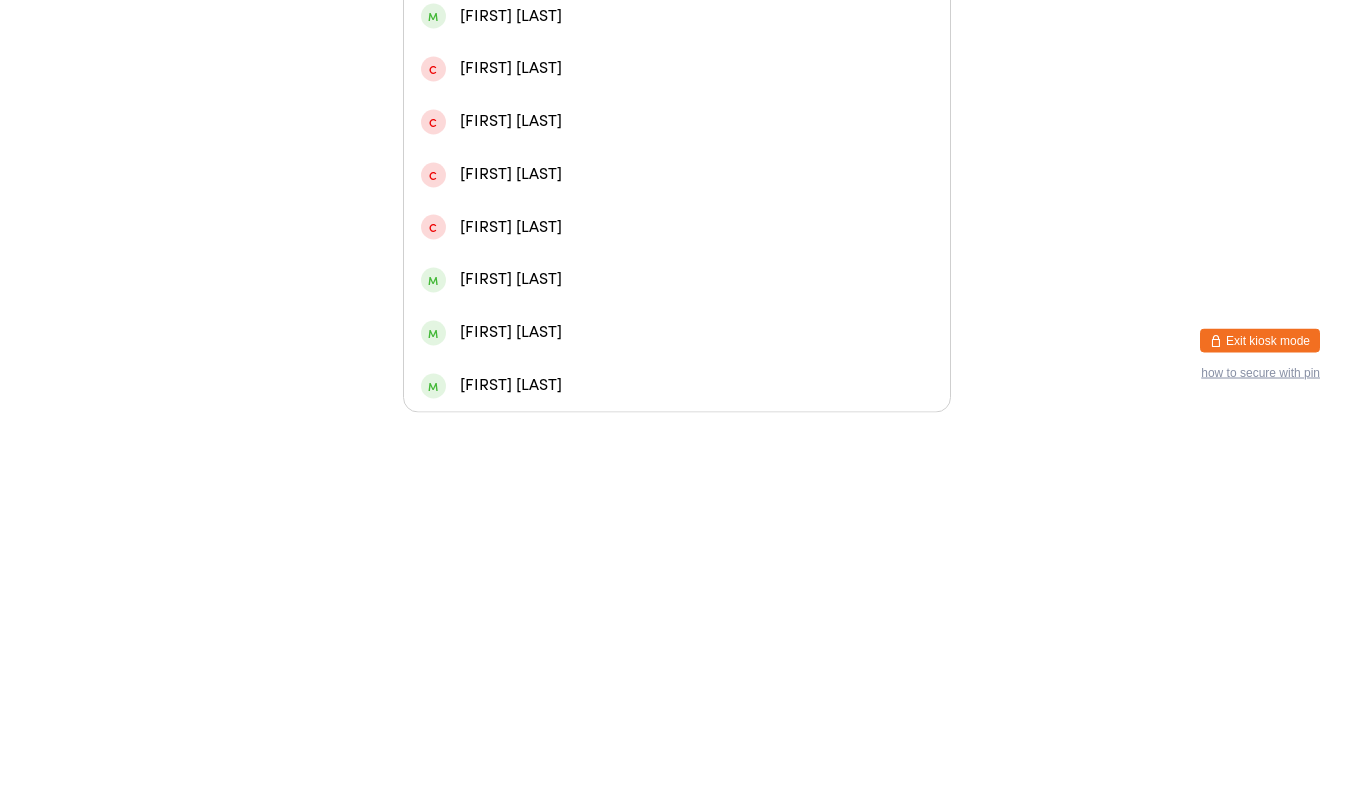 type on "[LAST]" 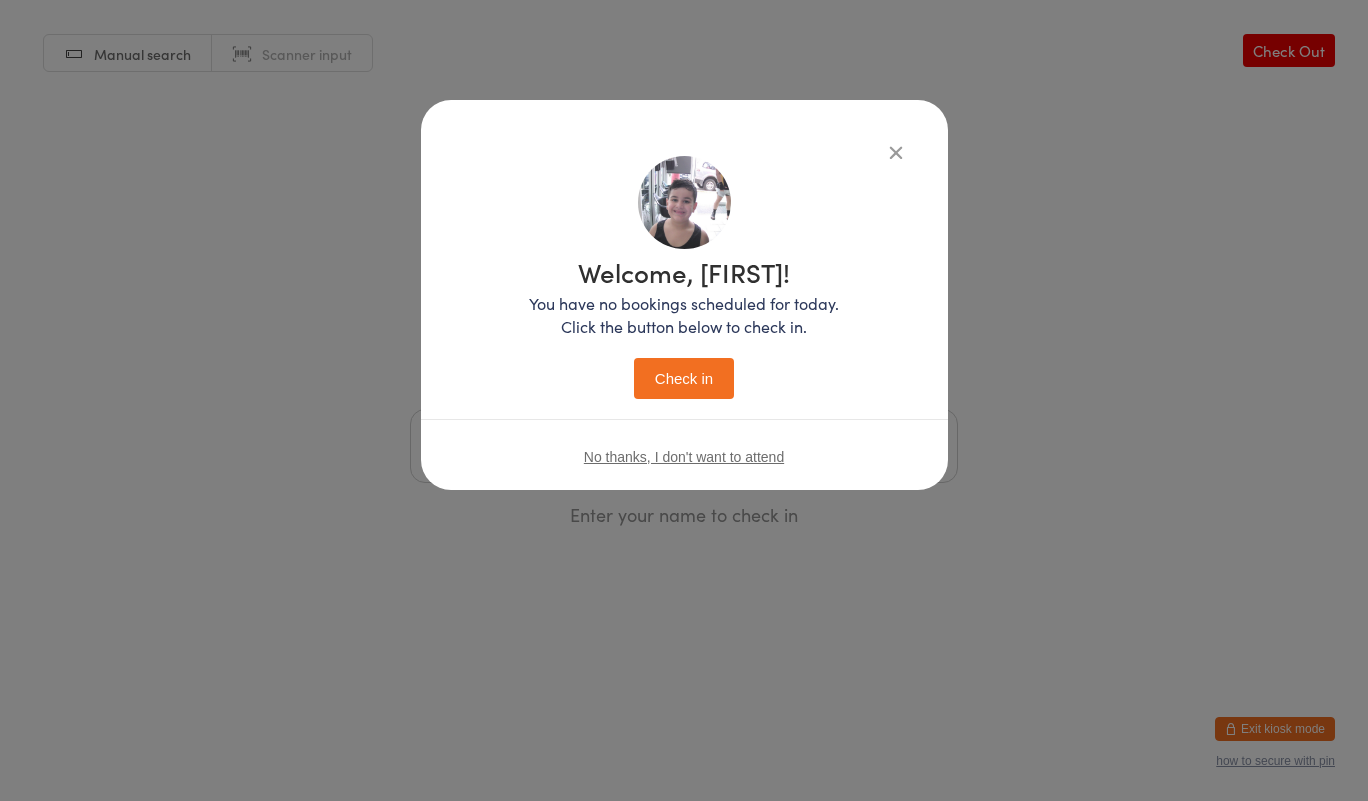 click on "Check in" at bounding box center [684, 378] 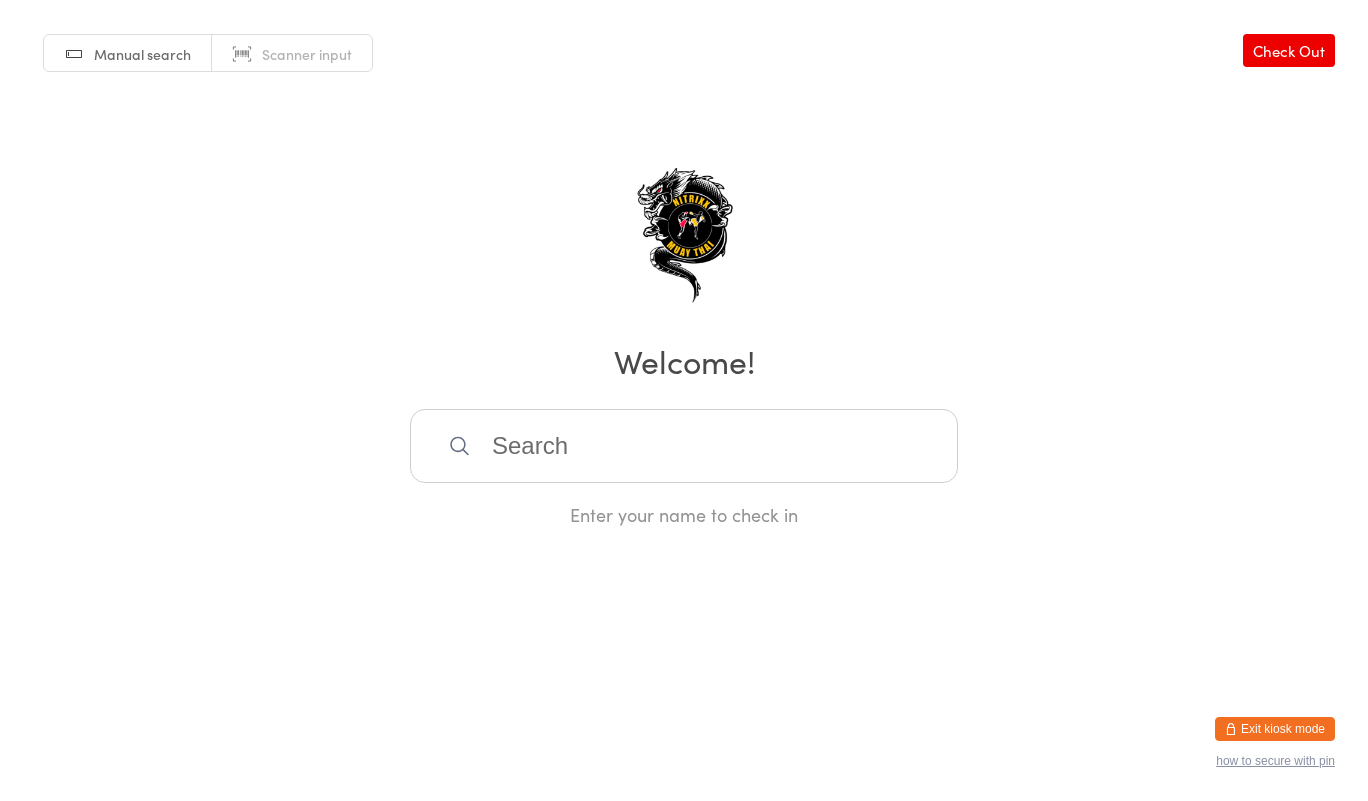 click at bounding box center [684, 446] 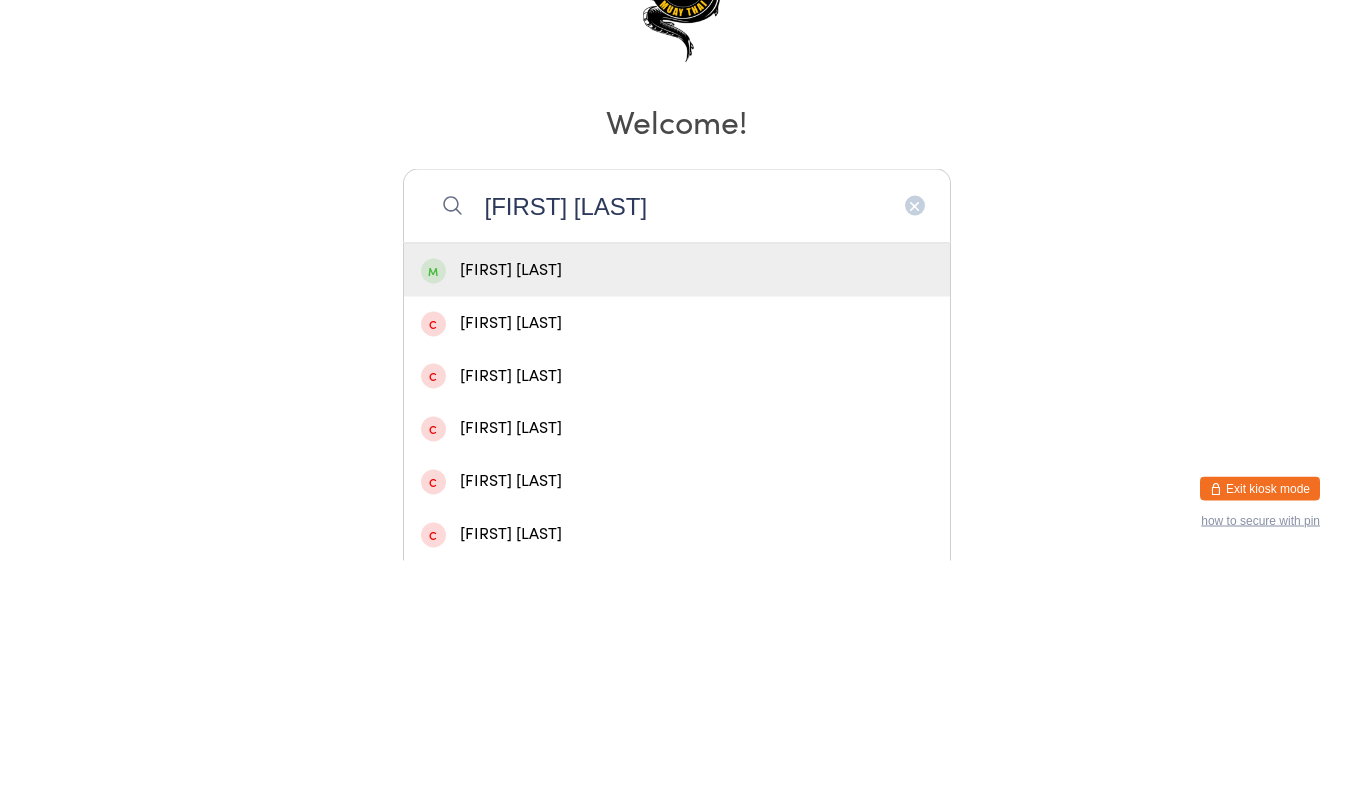 type on "[FIRST] [LAST]" 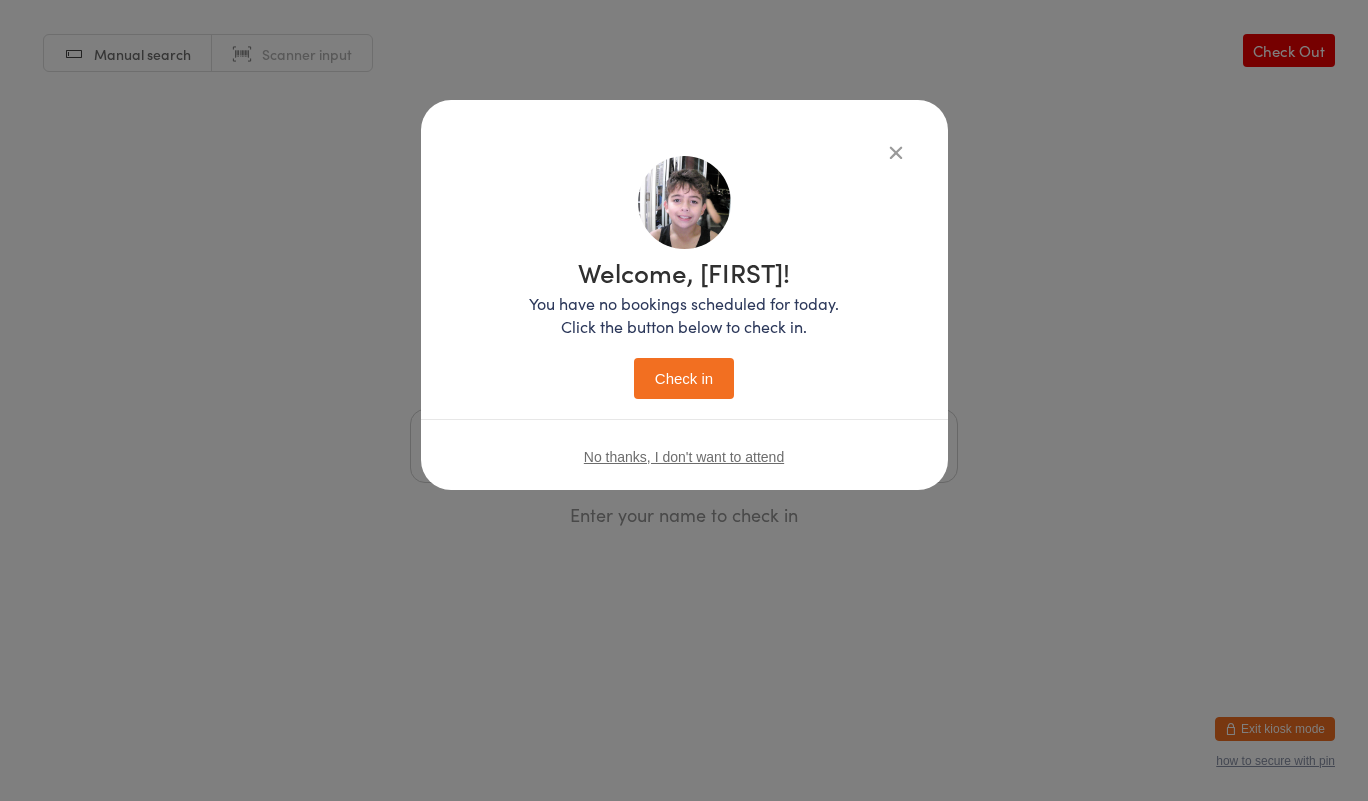 click on "Check in" at bounding box center [684, 378] 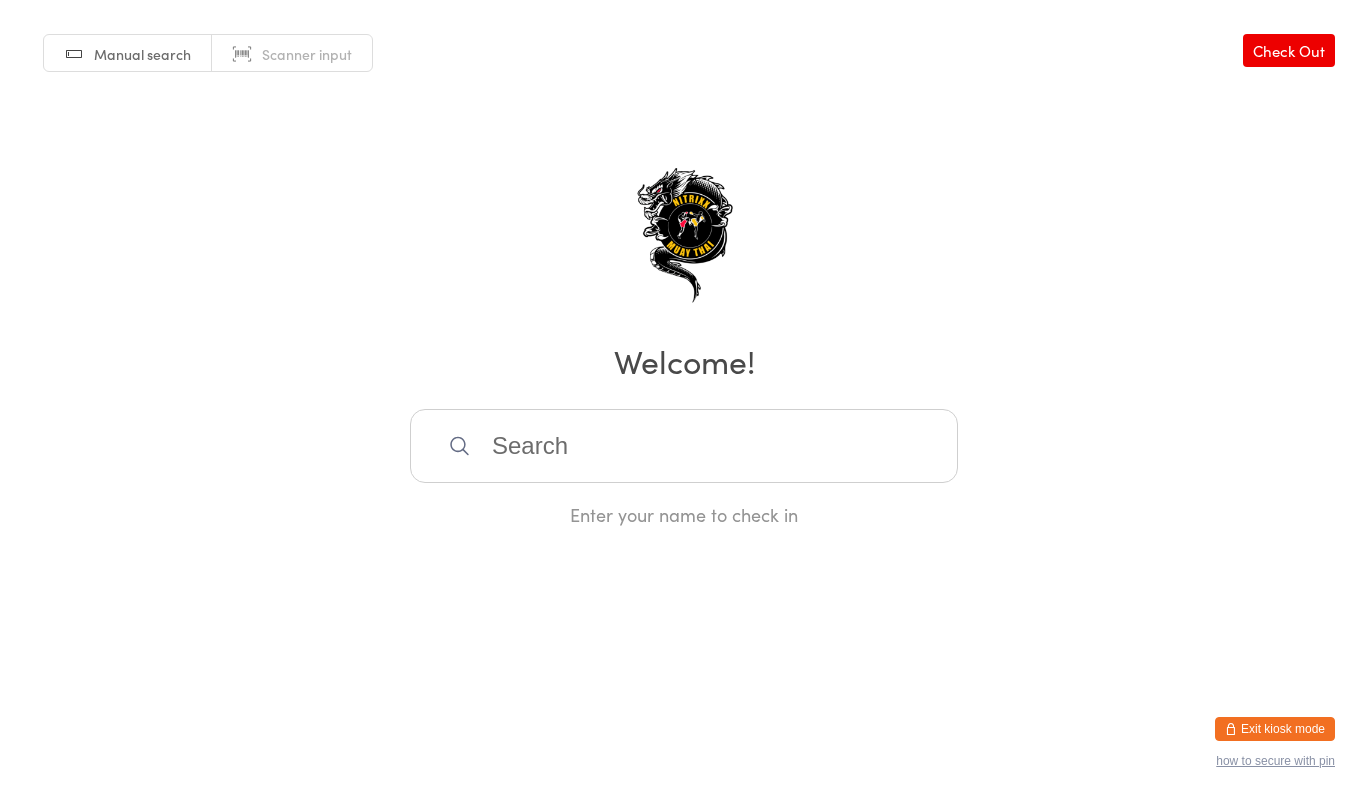 click at bounding box center (684, 446) 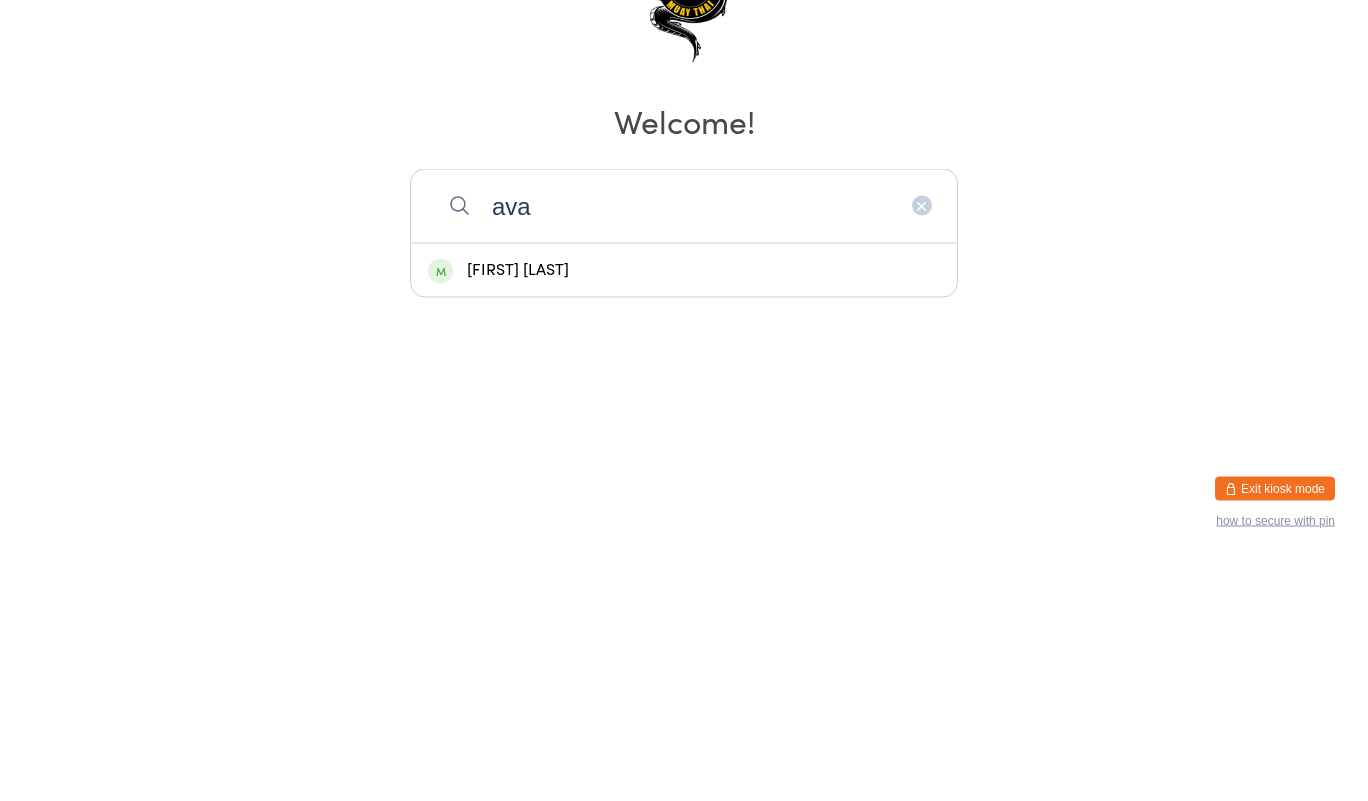 type on "ava" 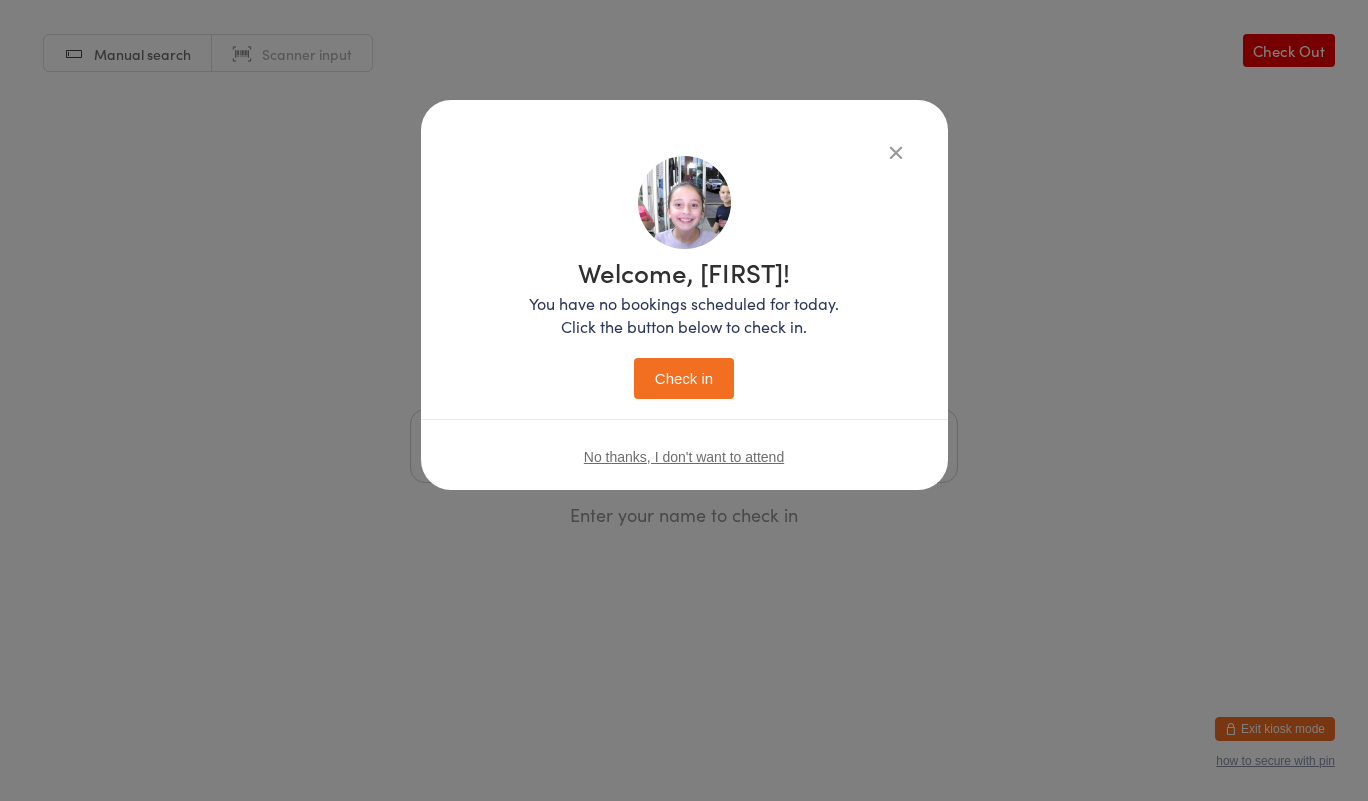 click on "Welcome, [FIRST]!" at bounding box center [684, 272] 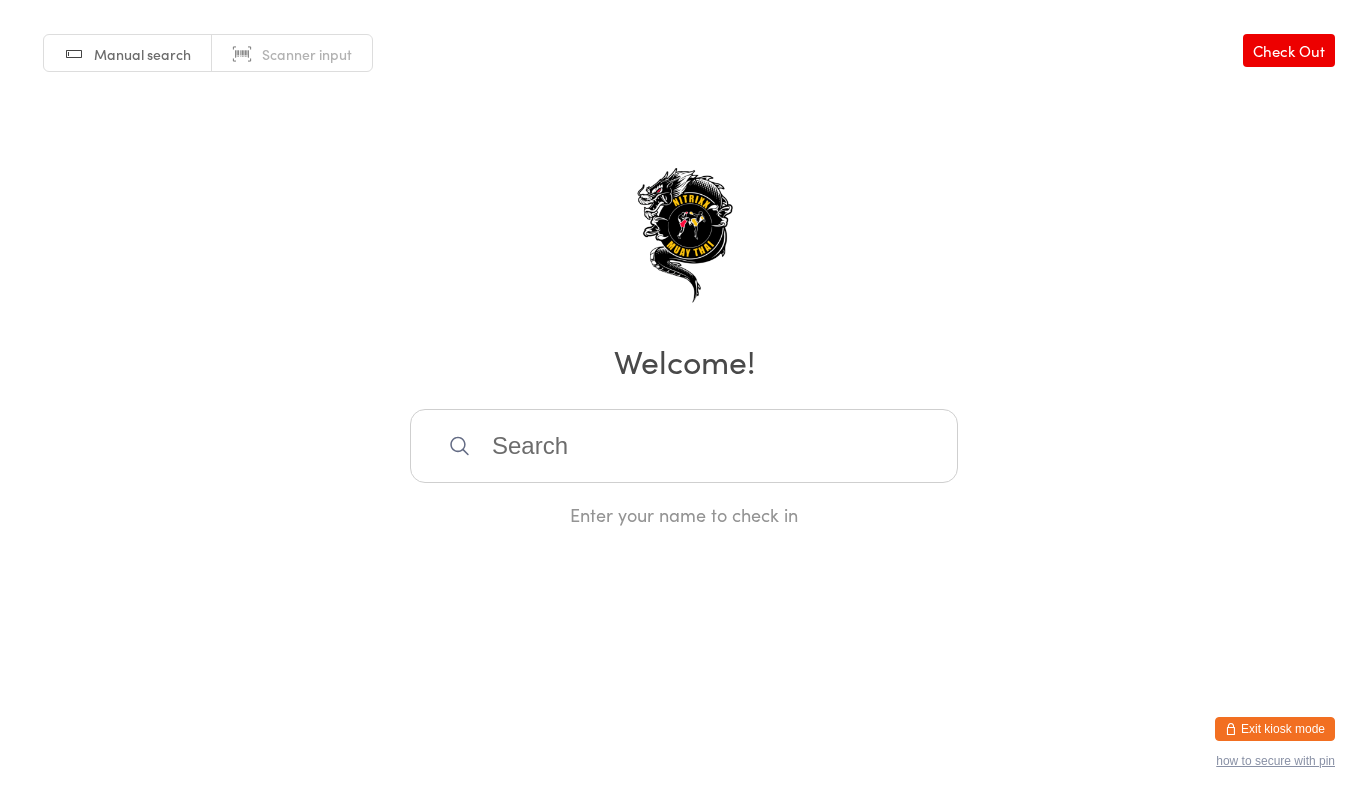 click on "Enter your name to check in" at bounding box center (684, 468) 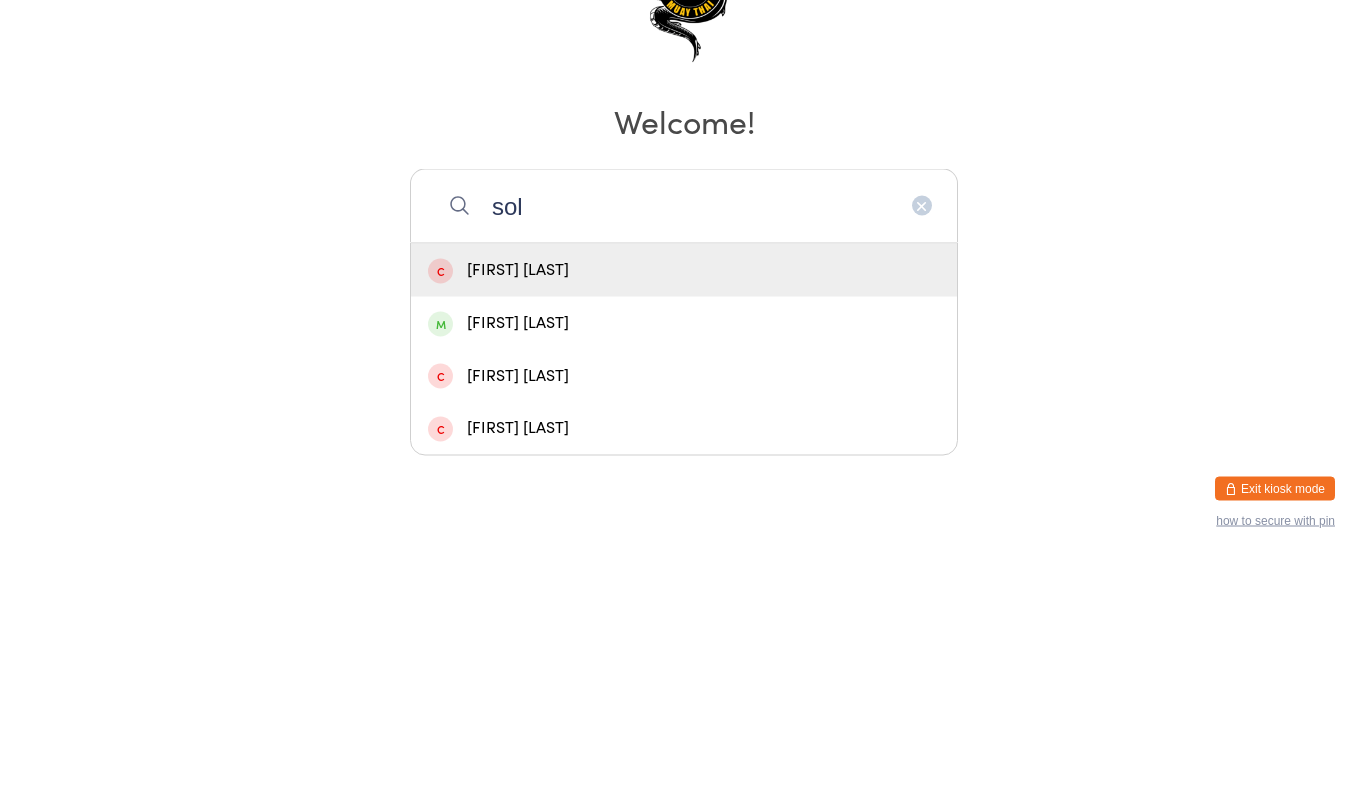 type on "sol" 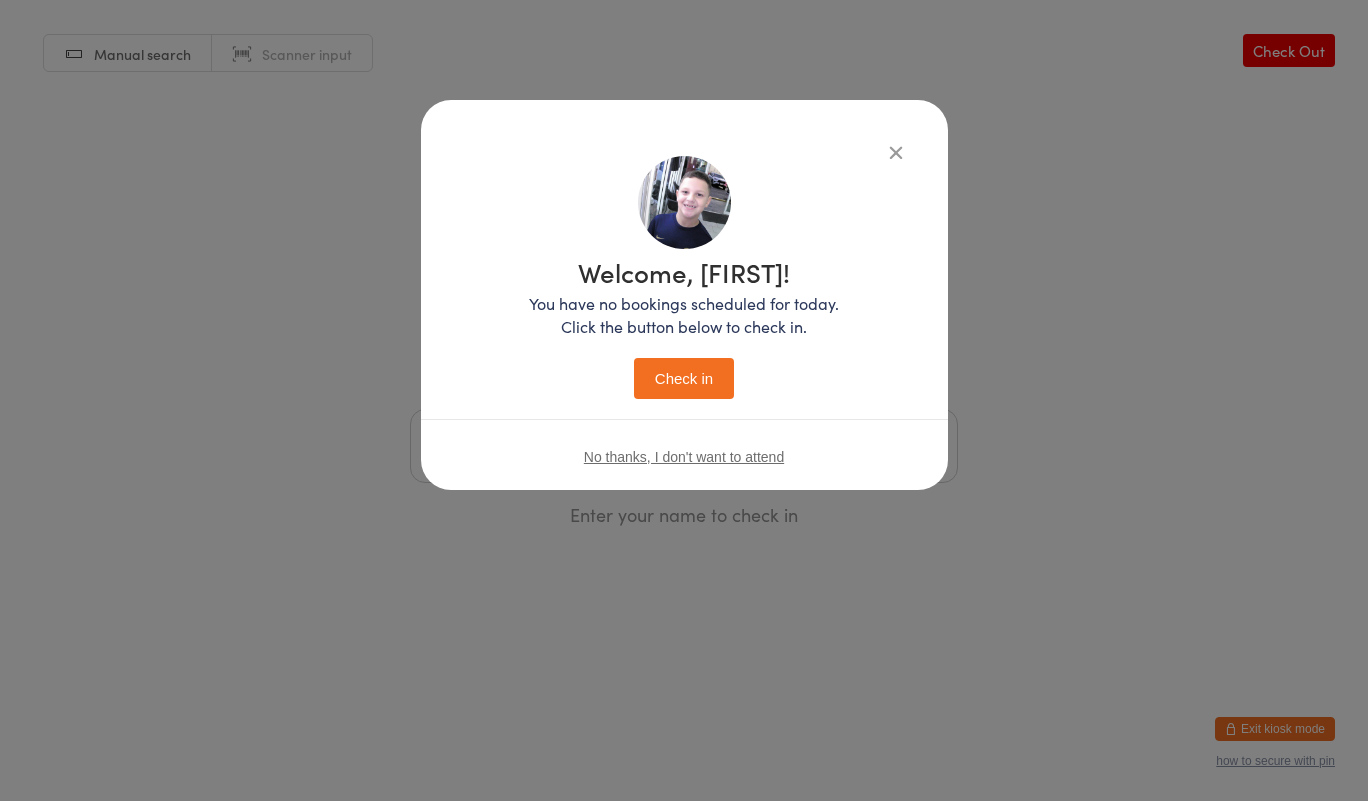 click on "Check in" at bounding box center (684, 378) 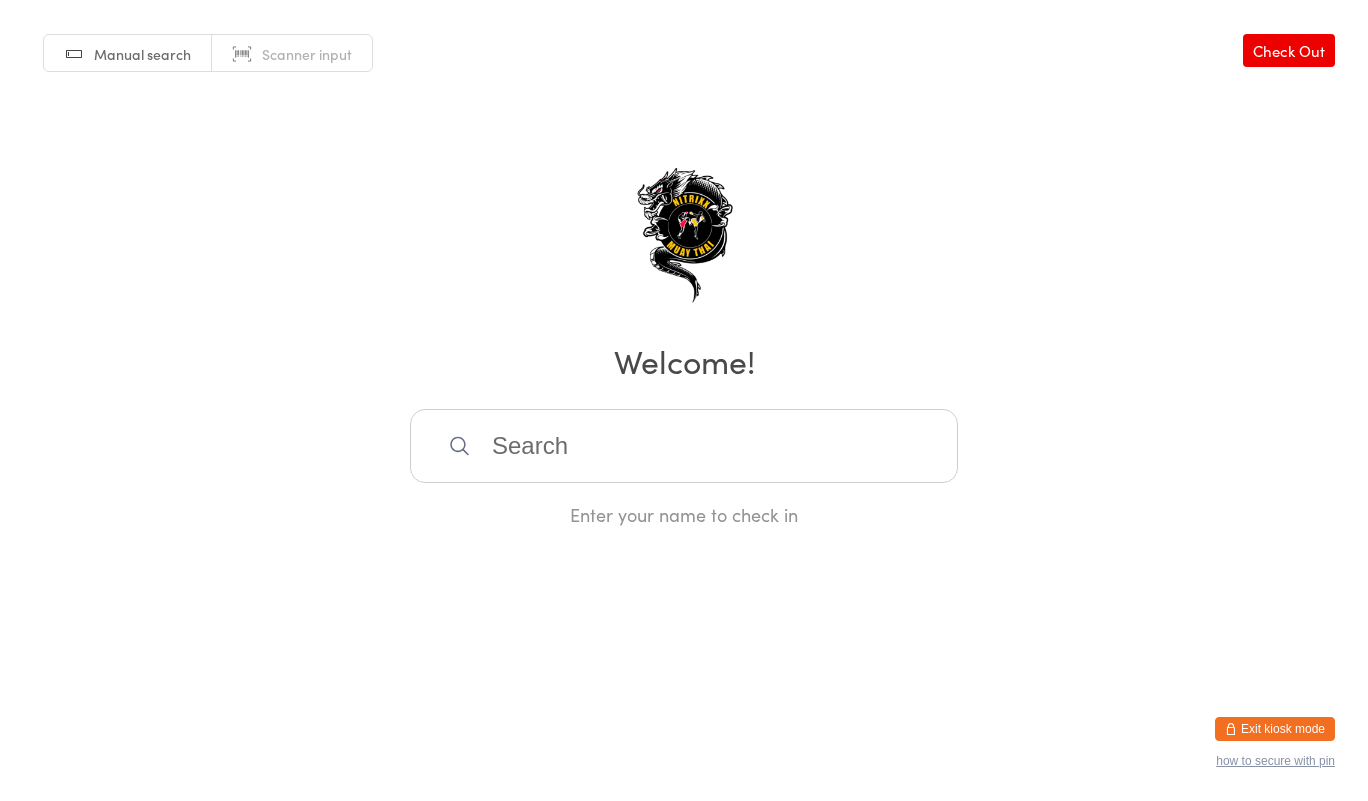 click at bounding box center [684, 446] 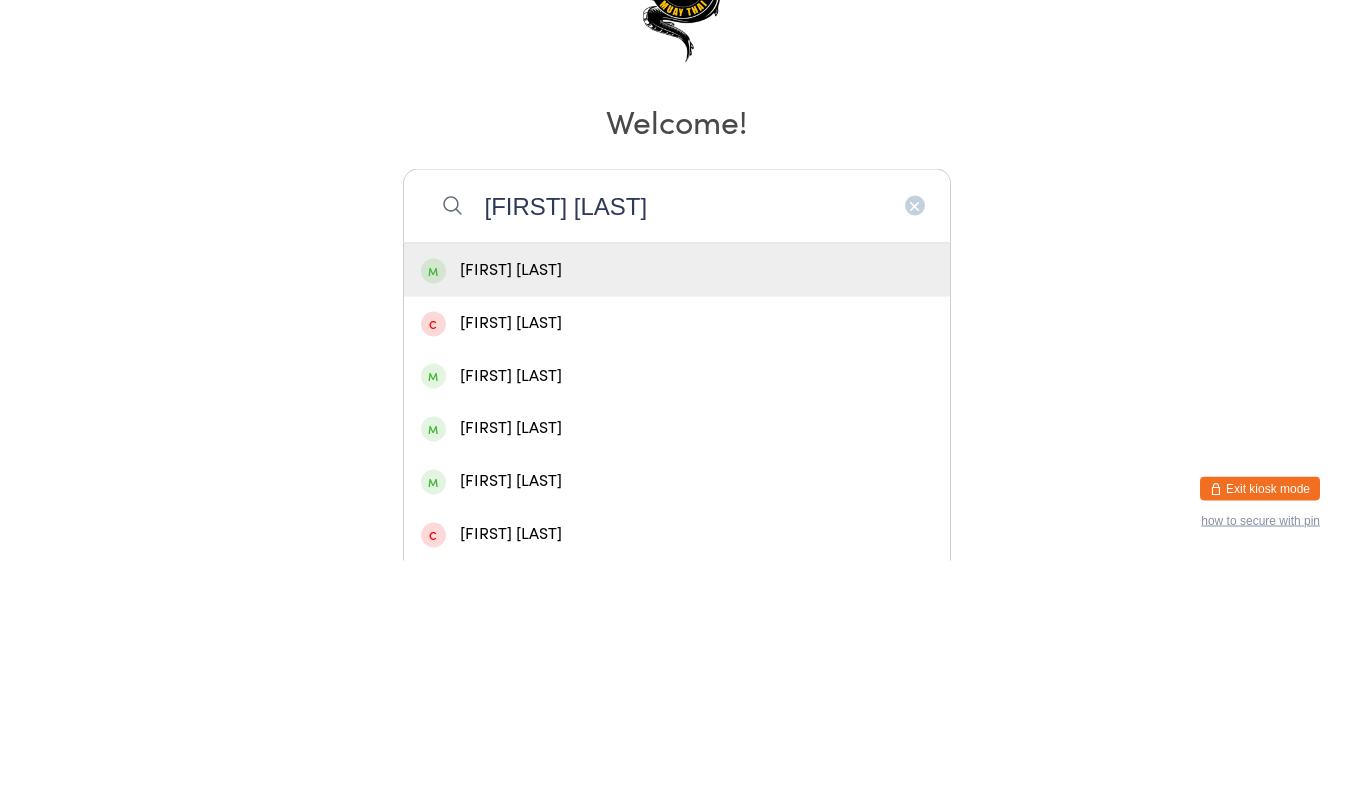 type on "[FIRST] [LAST]" 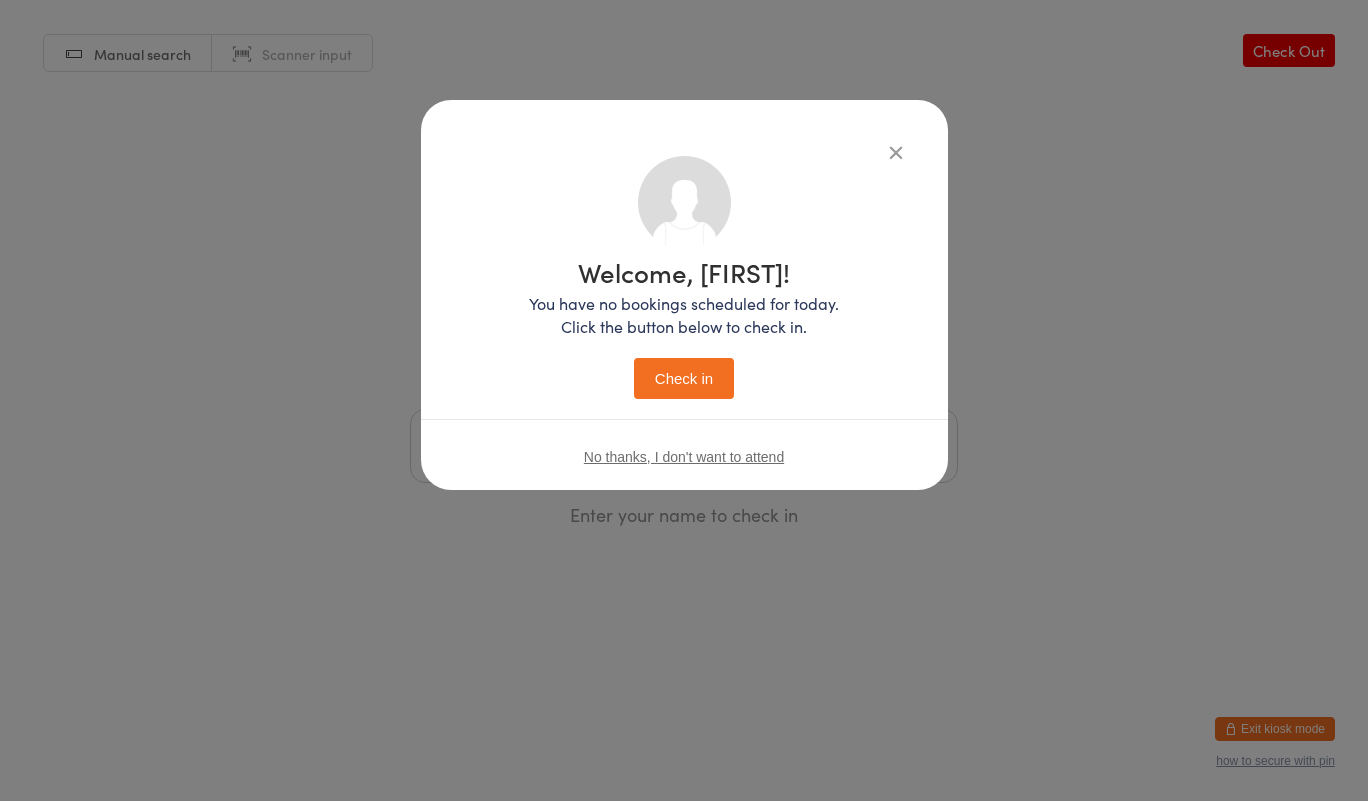 click on "Check in" at bounding box center [684, 378] 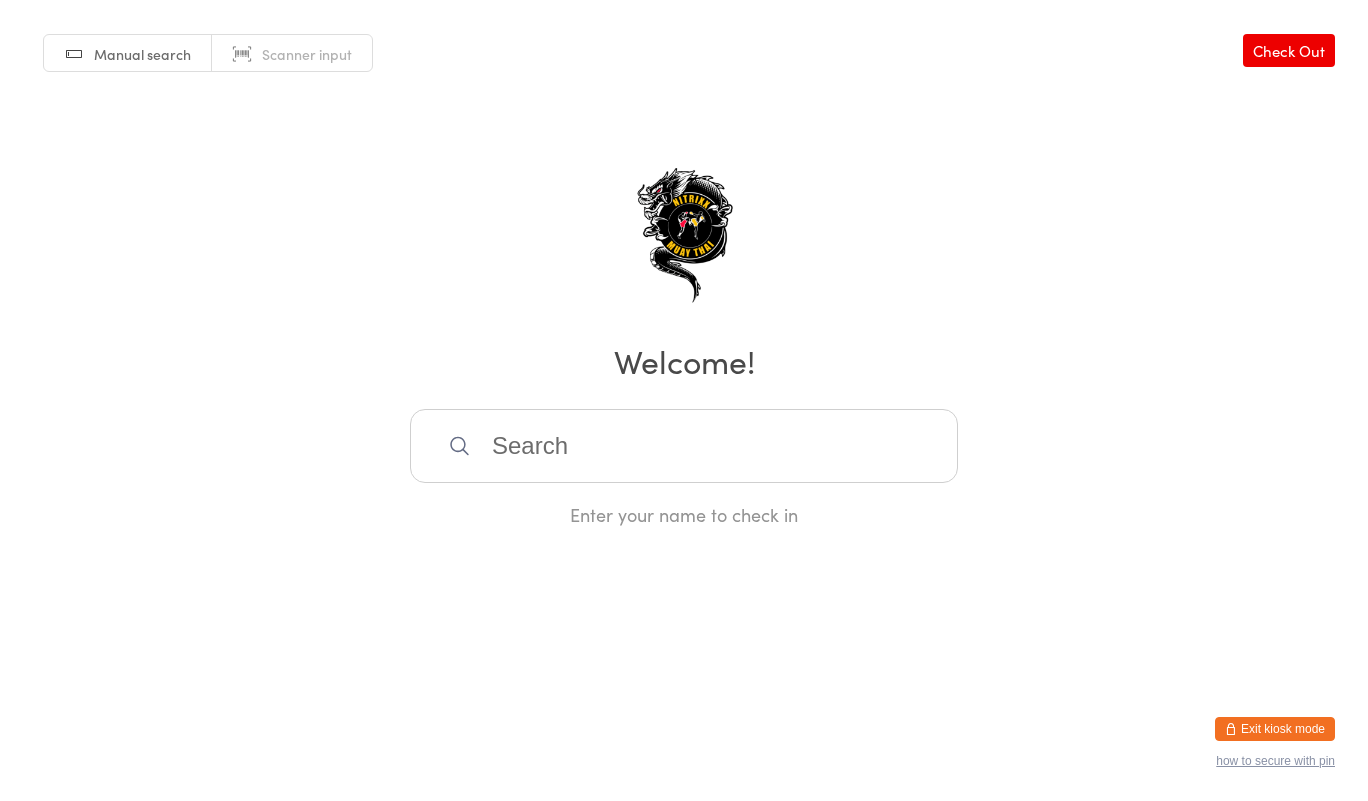 click at bounding box center (684, 446) 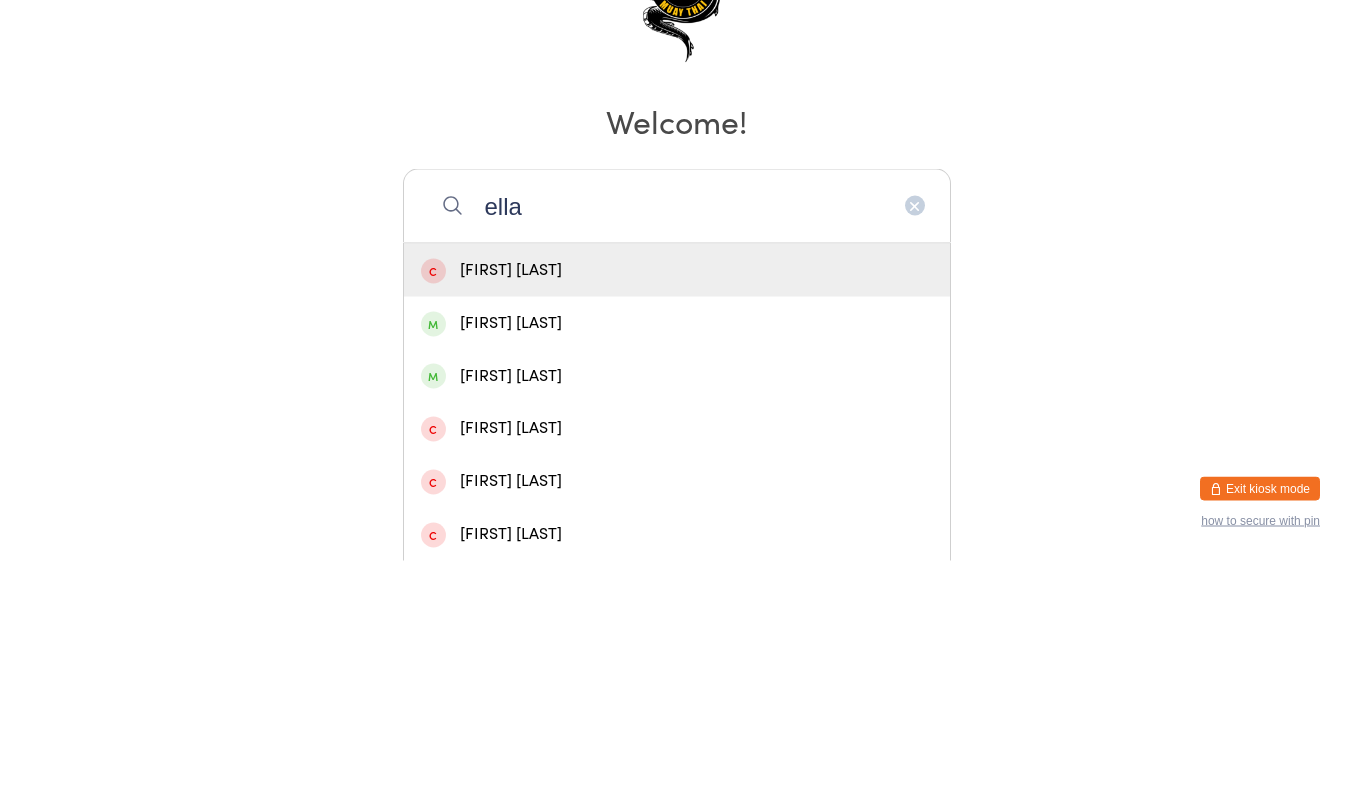 type on "ella" 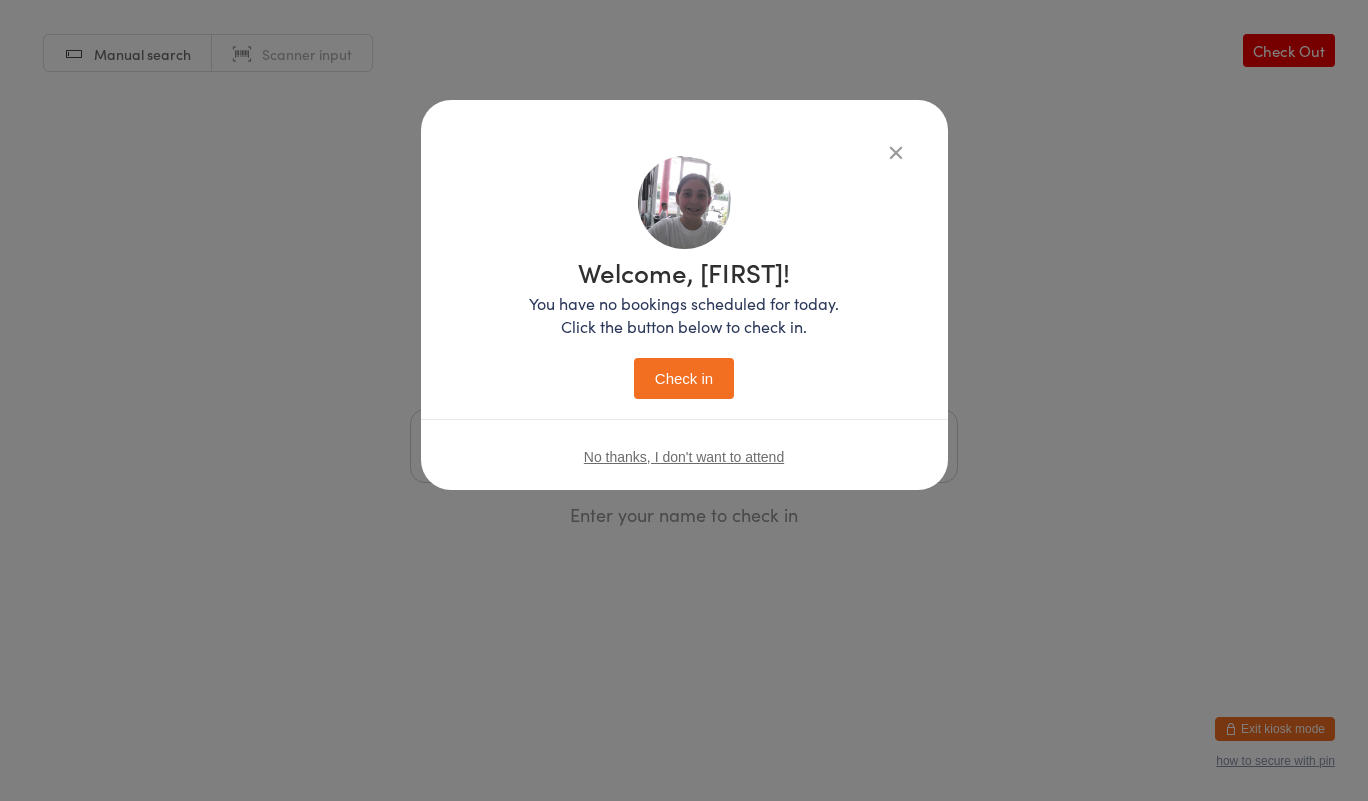 click on "Check in" at bounding box center (684, 378) 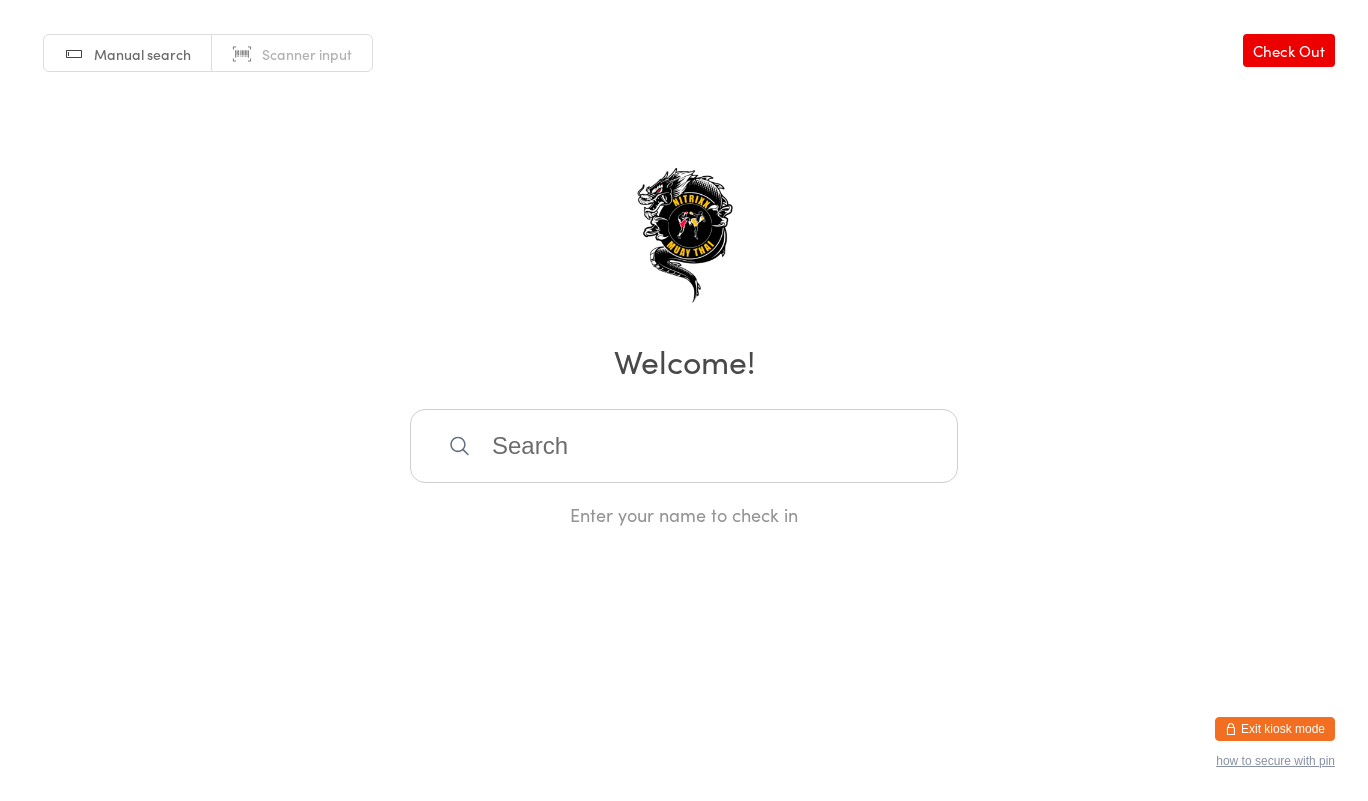 click at bounding box center (684, 446) 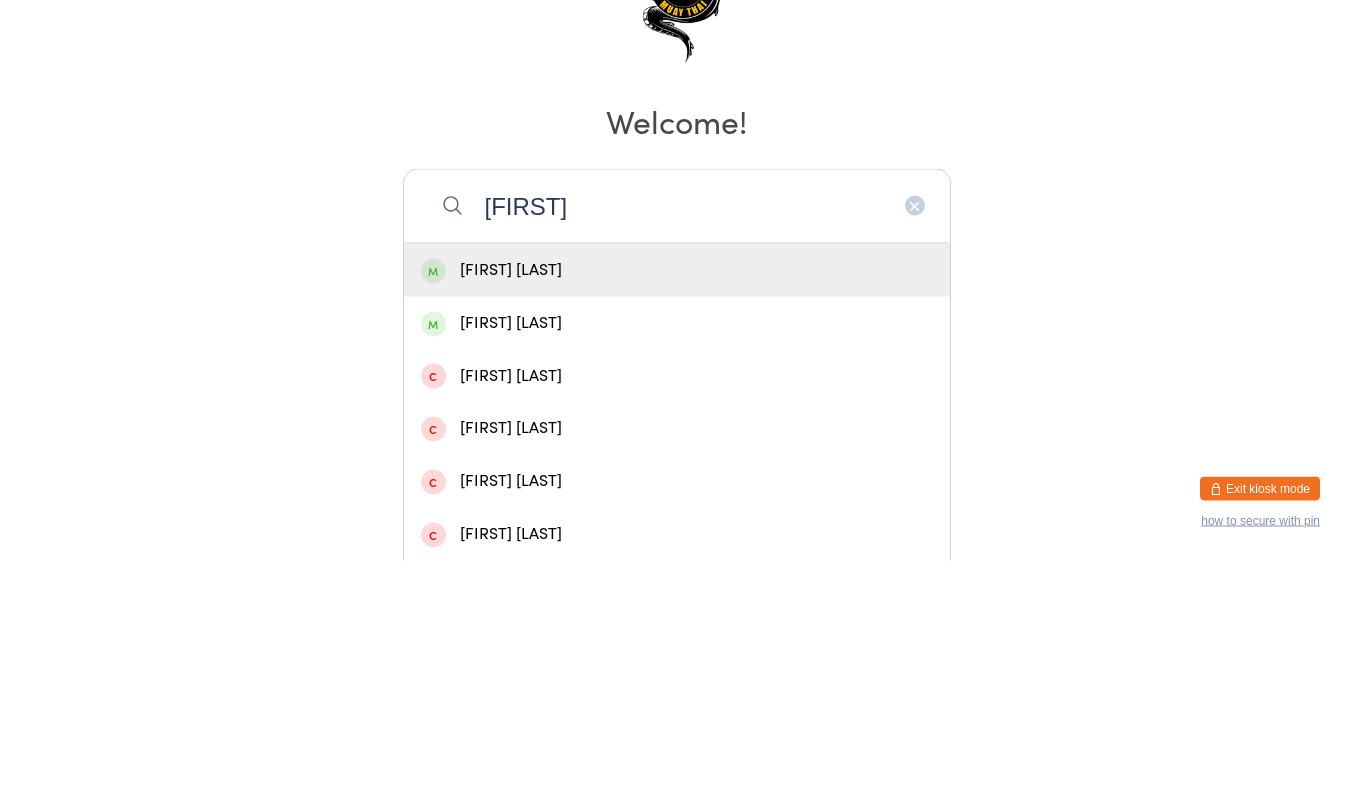 type on "[FIRST]" 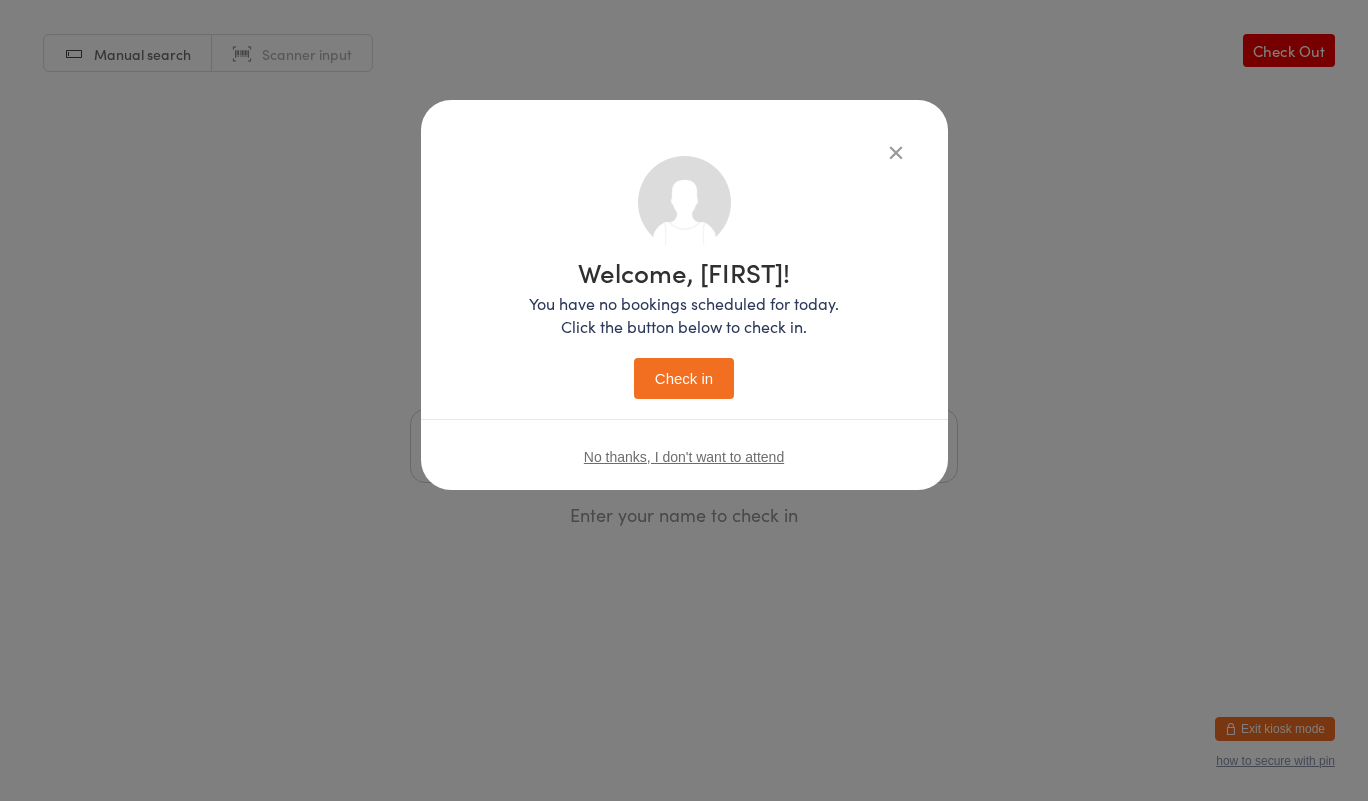 click on "Check in" at bounding box center (684, 378) 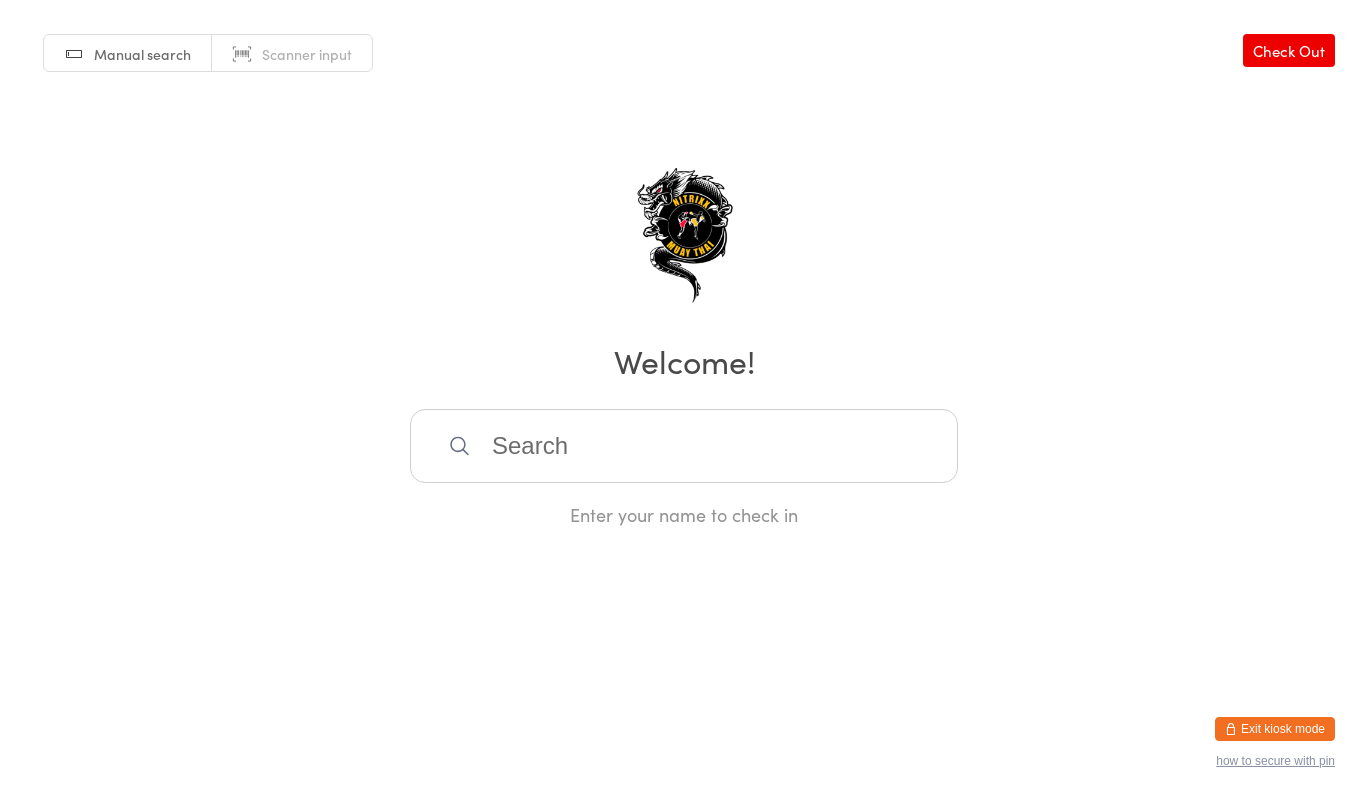 click at bounding box center [684, 446] 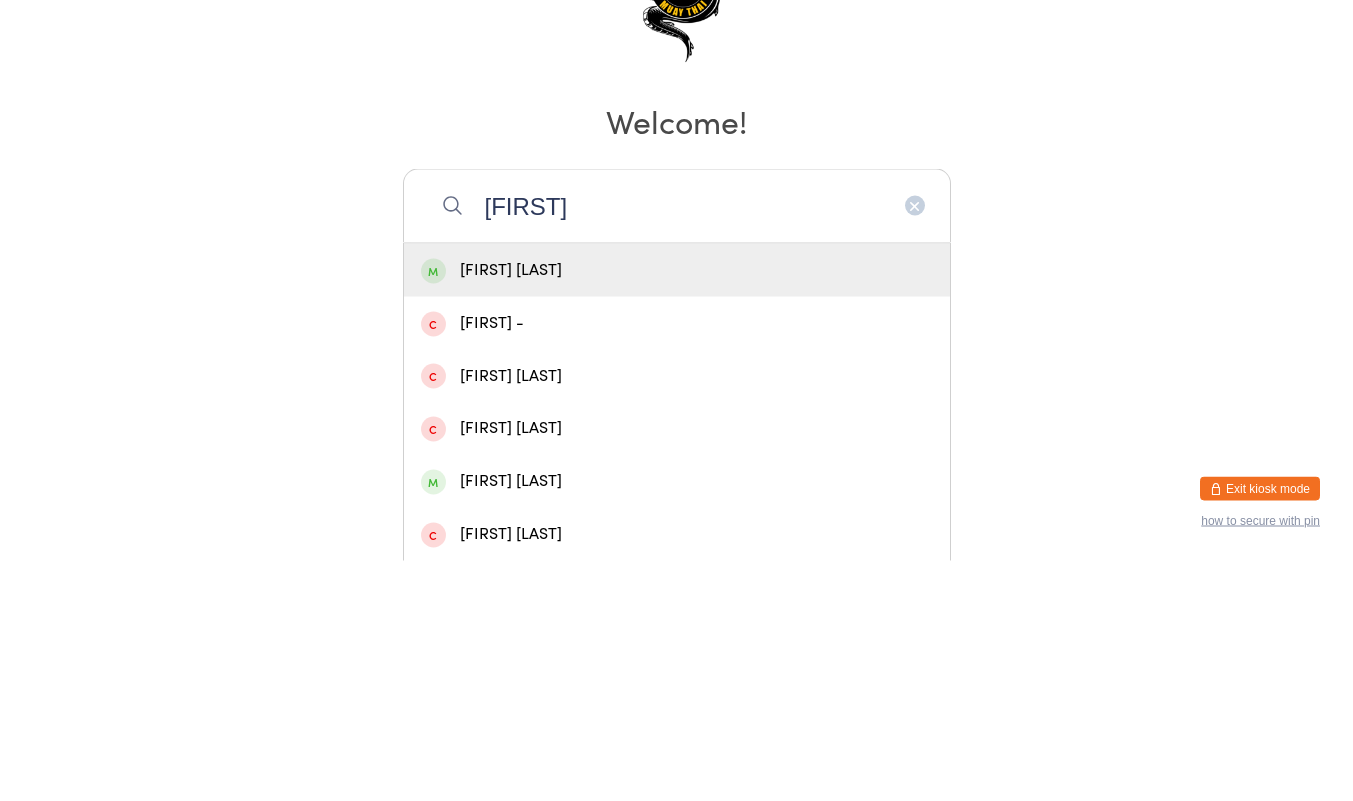 type on "[FIRST]" 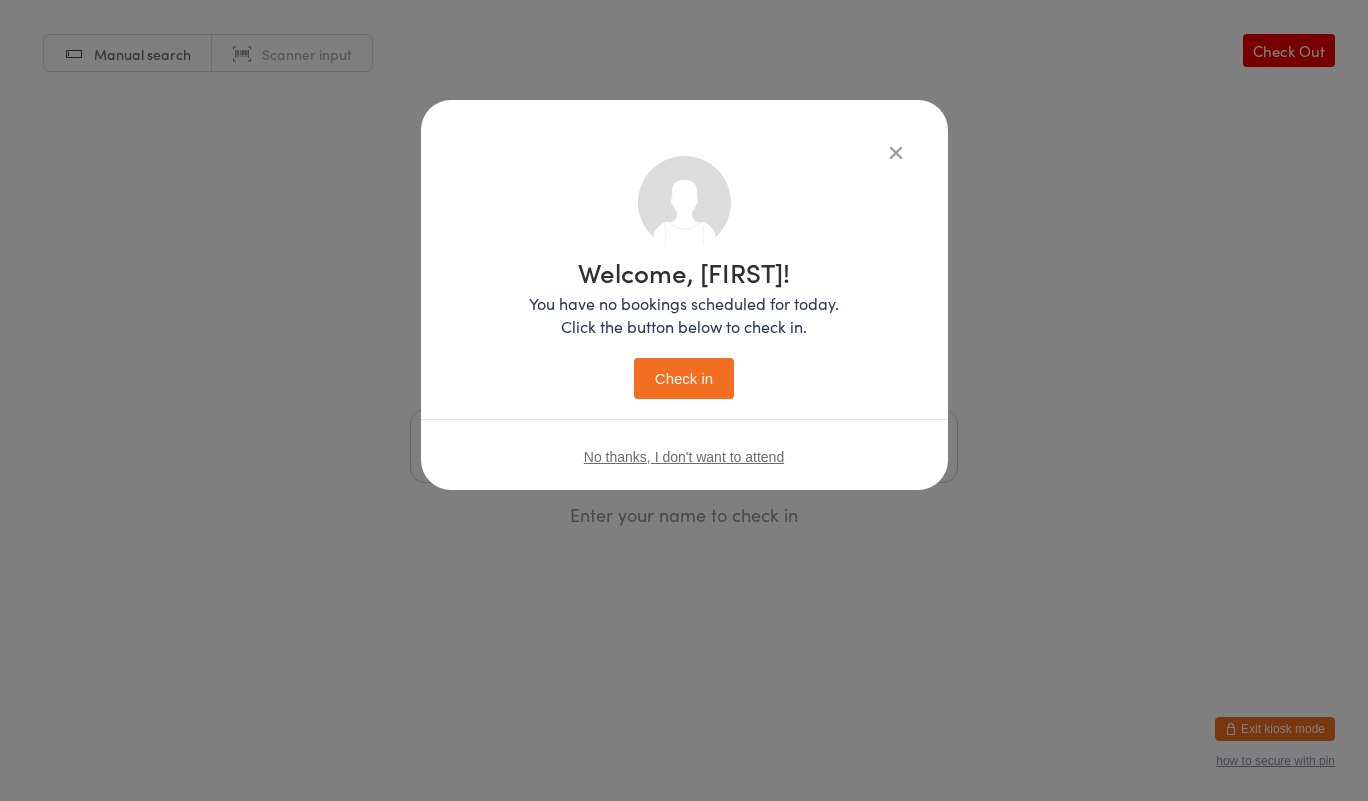 click on "Check in" at bounding box center [684, 378] 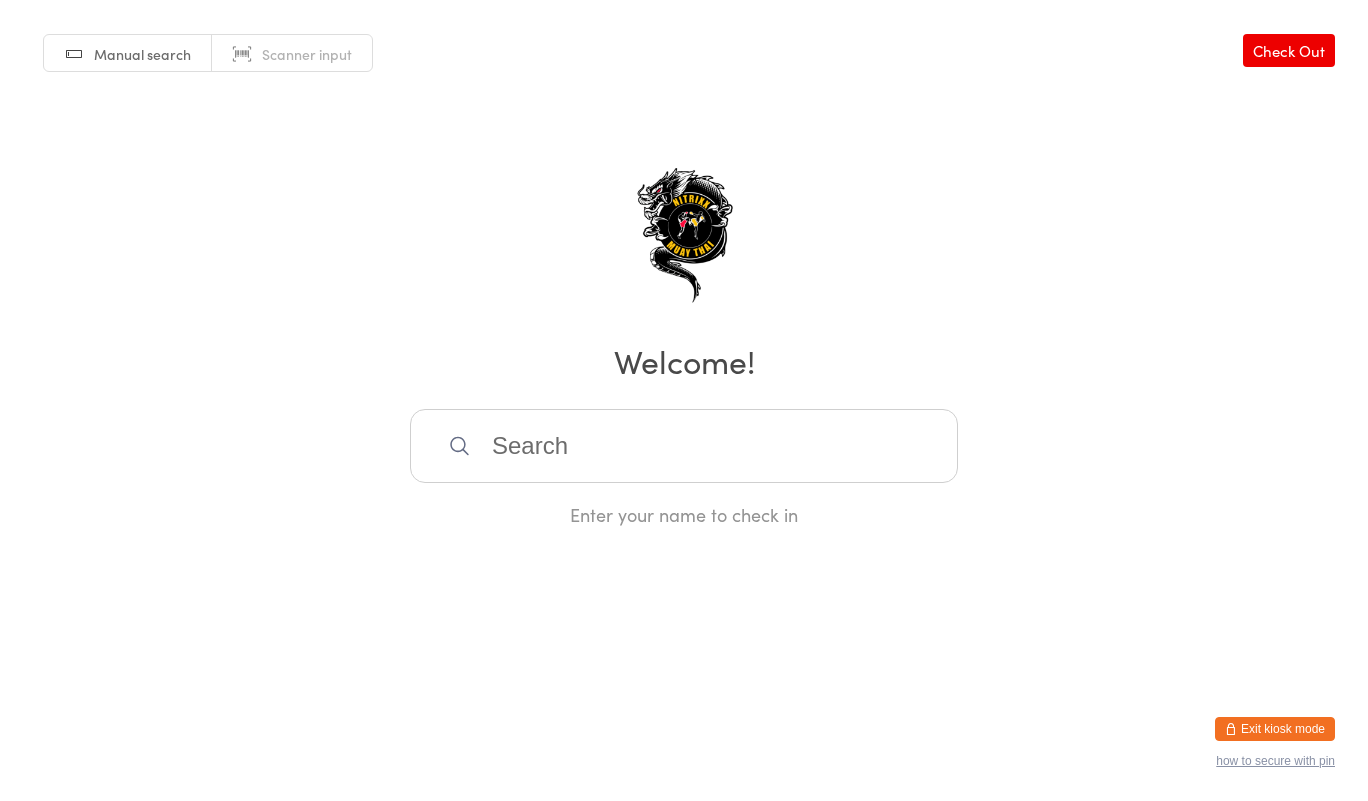 click at bounding box center [684, 446] 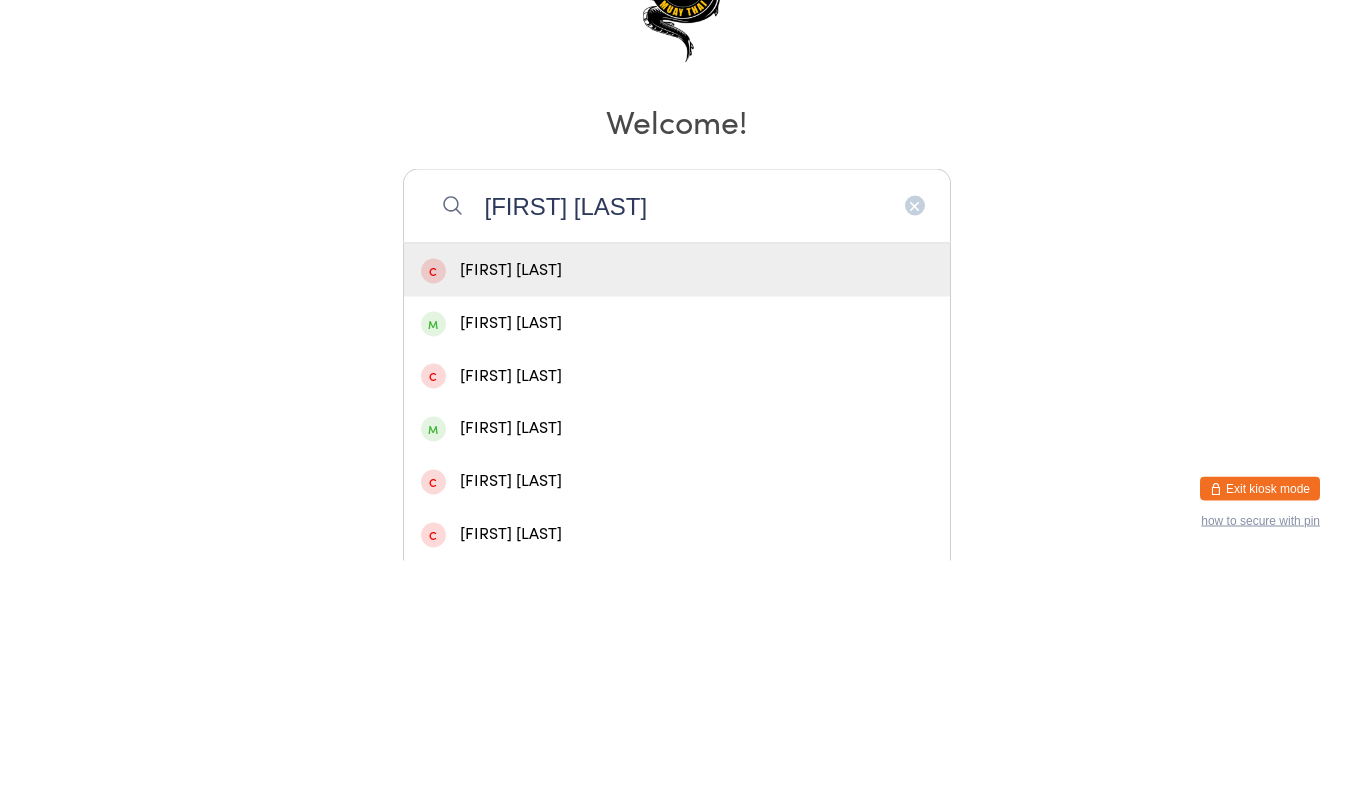 type on "[FIRST] [LAST]" 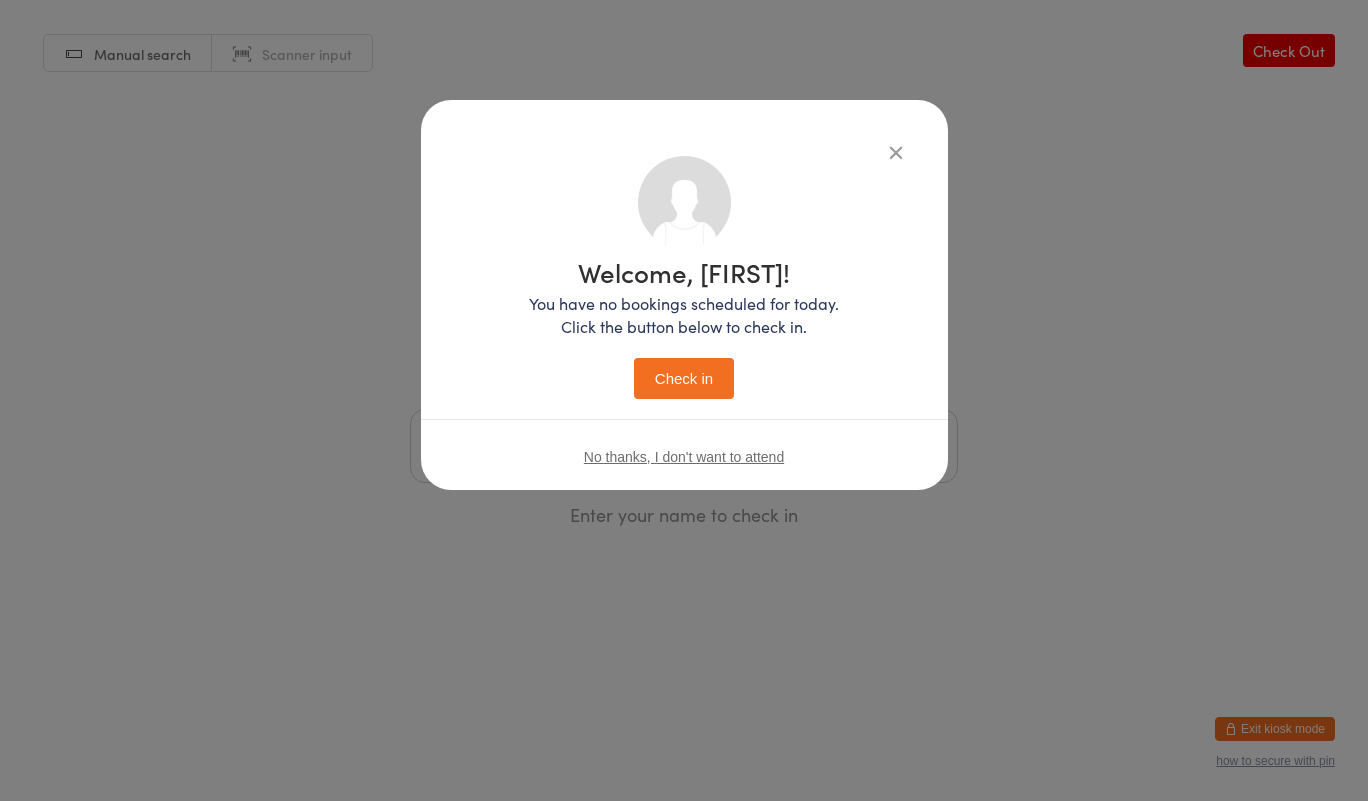 click on "Check in" at bounding box center [684, 378] 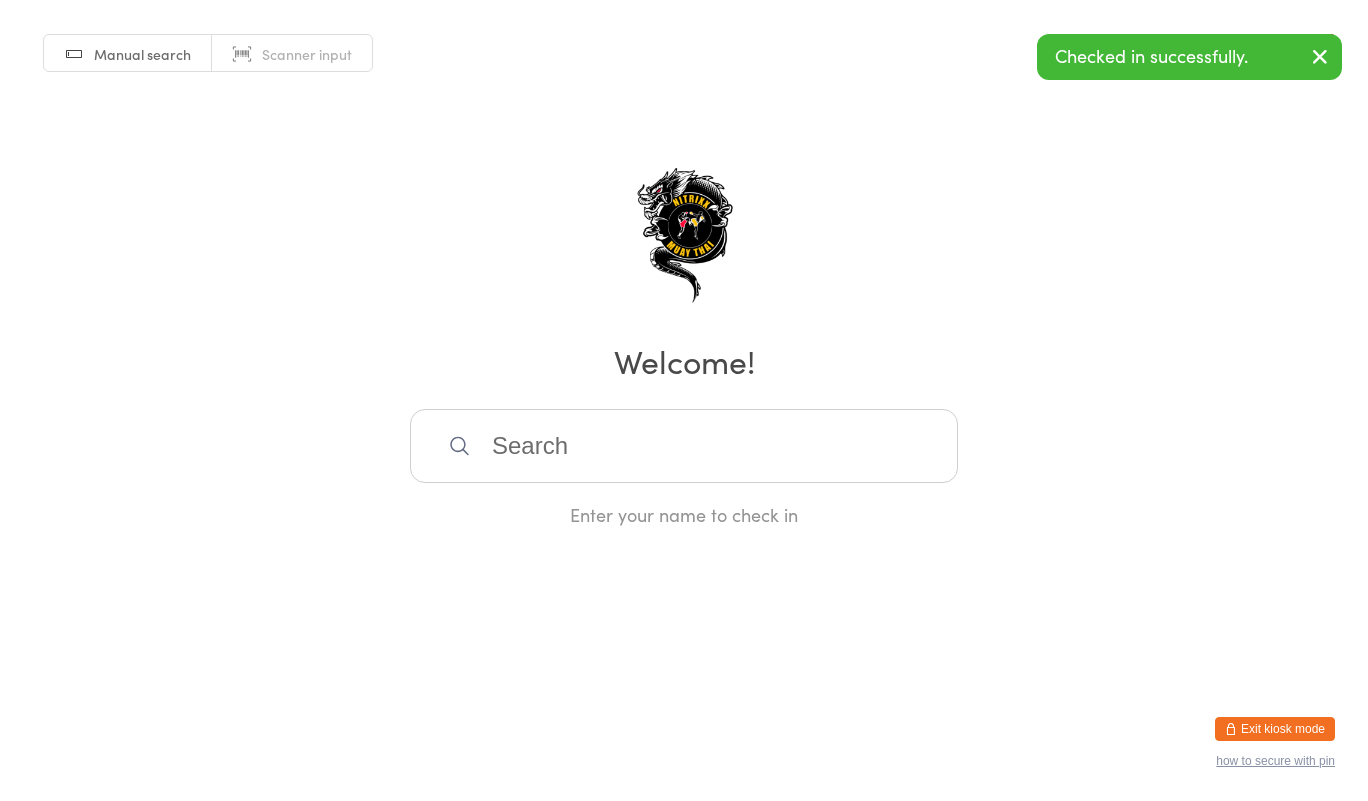 click at bounding box center [684, 446] 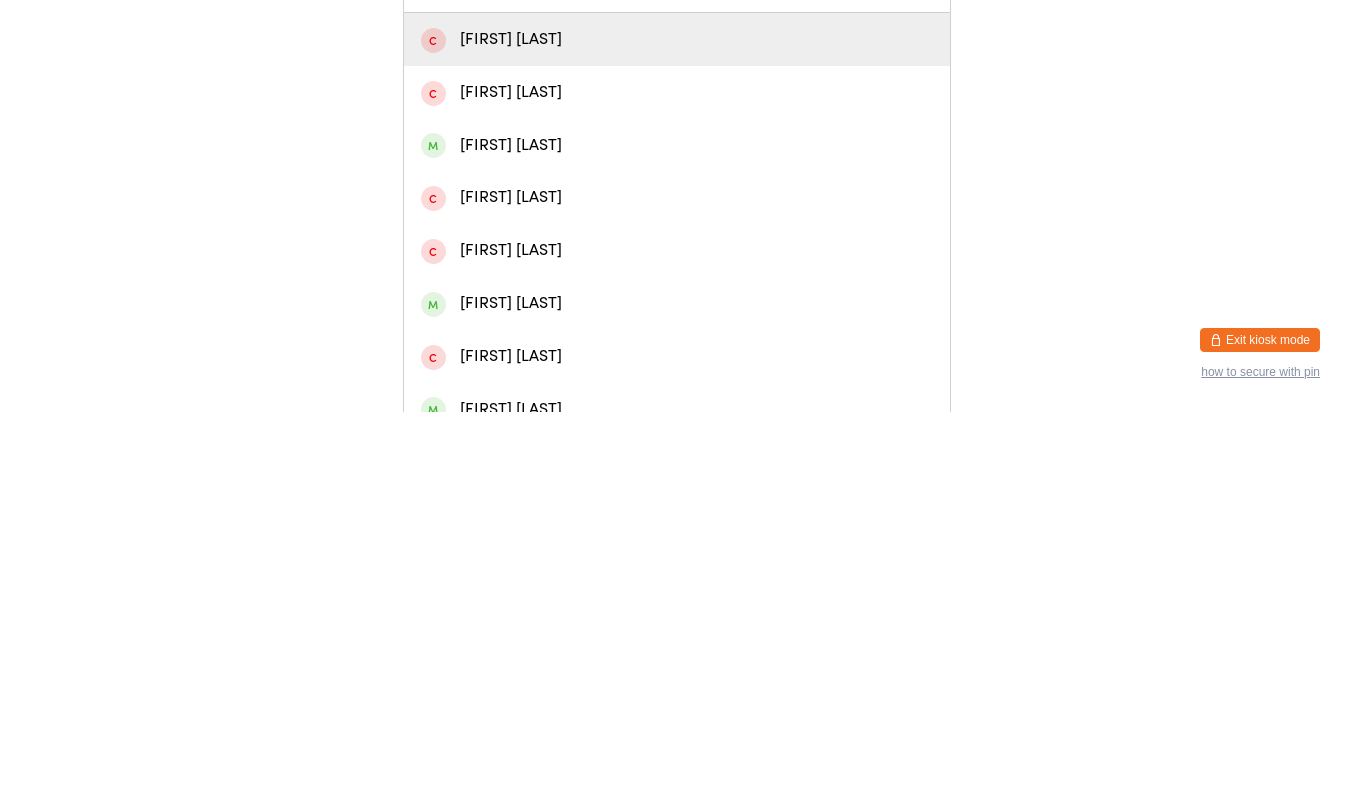 scroll, scrollTop: 83, scrollLeft: 0, axis: vertical 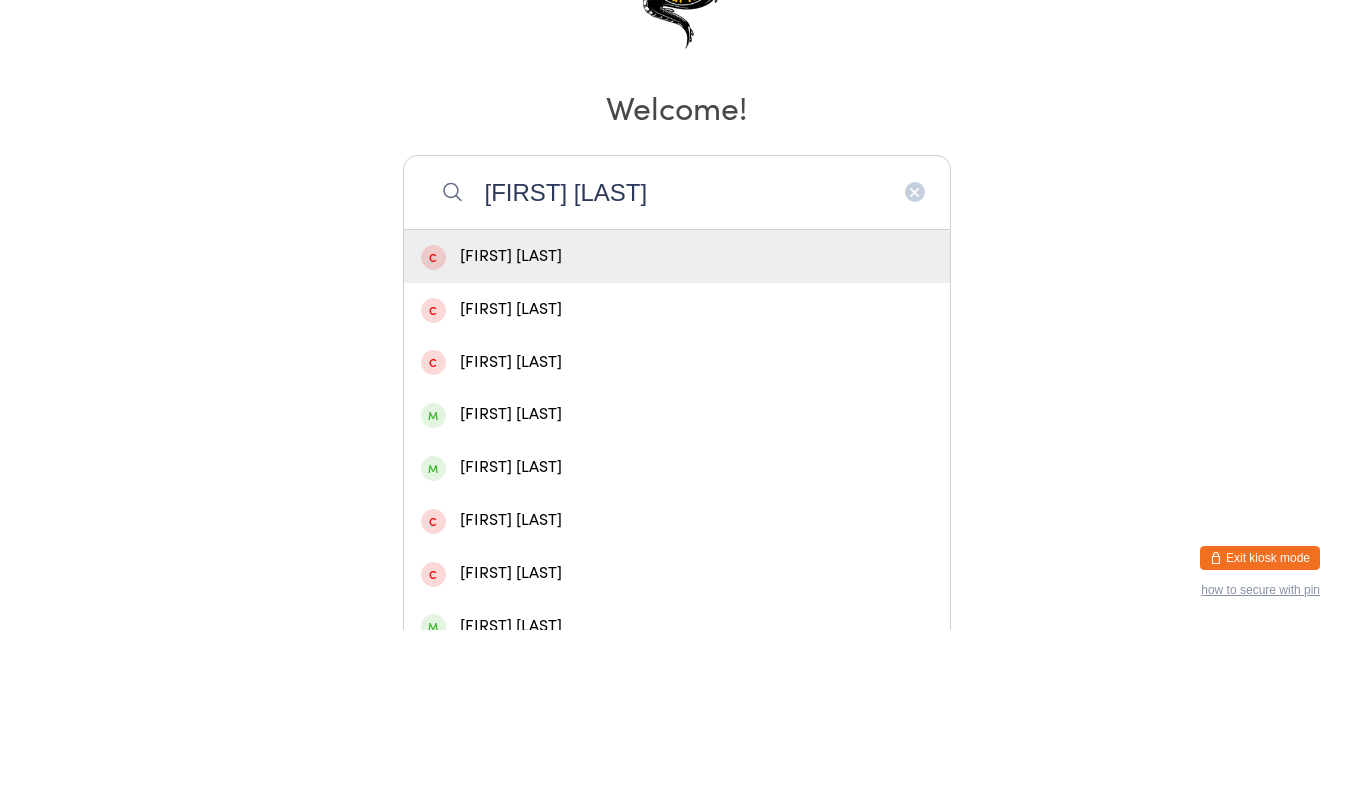 type on "[FIRST] [LAST]" 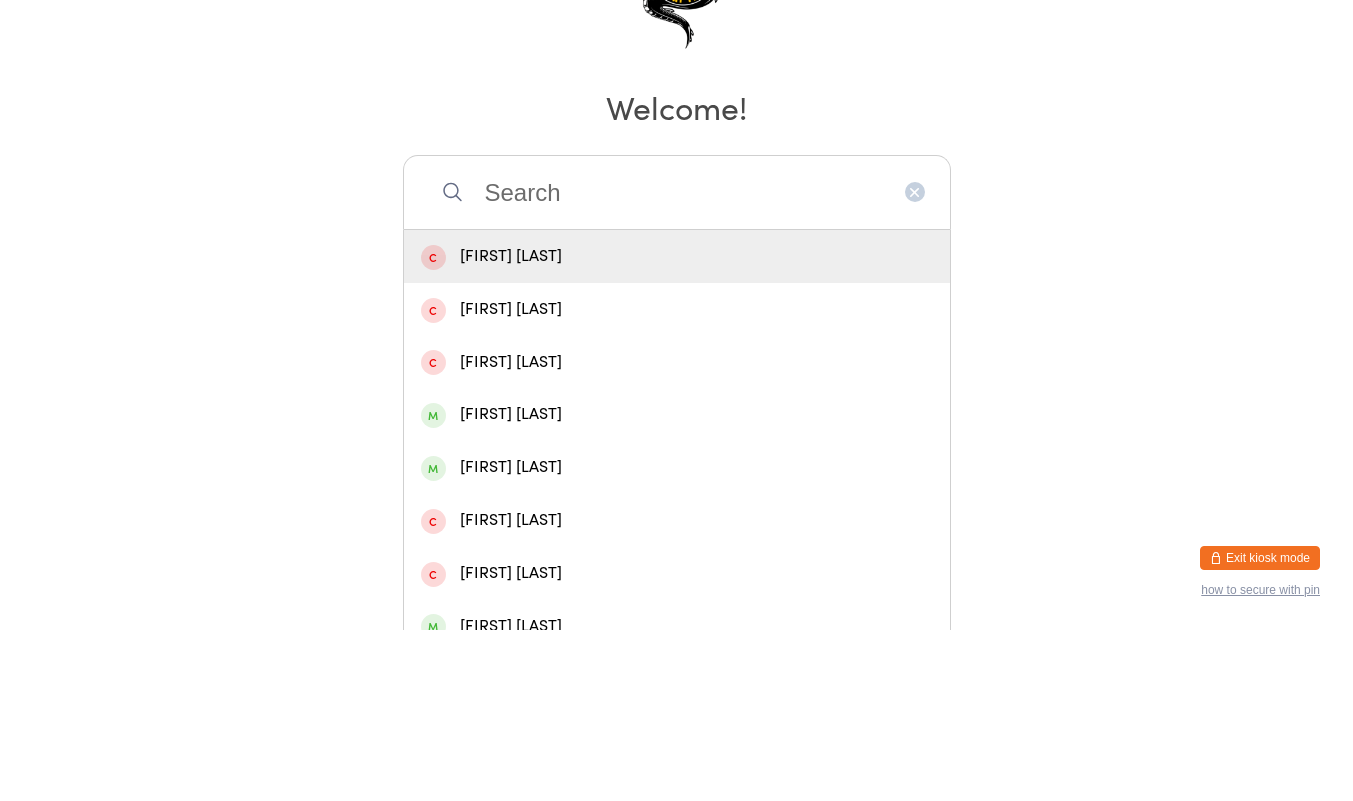 scroll, scrollTop: 0, scrollLeft: 0, axis: both 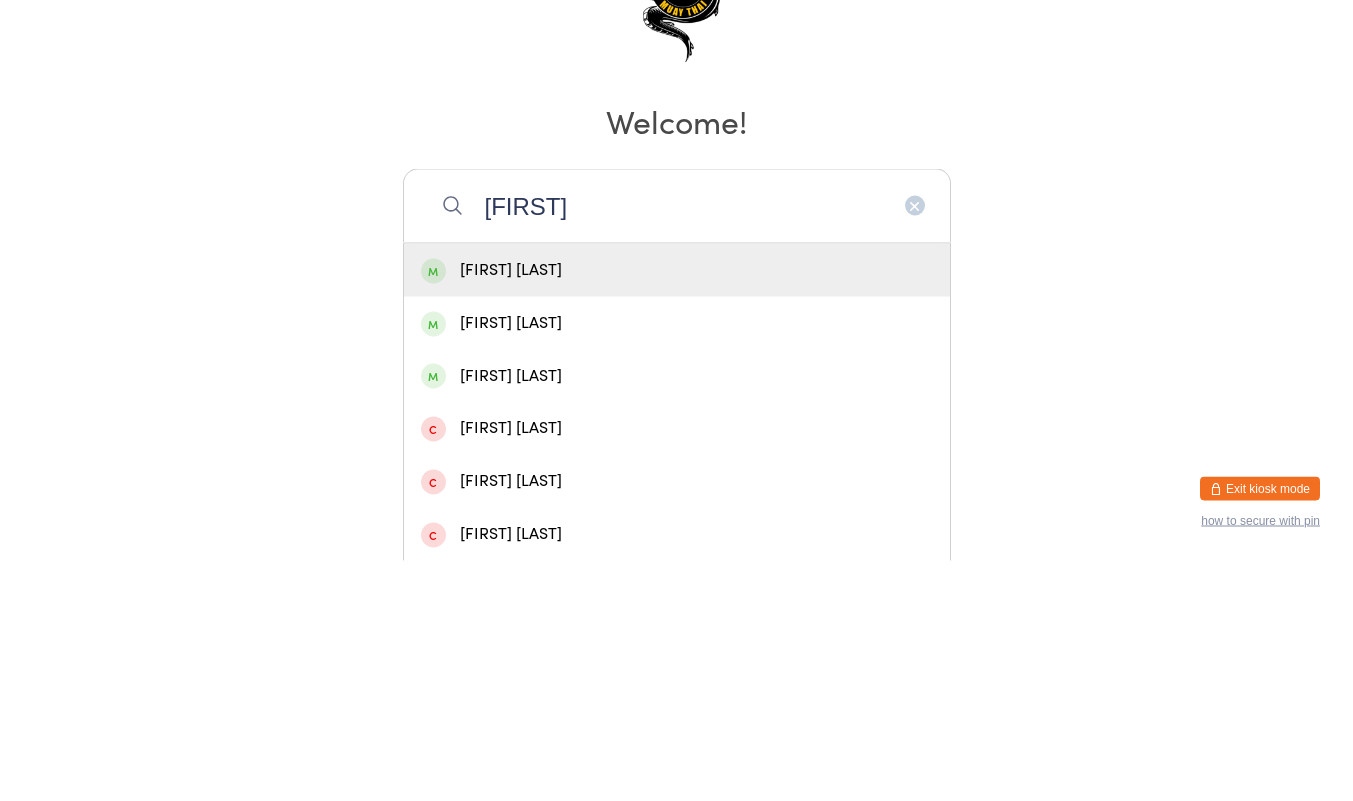 type on "[FIRST]" 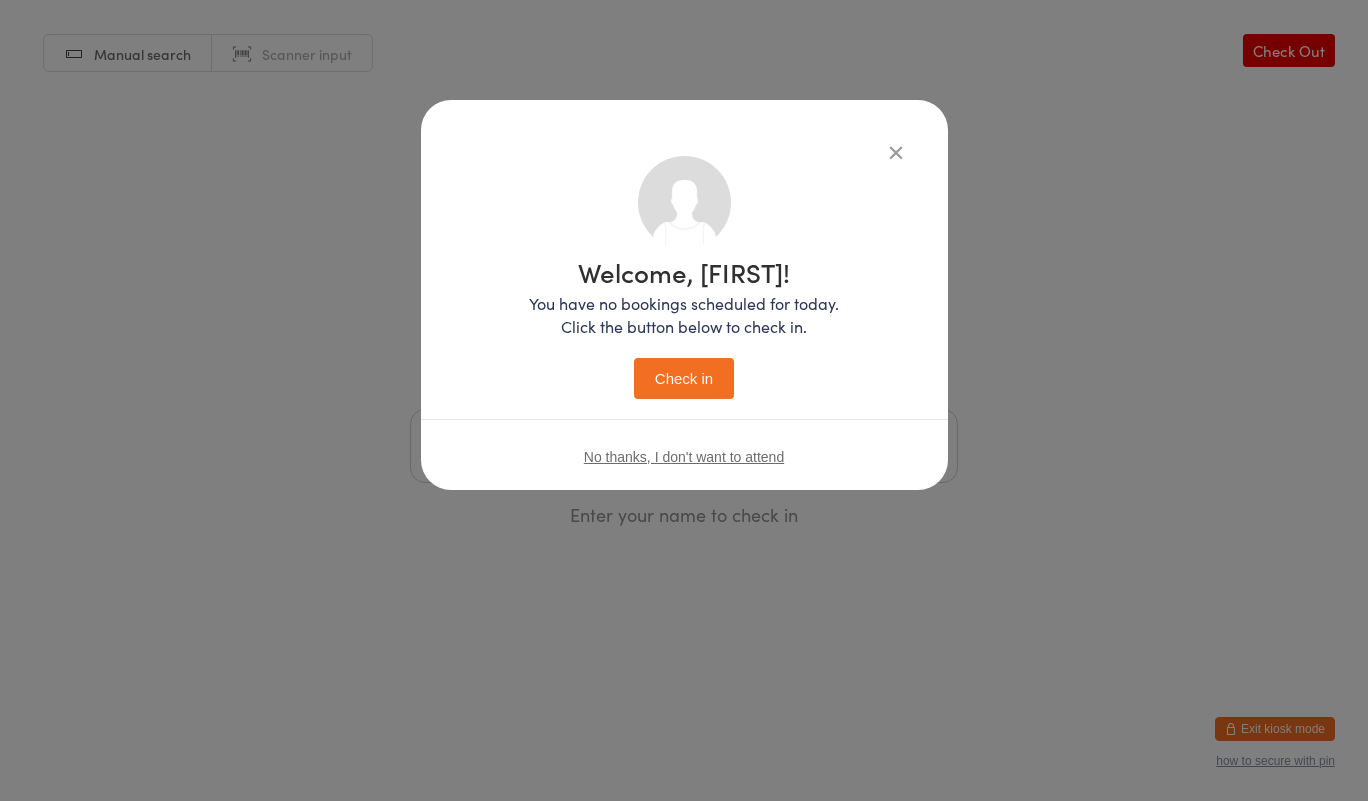 click on "Check in" at bounding box center [684, 378] 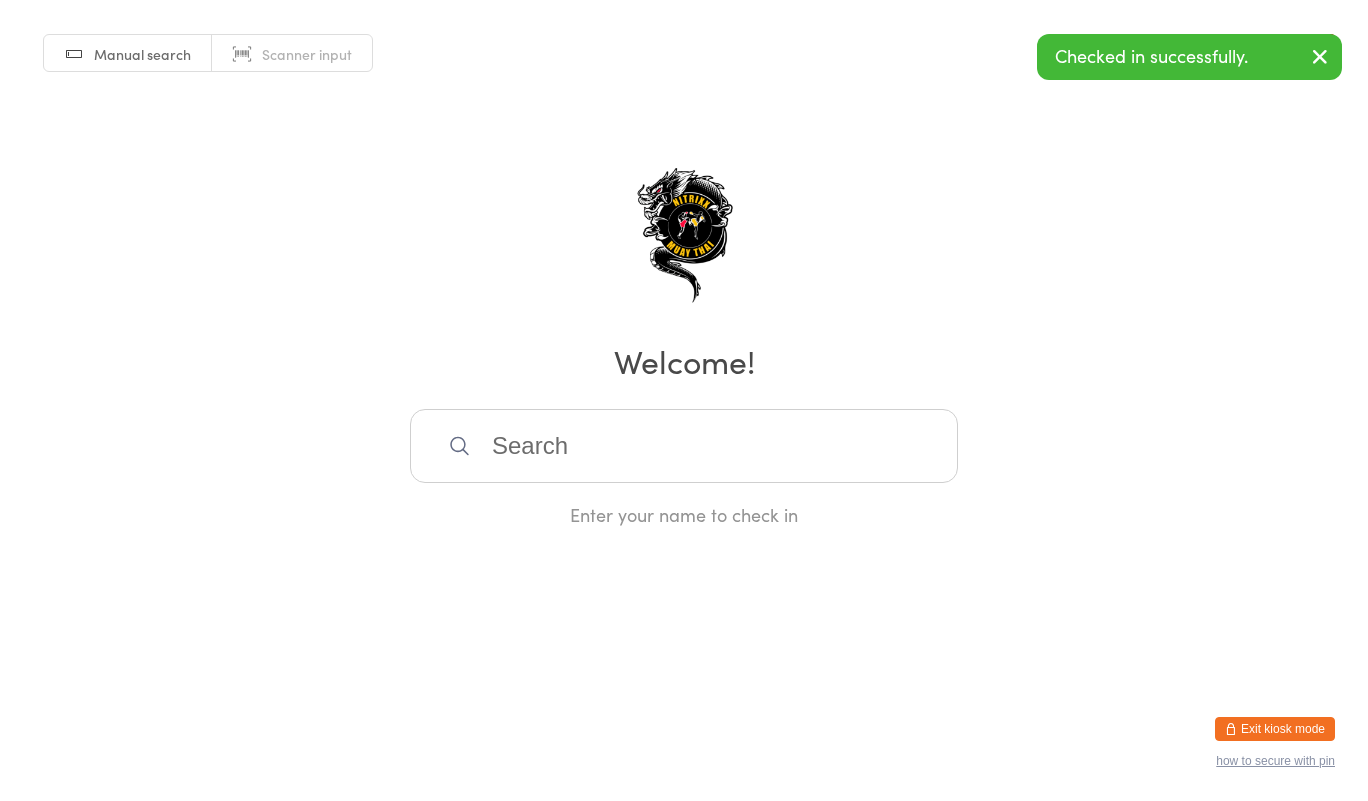 click at bounding box center (684, 446) 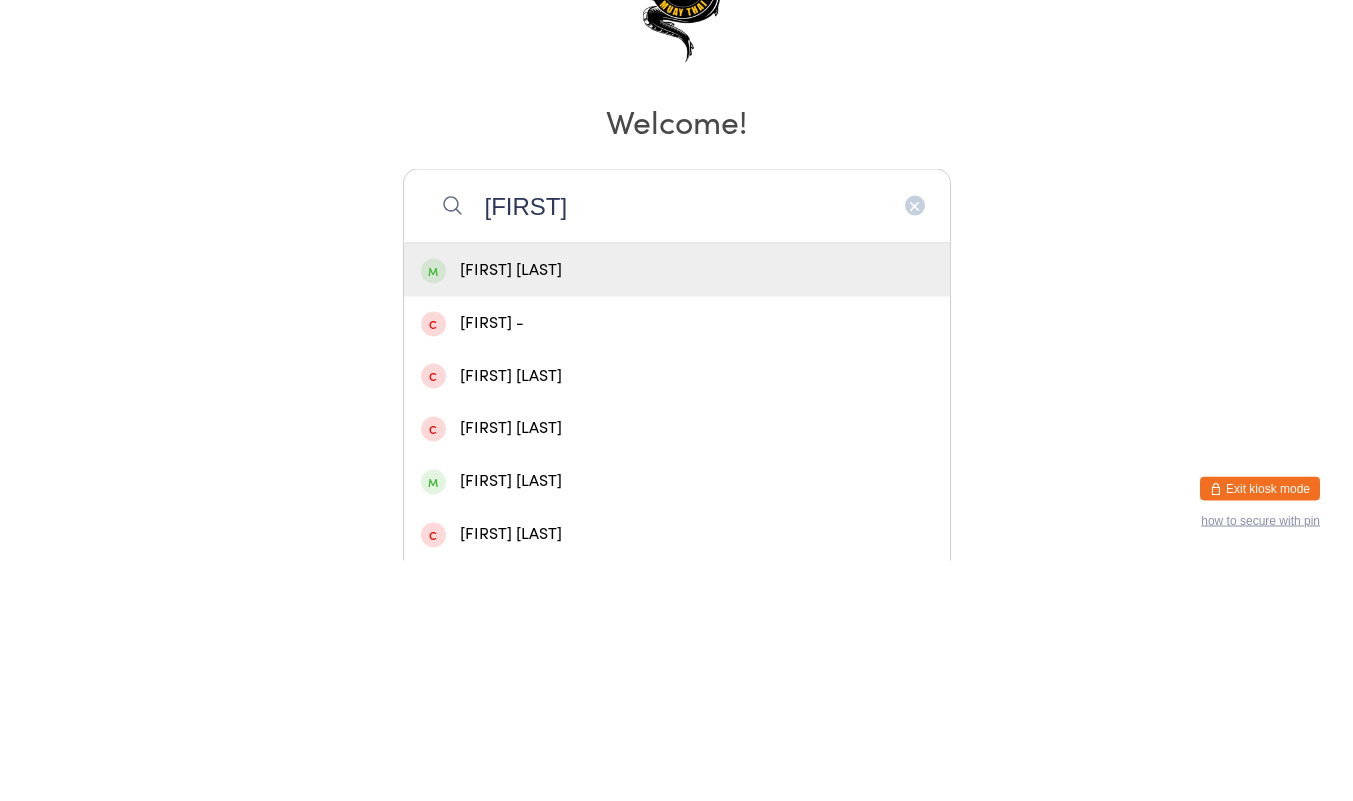 type on "[FIRST]" 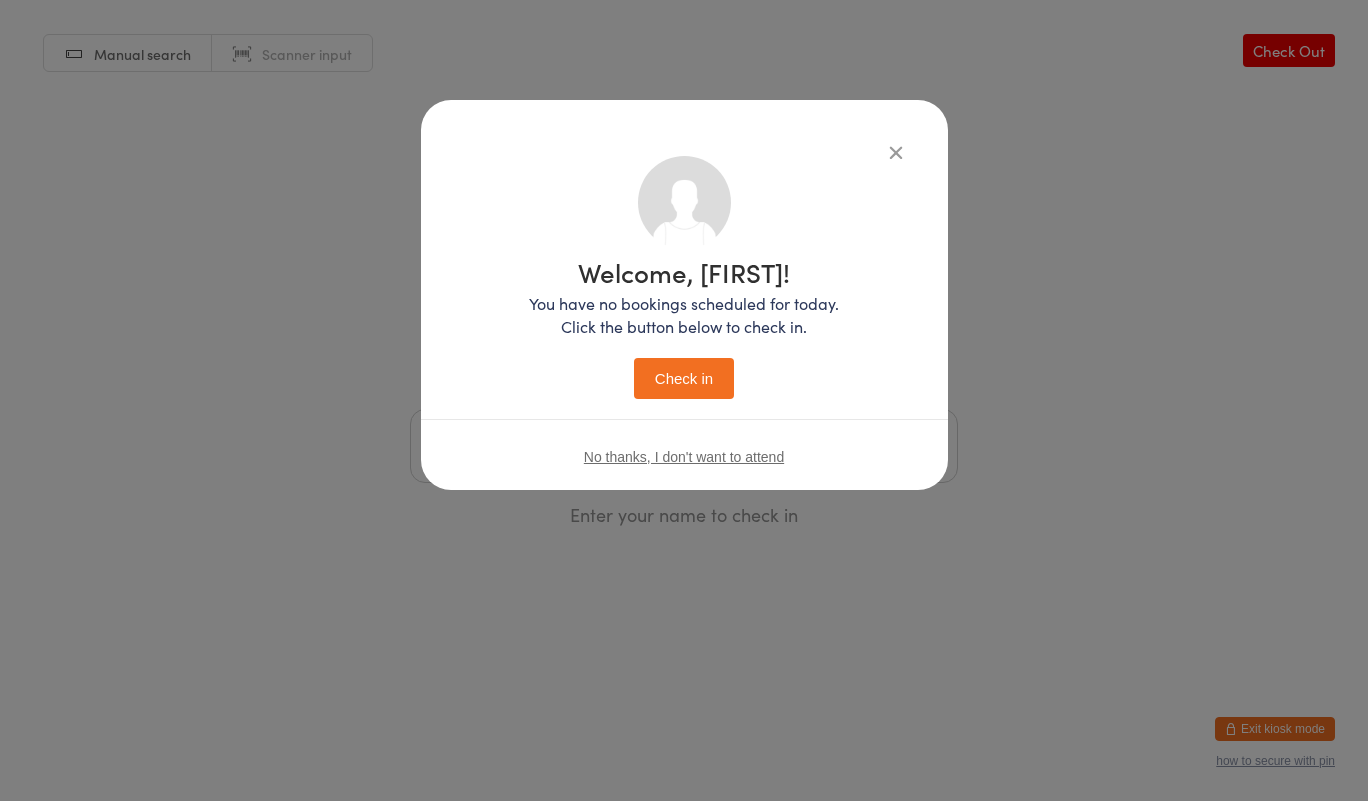 click on "Check in" at bounding box center (684, 378) 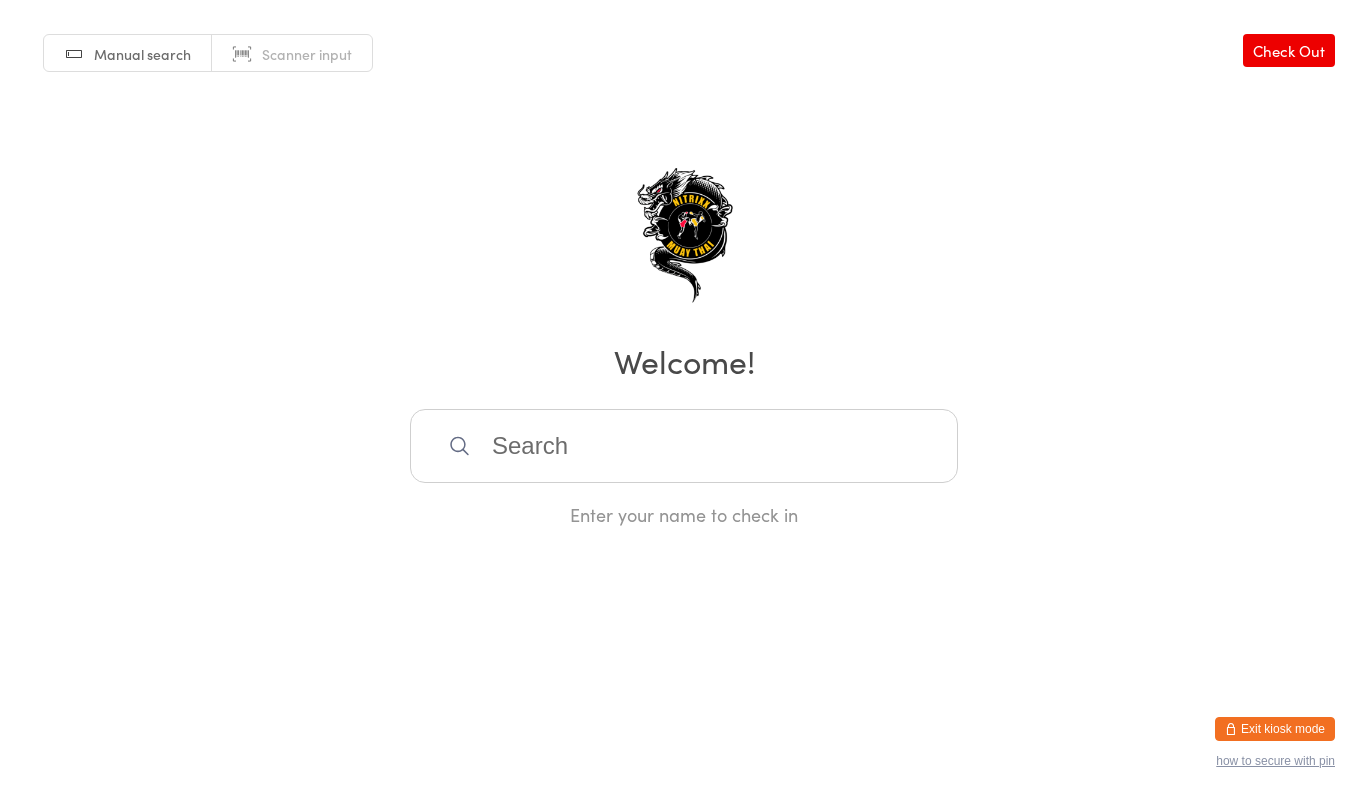 click at bounding box center (684, 446) 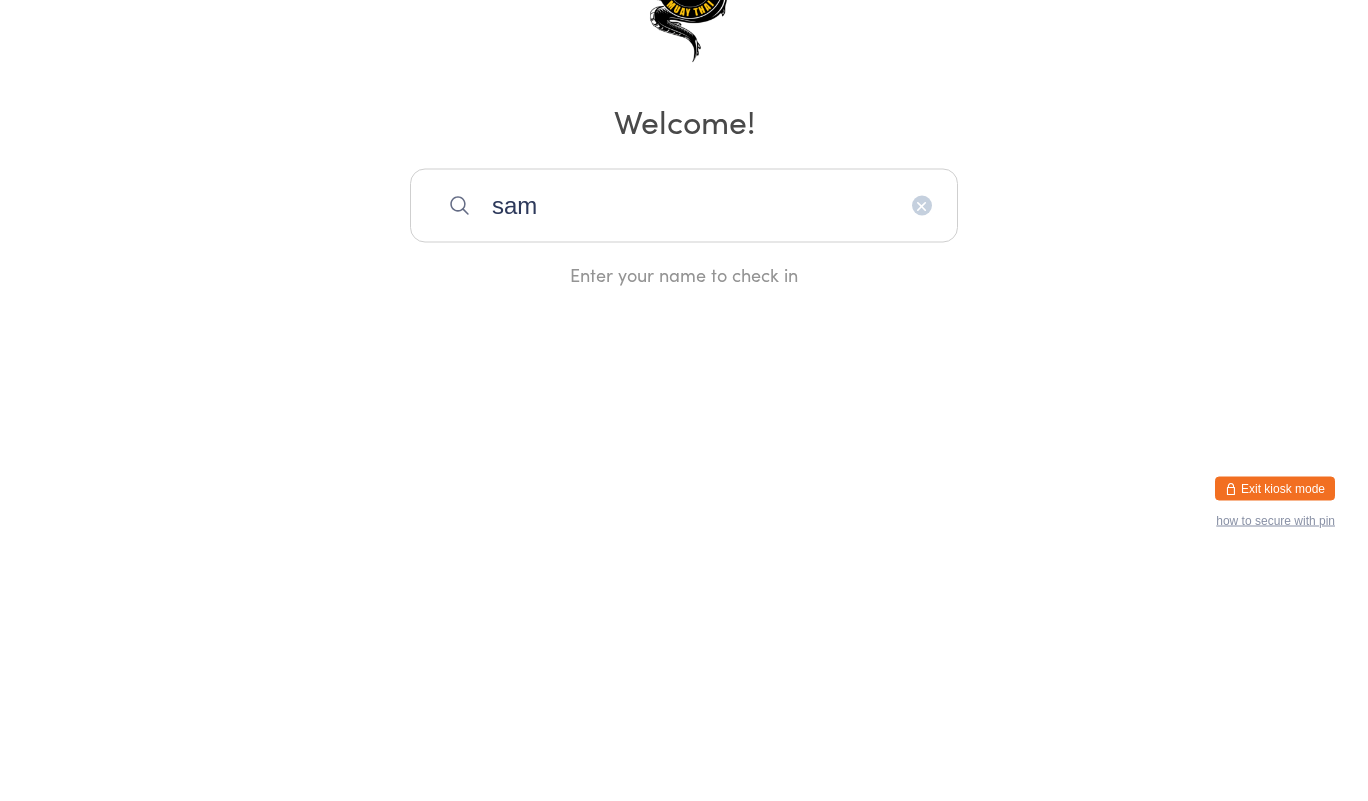 type on "[FIRST]" 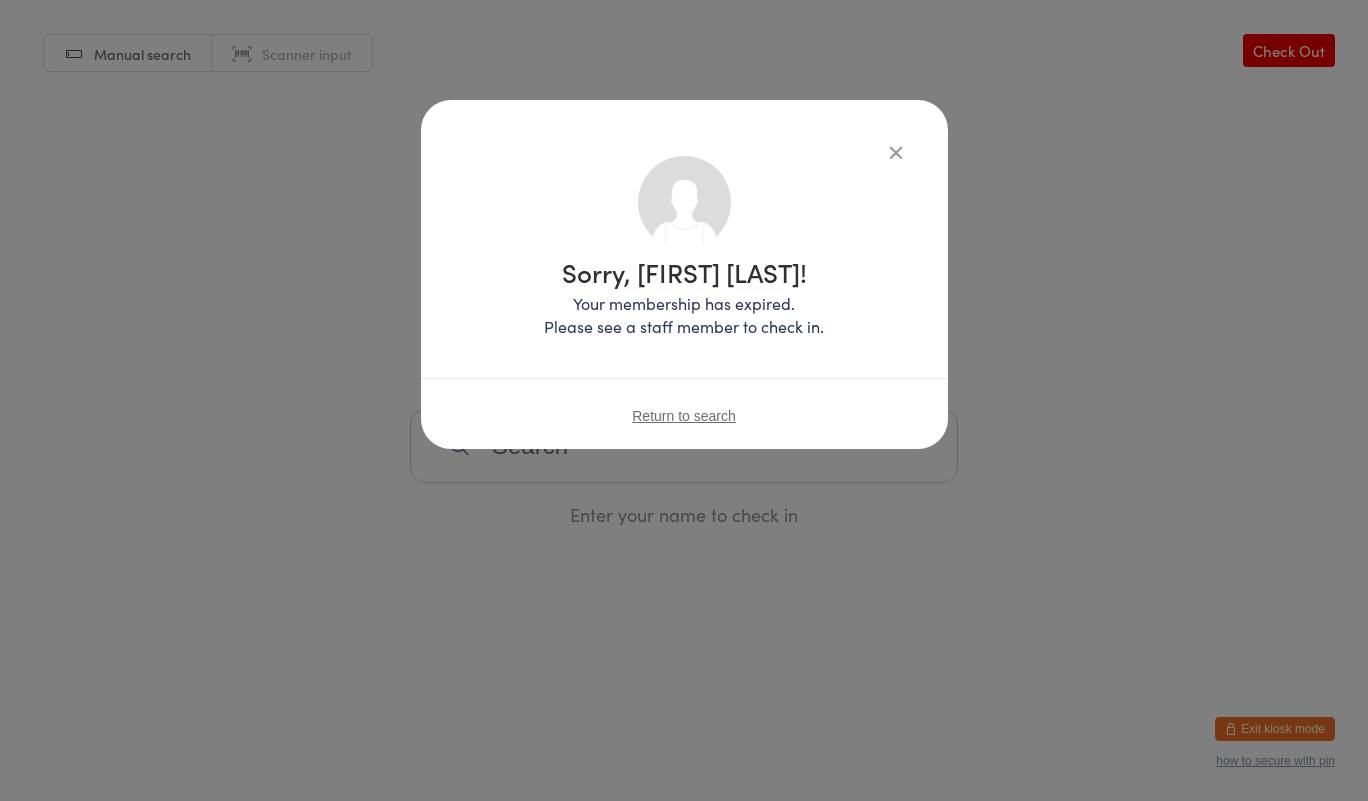 click on "Return to search" at bounding box center [684, 416] 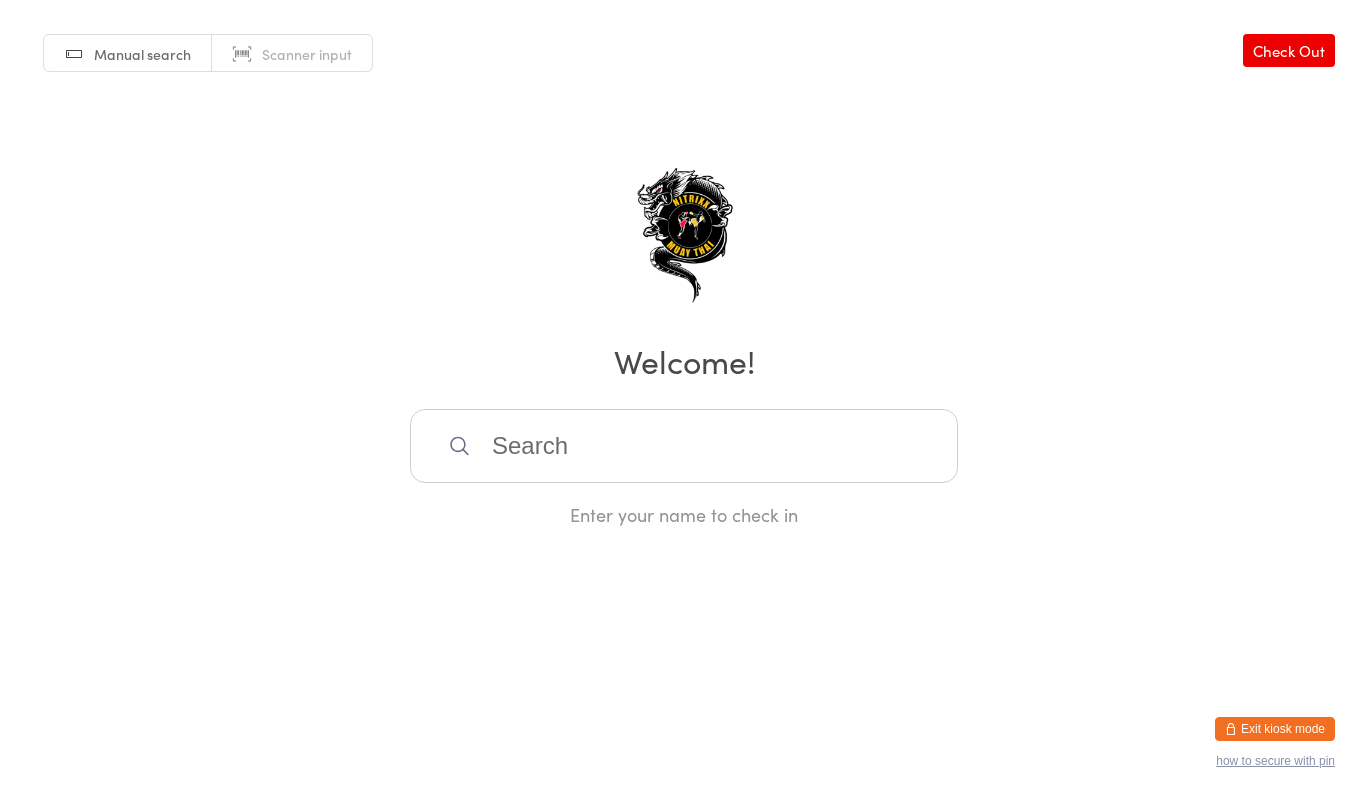 click at bounding box center (684, 446) 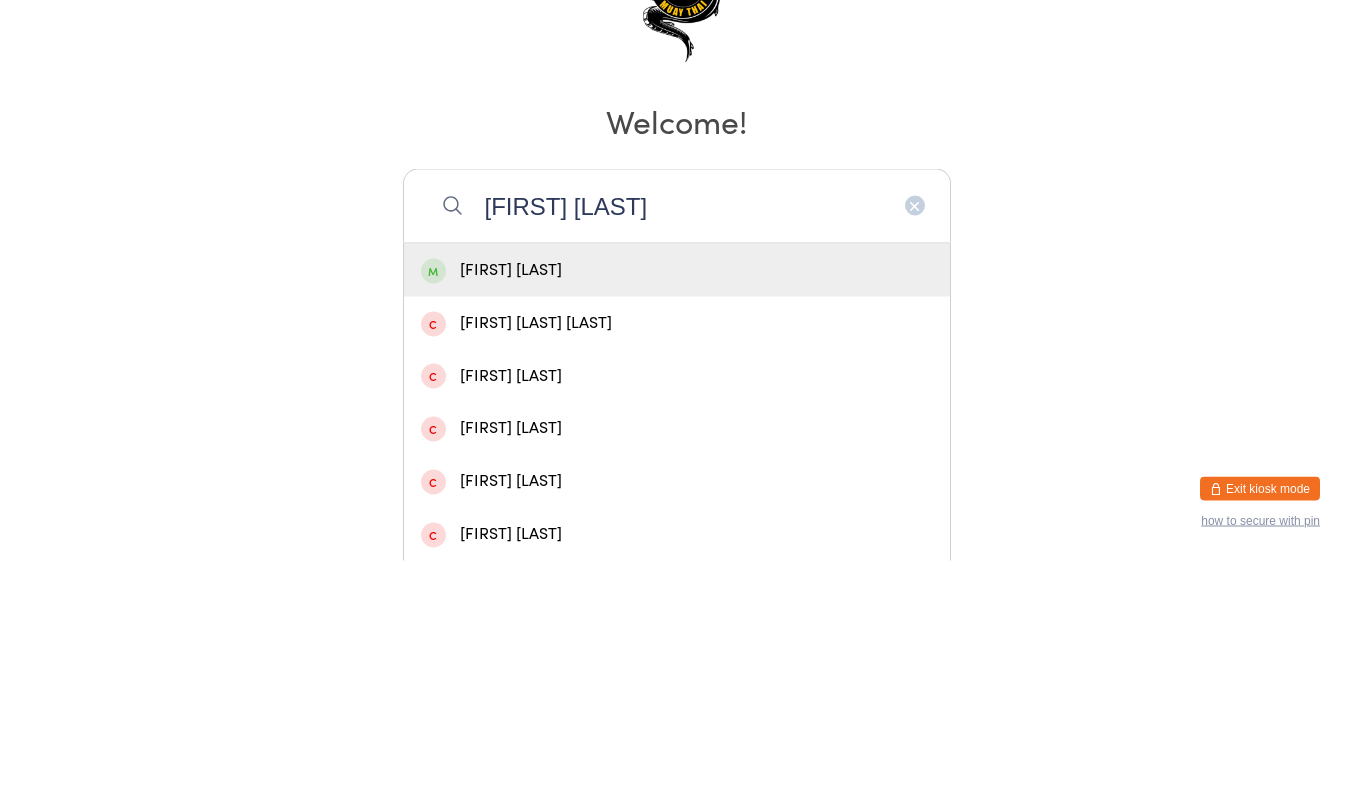 type on "[FIRST] [LAST]" 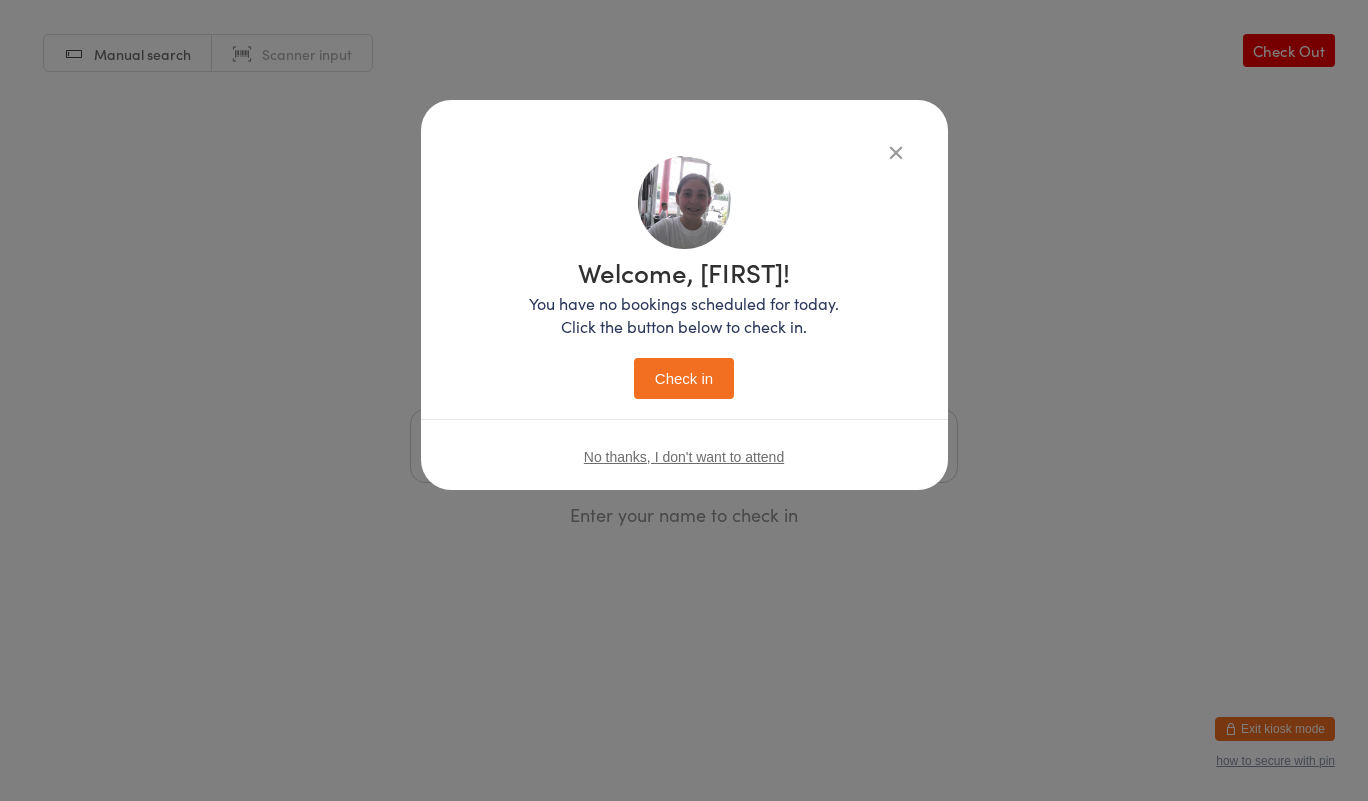 click on "Check in" at bounding box center [684, 378] 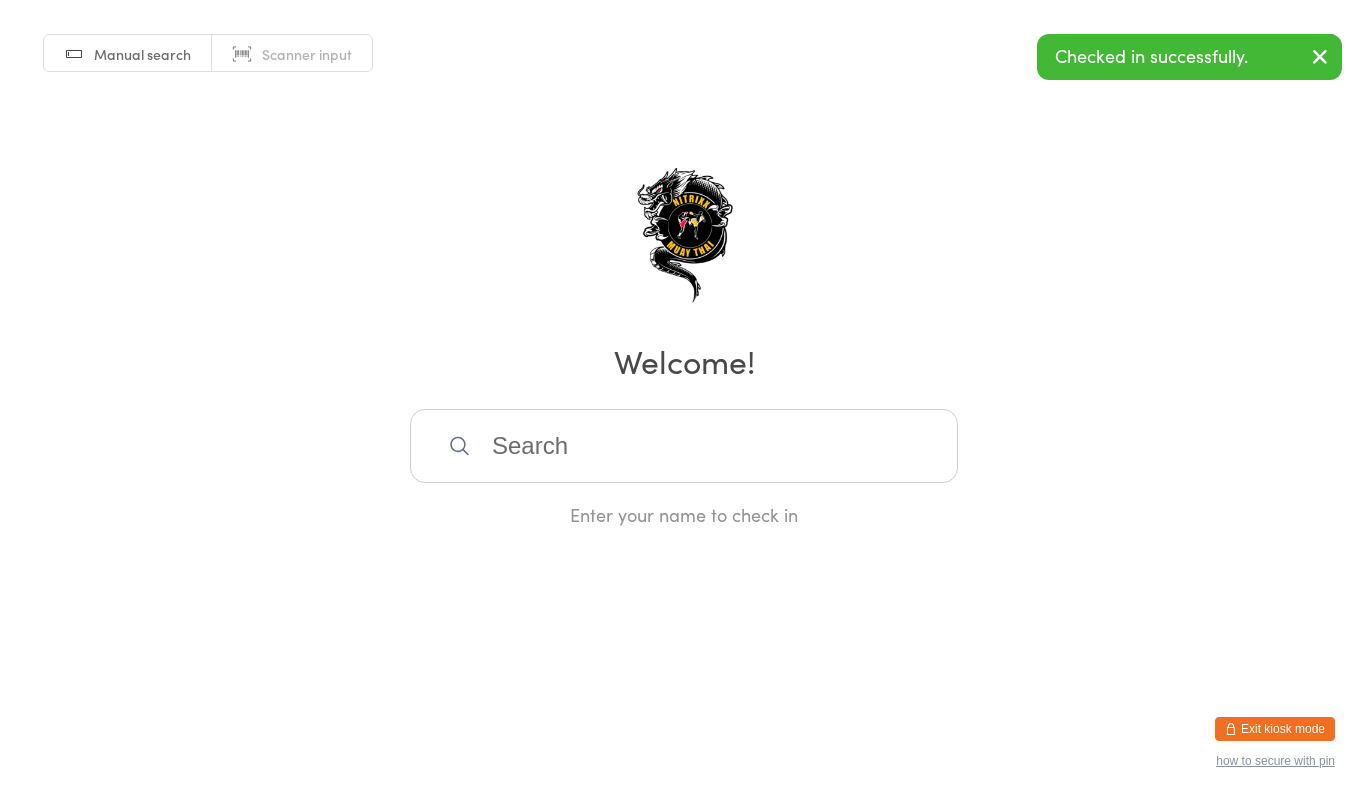 click at bounding box center (684, 446) 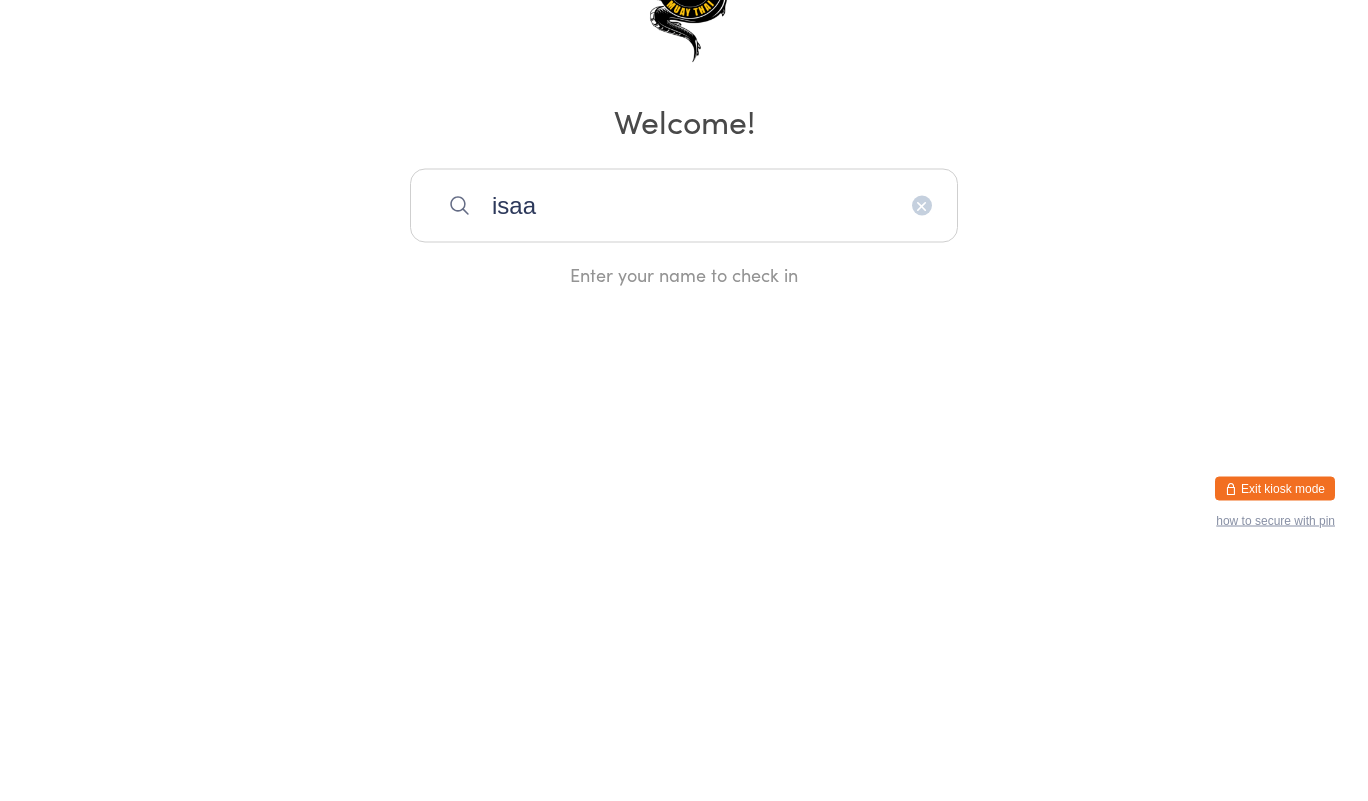 type on "[FIRST]" 